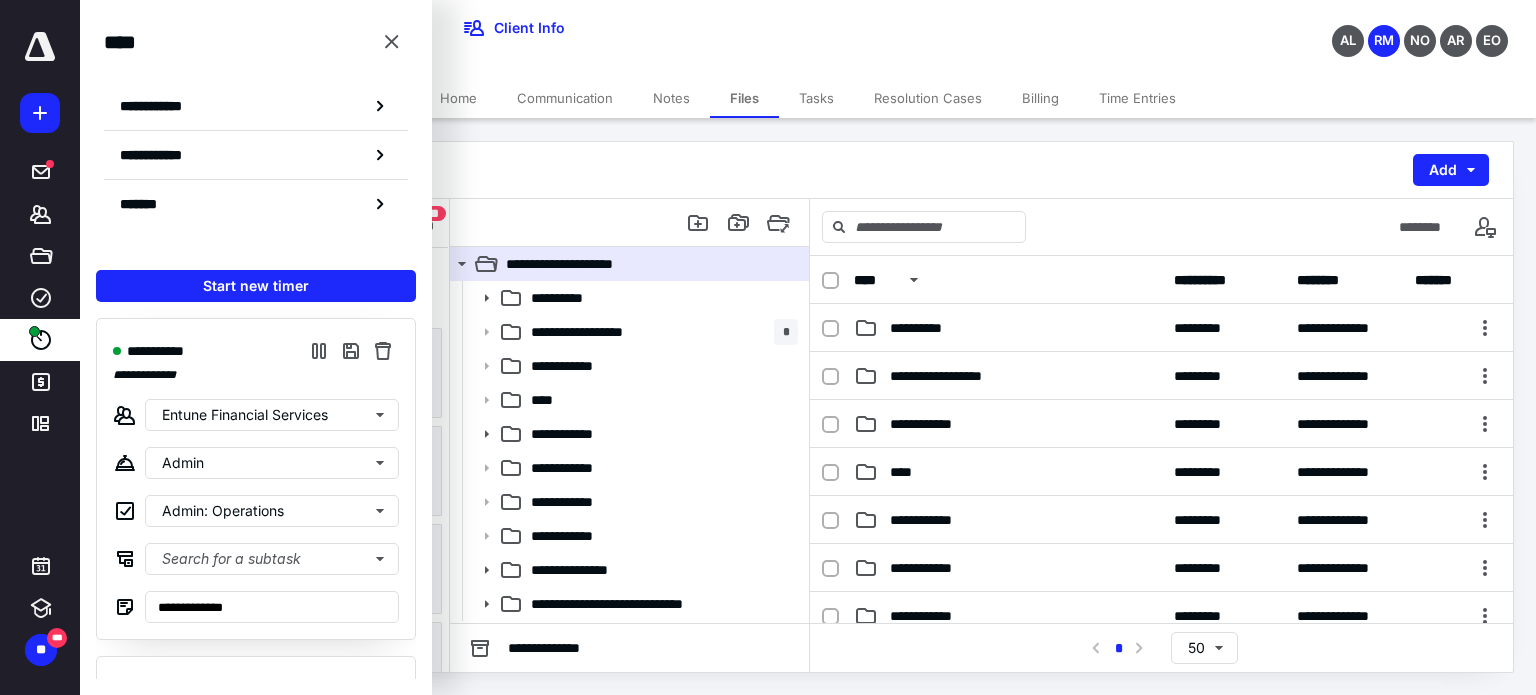 scroll, scrollTop: 0, scrollLeft: 0, axis: both 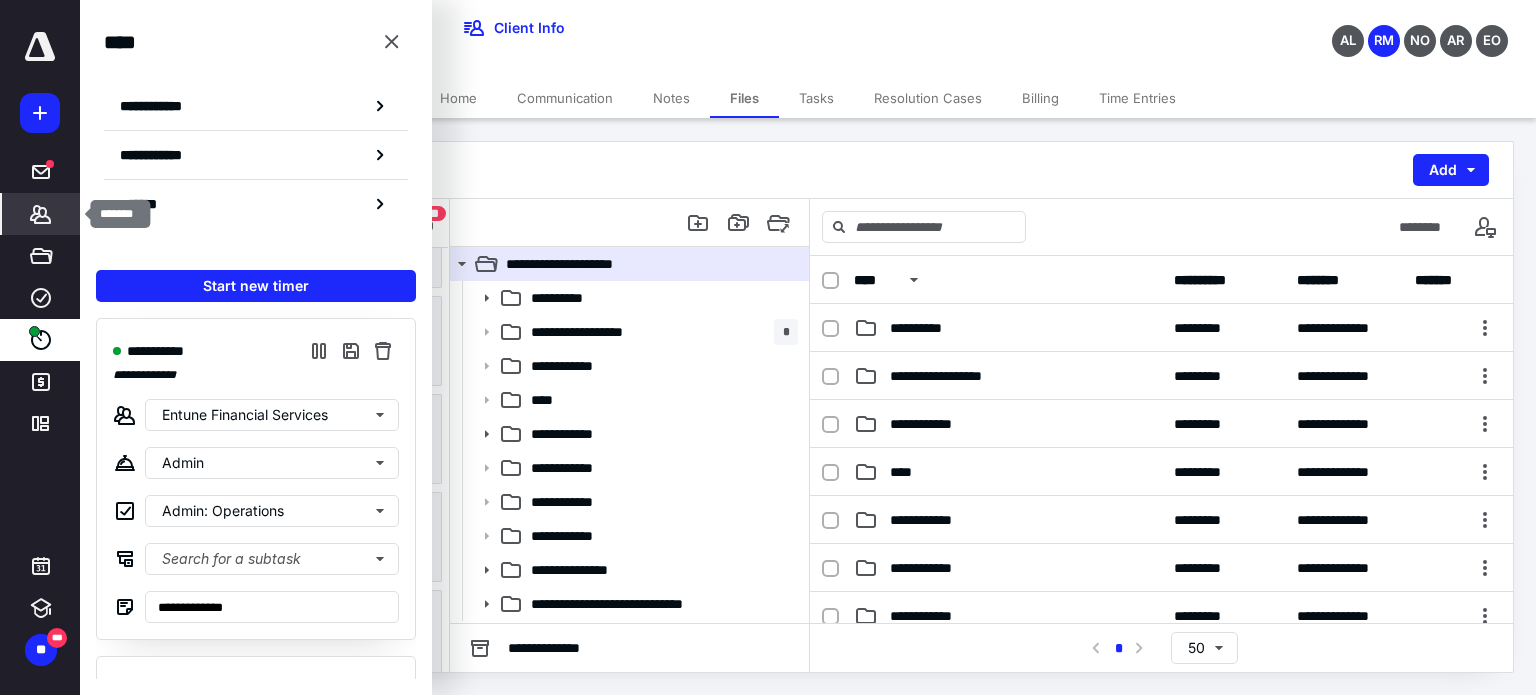 click 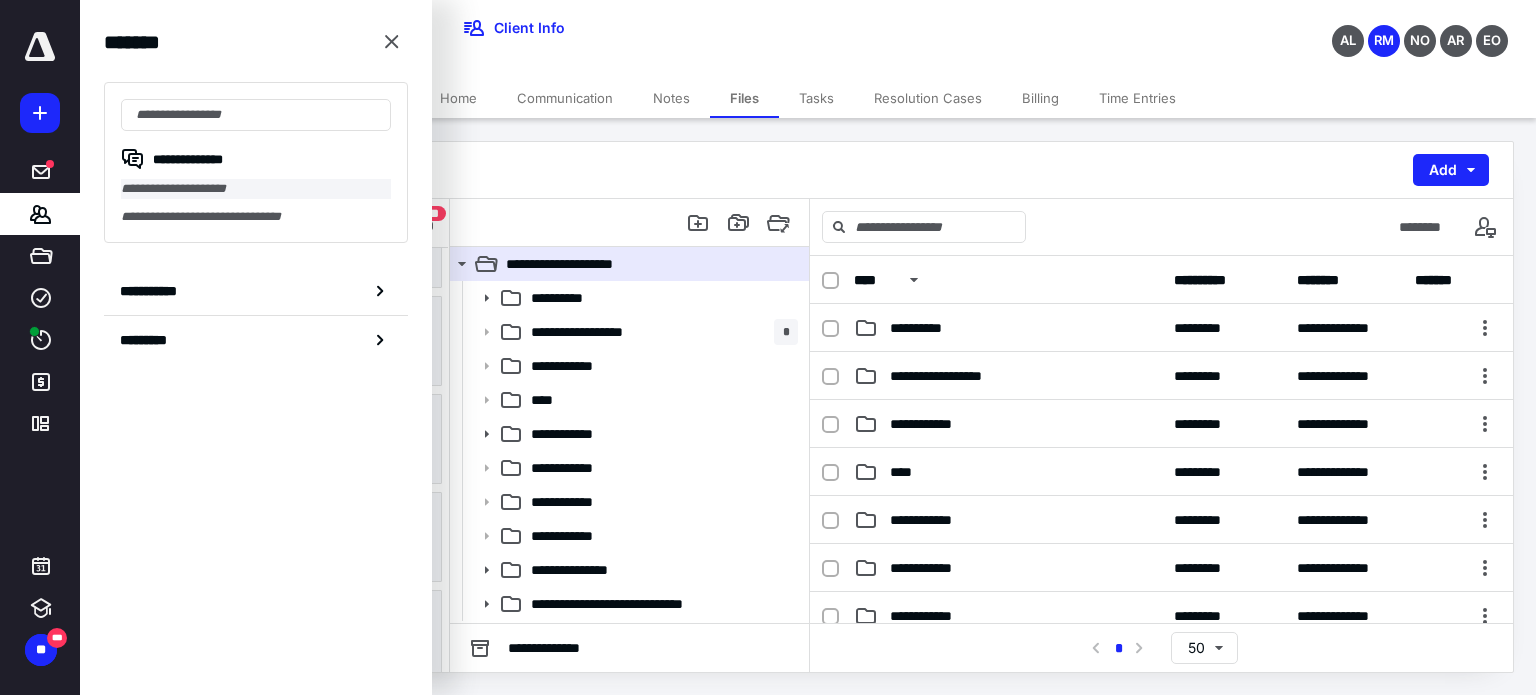 click on "**********" at bounding box center [256, 189] 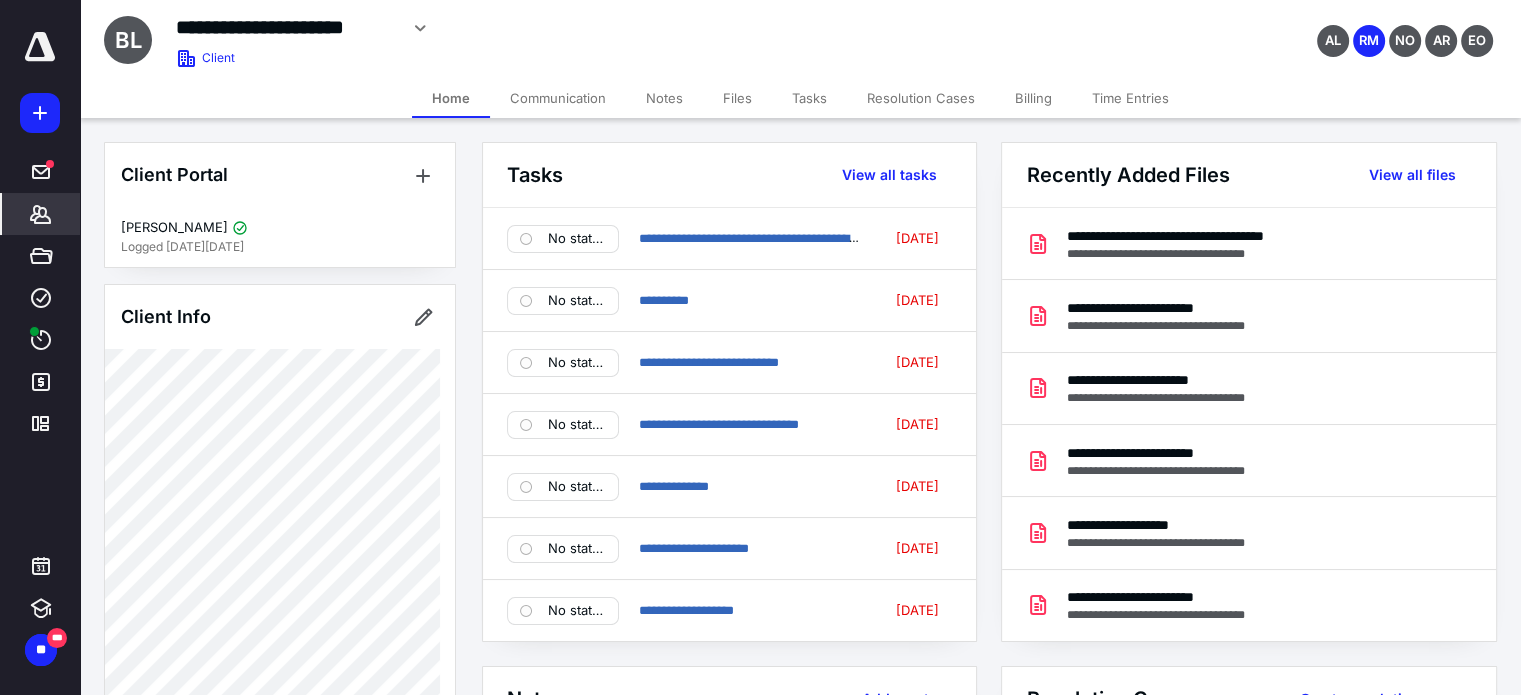 click on "Files" at bounding box center (737, 98) 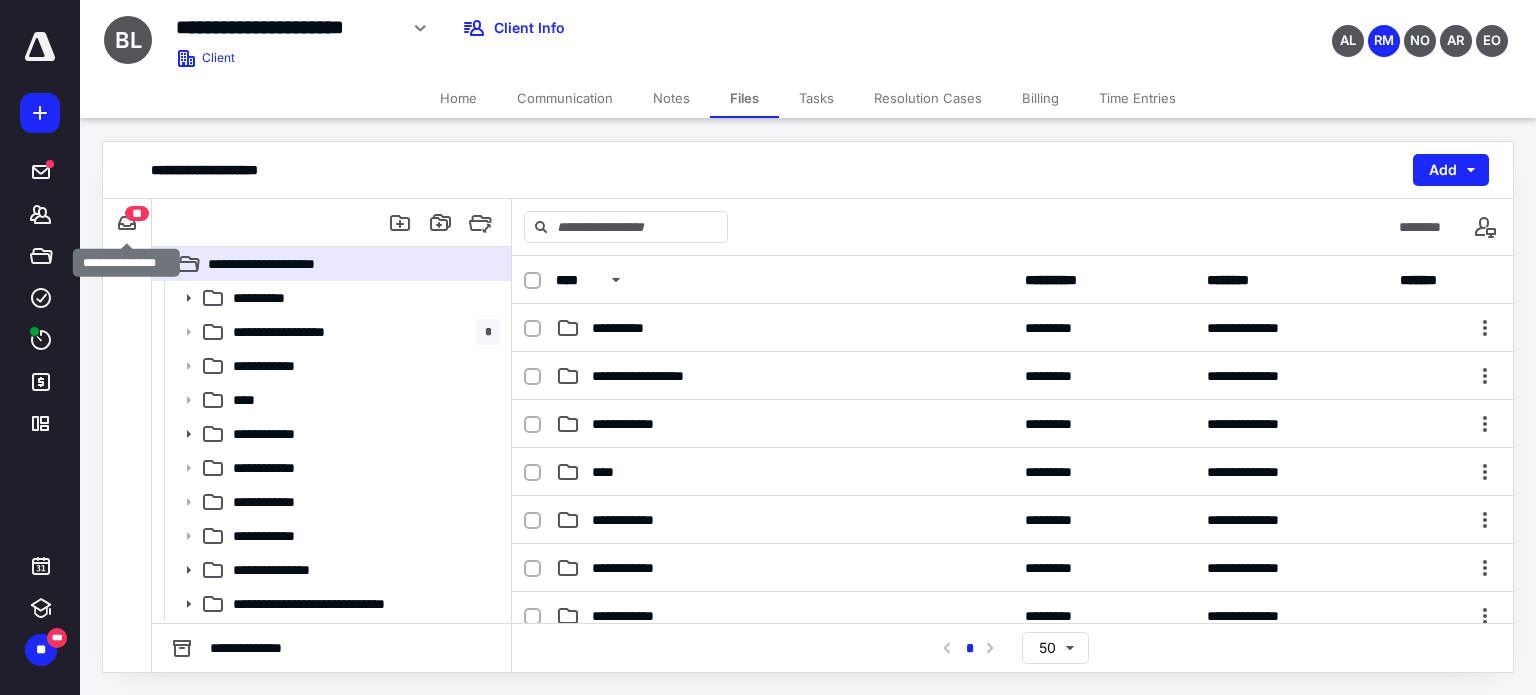 click on "**" at bounding box center [137, 213] 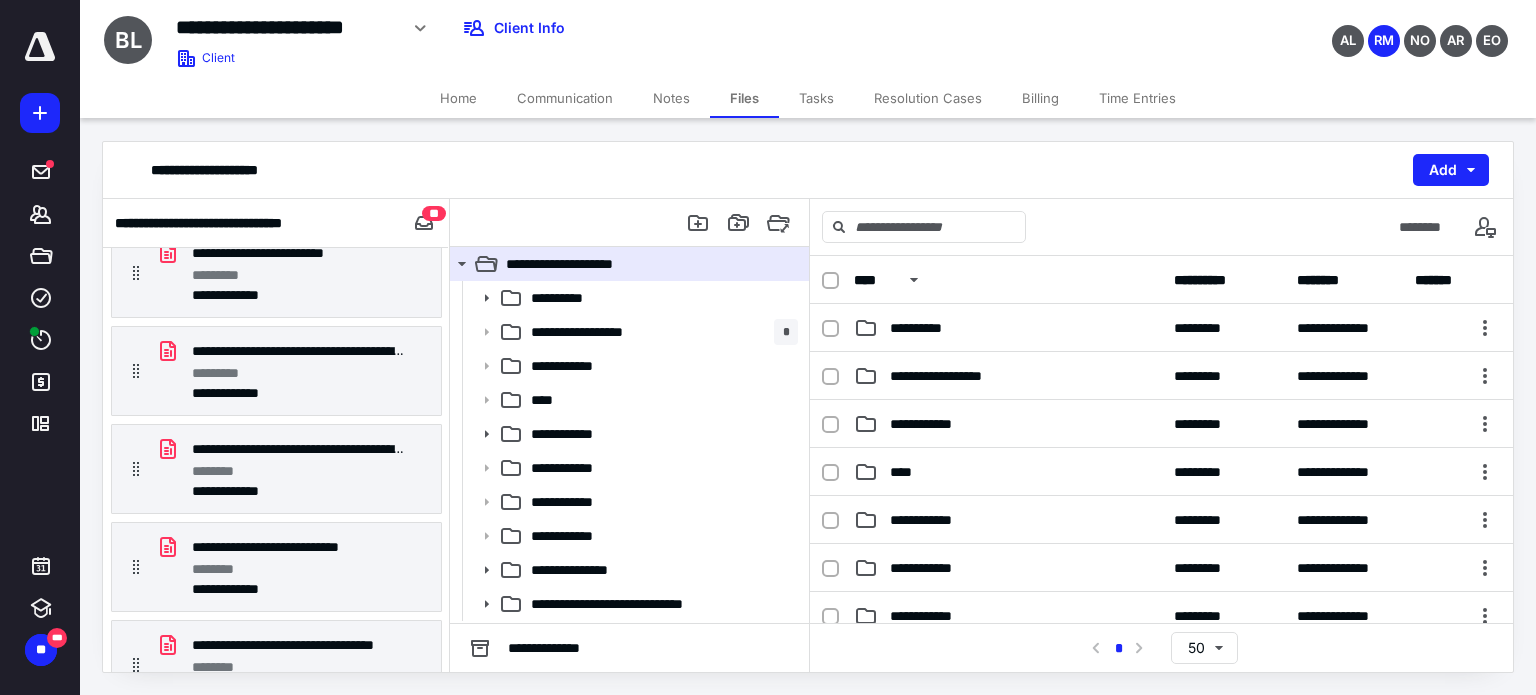 scroll, scrollTop: 2000, scrollLeft: 0, axis: vertical 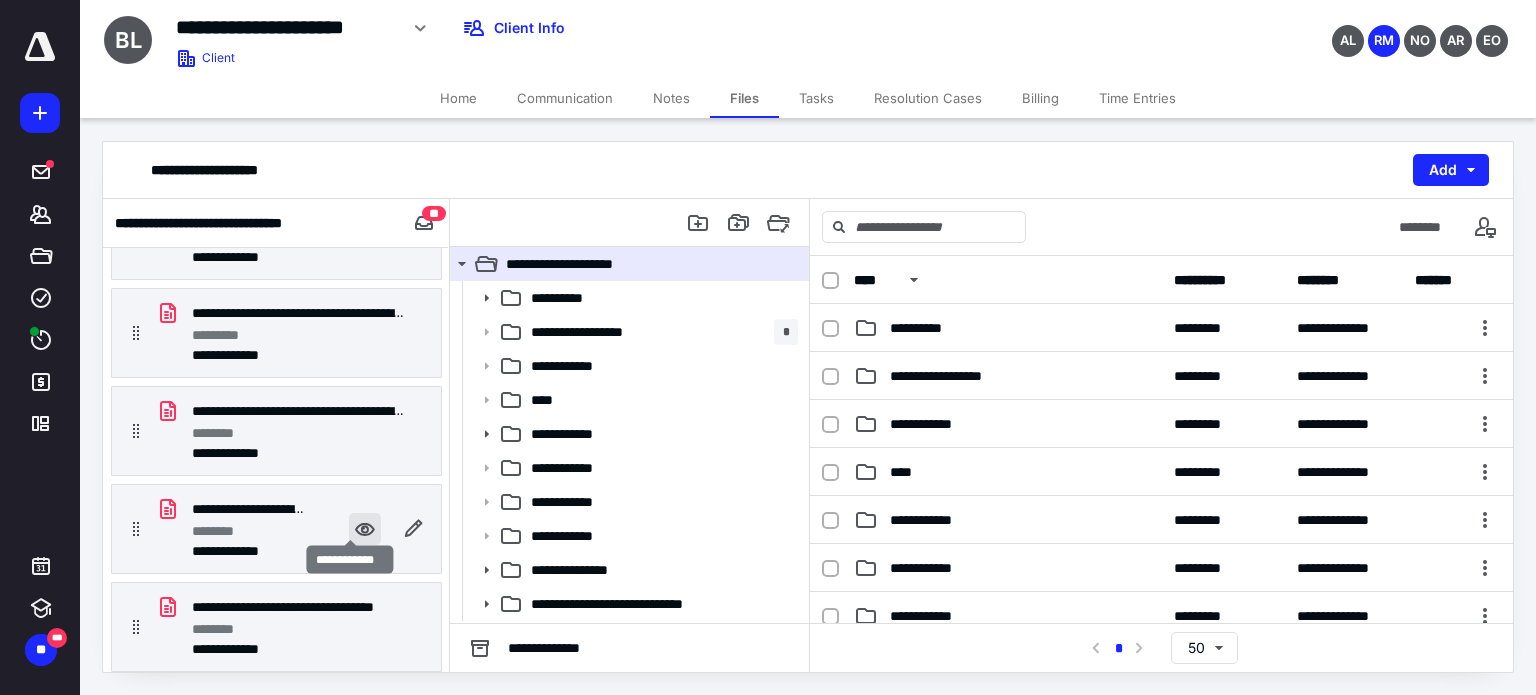 click at bounding box center [365, 529] 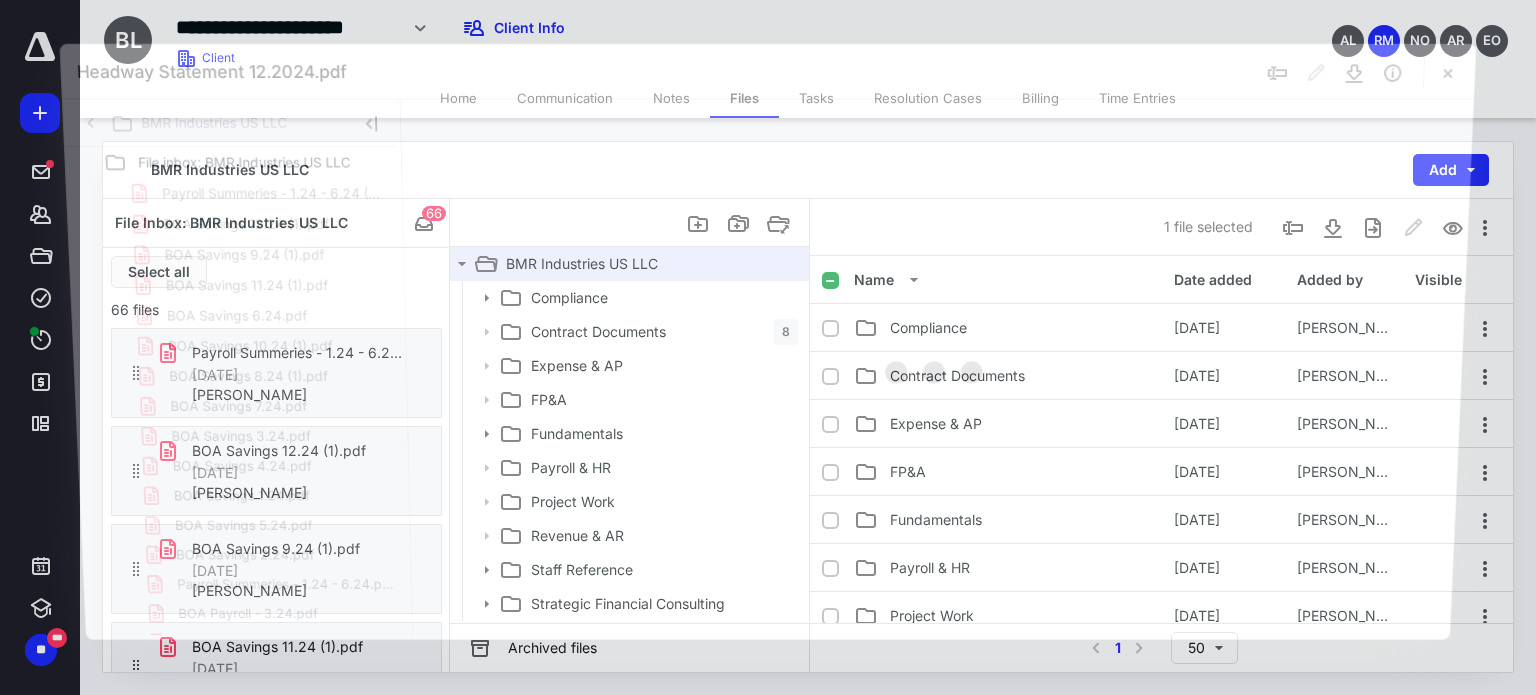 scroll, scrollTop: 2000, scrollLeft: 0, axis: vertical 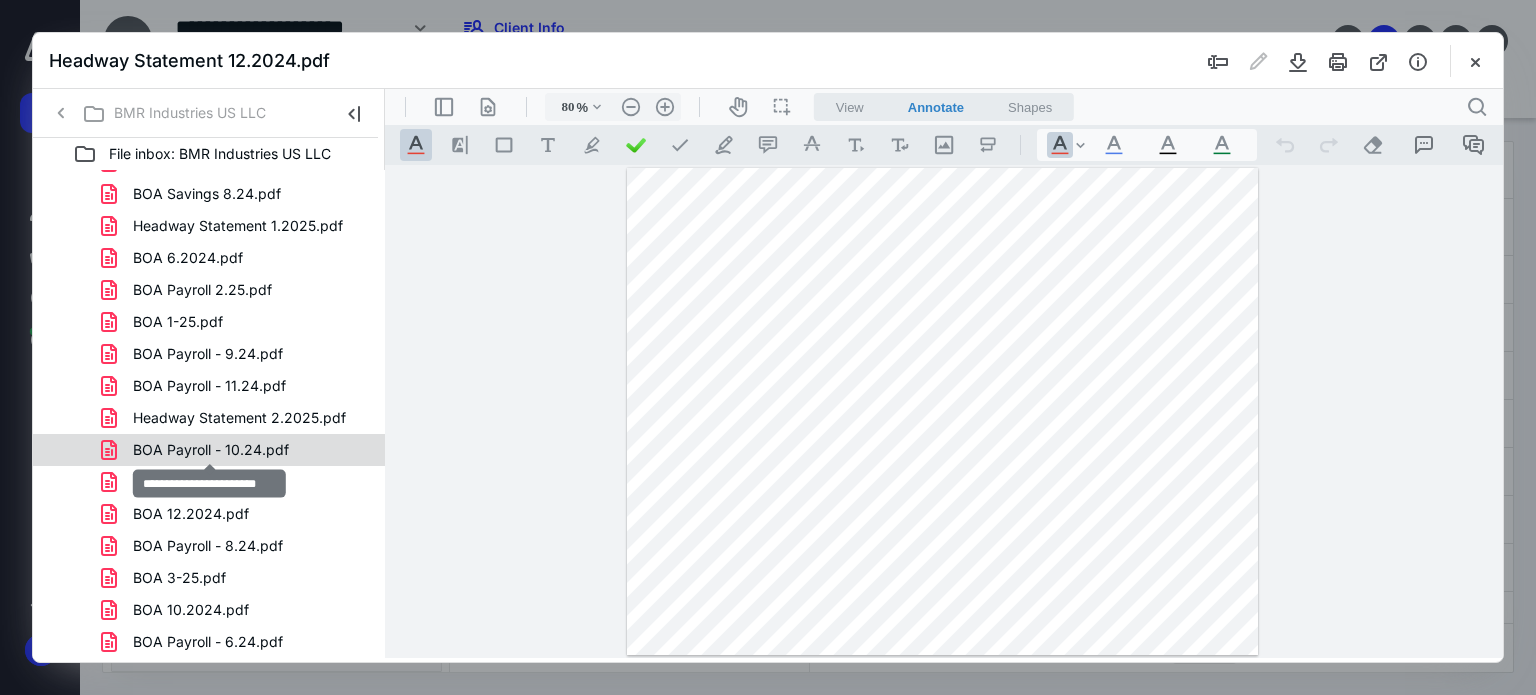 click on "BOA Payroll - 10.24.pdf" at bounding box center (211, 450) 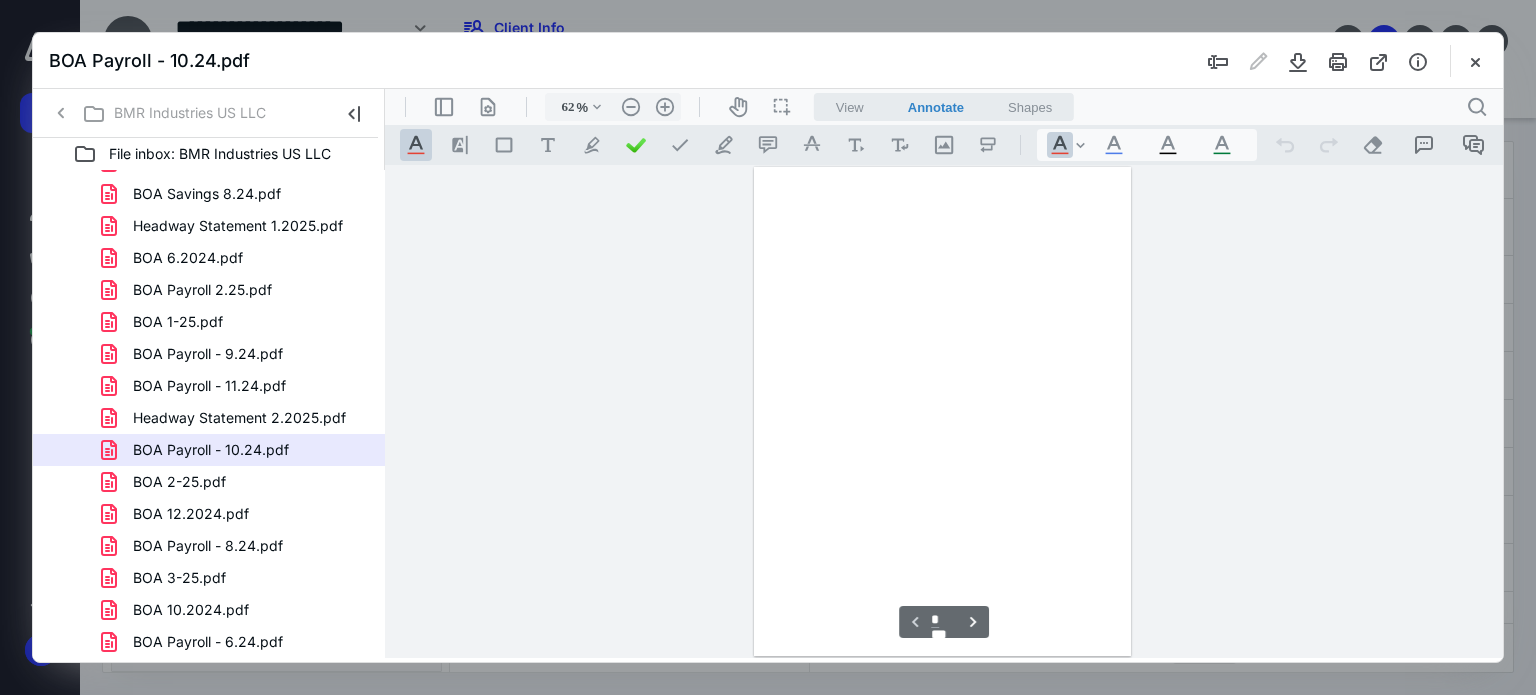 scroll, scrollTop: 78, scrollLeft: 0, axis: vertical 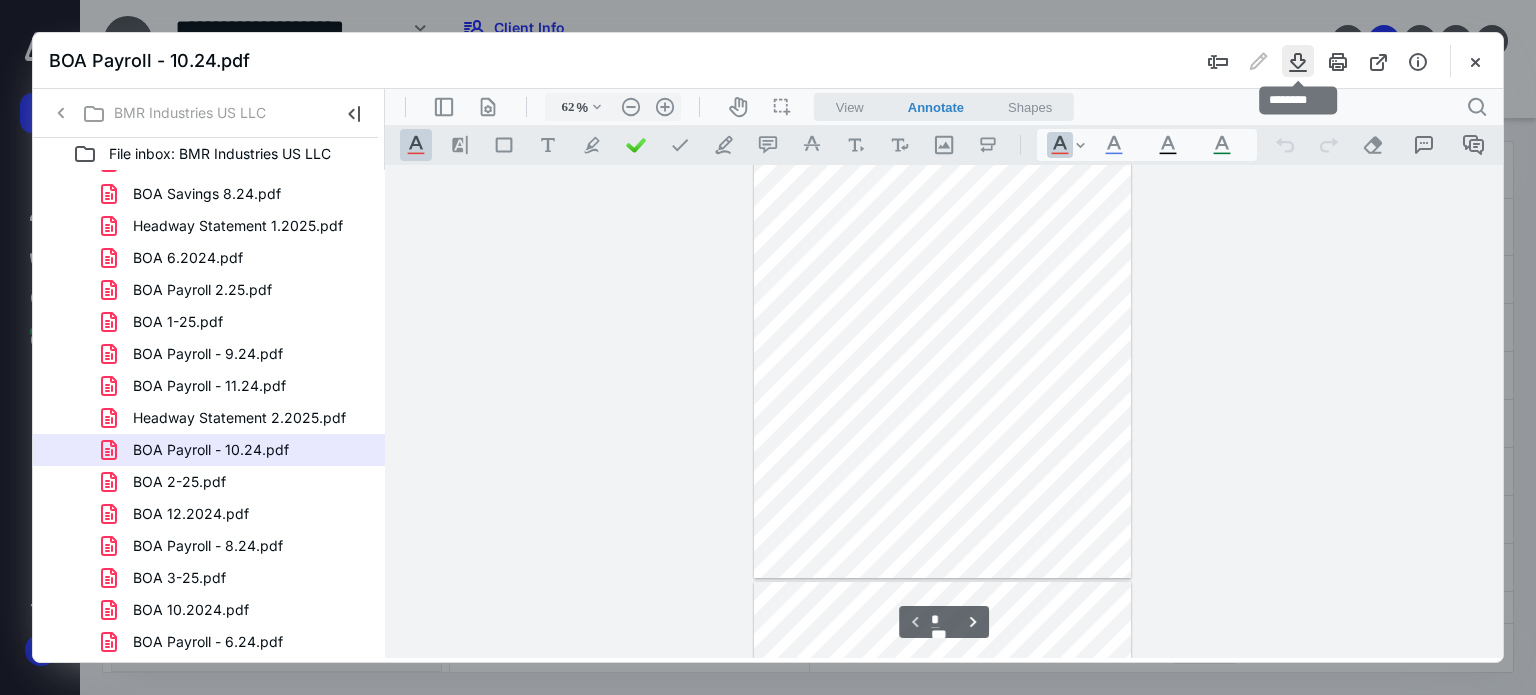 click at bounding box center [1298, 61] 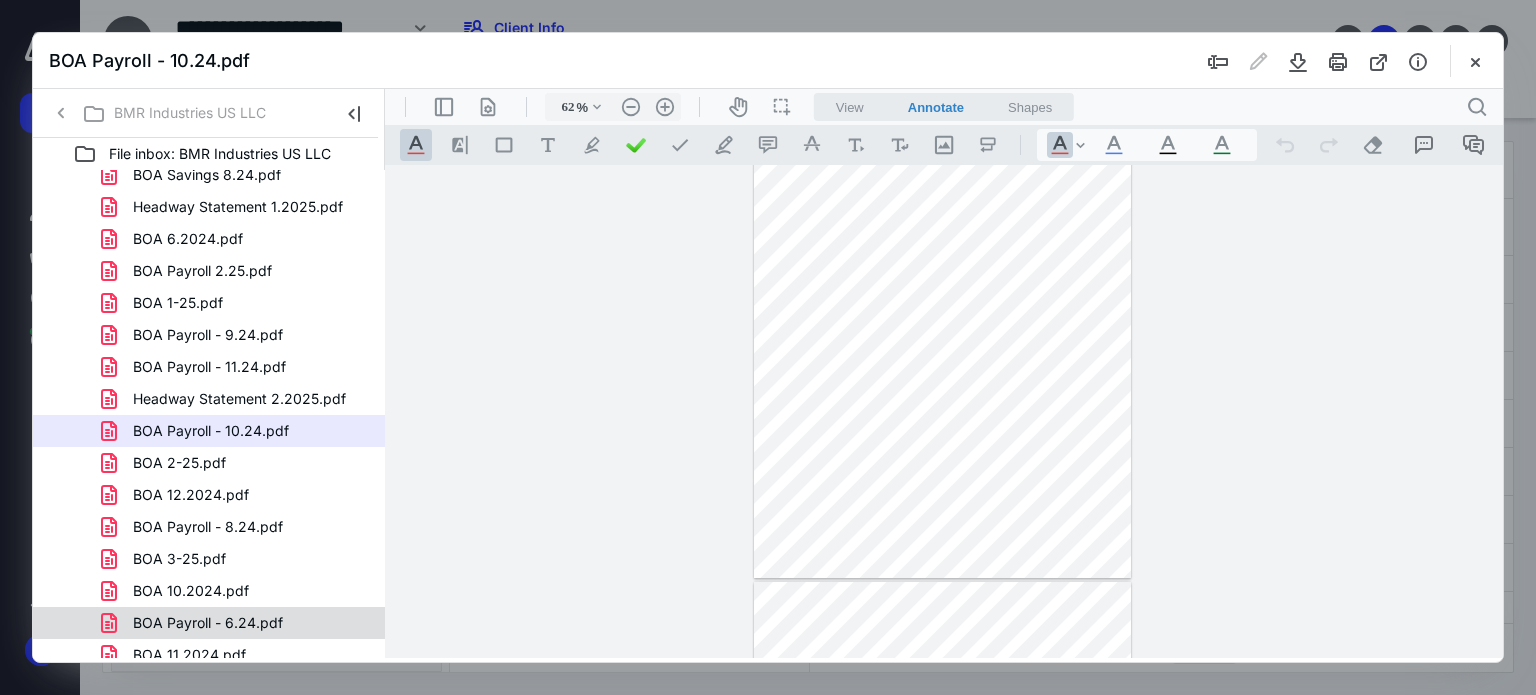 scroll, scrollTop: 1323, scrollLeft: 0, axis: vertical 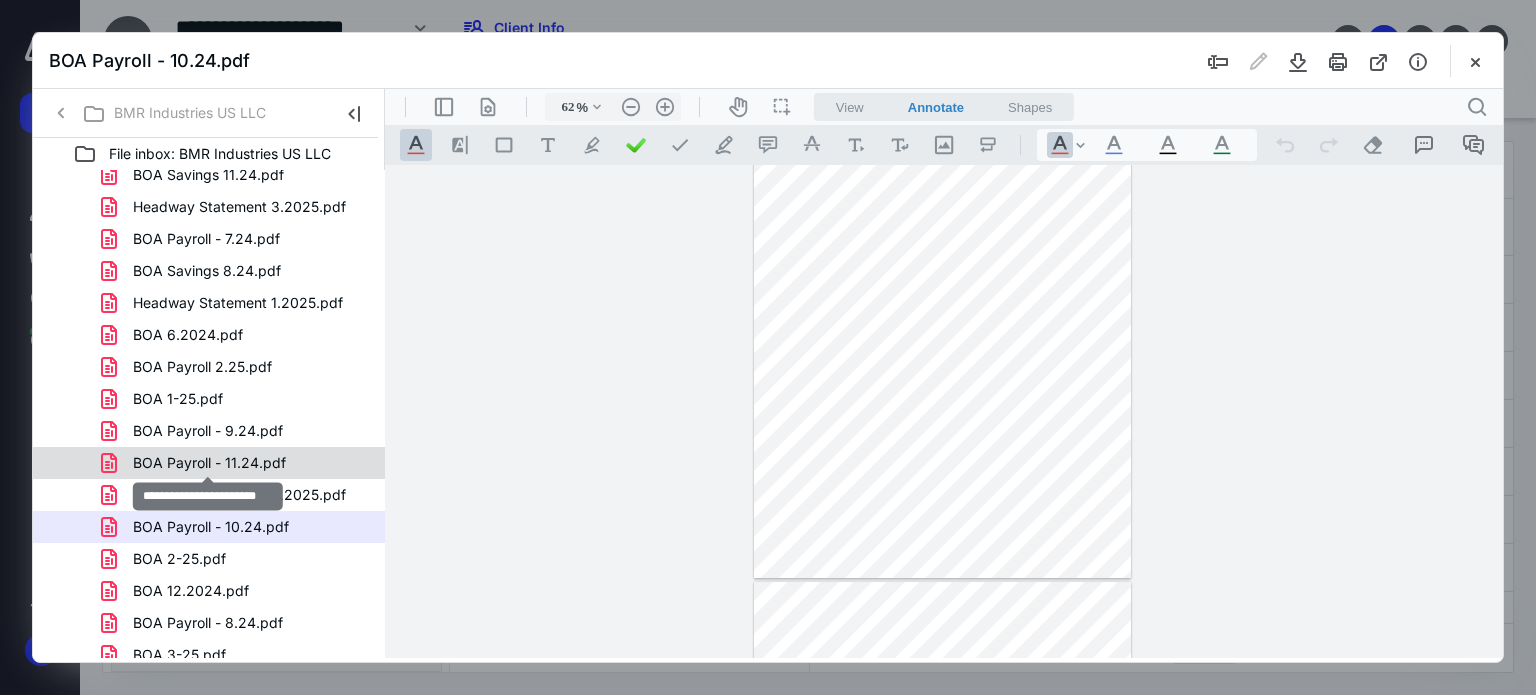 click on "BOA Payroll - 11.24.pdf" at bounding box center (209, 463) 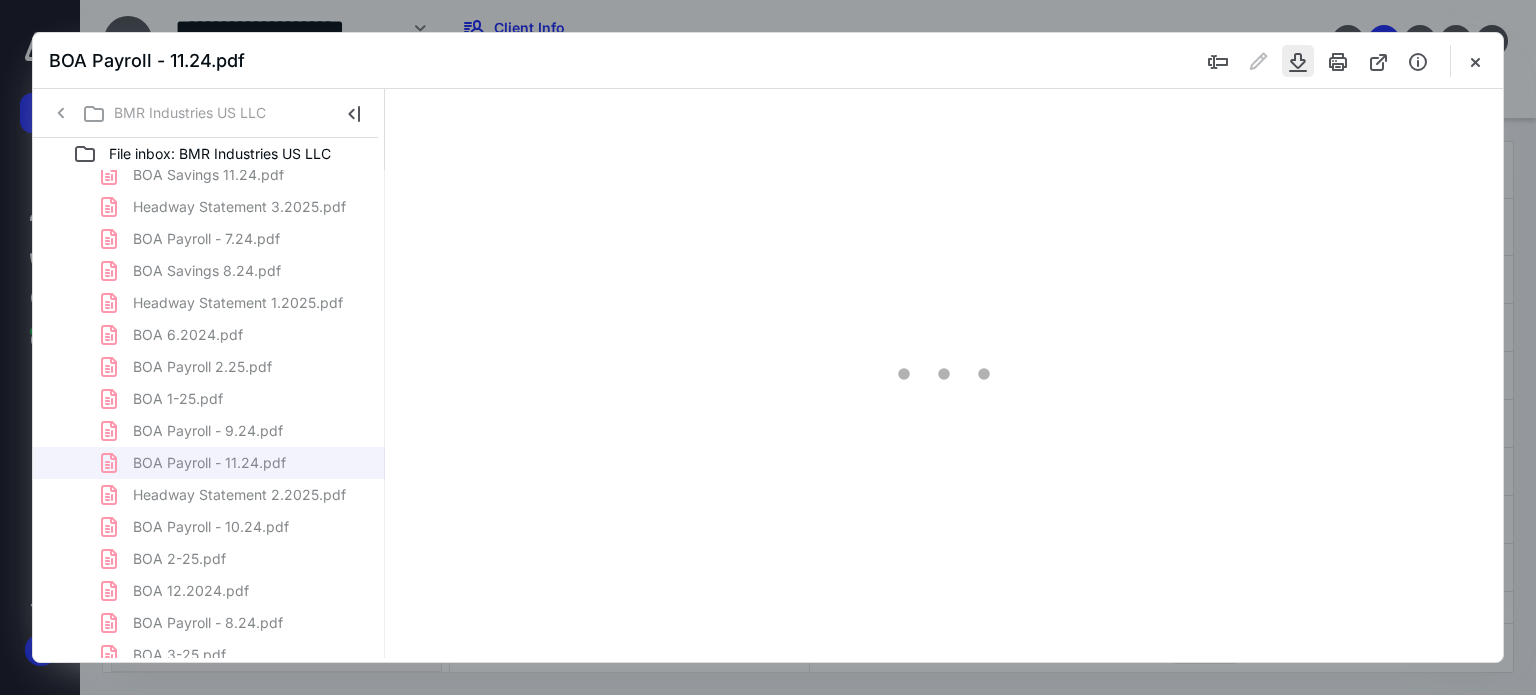 scroll, scrollTop: 78, scrollLeft: 0, axis: vertical 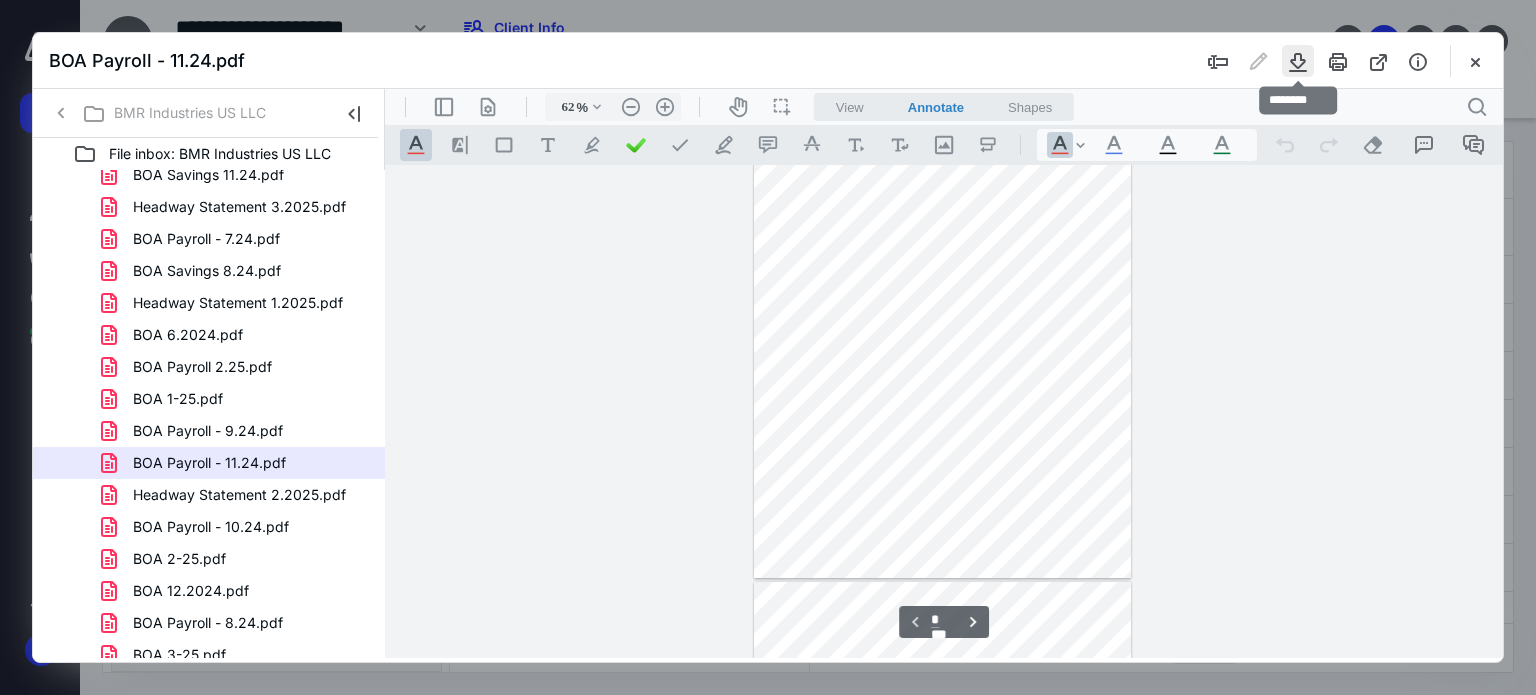 click at bounding box center [1298, 61] 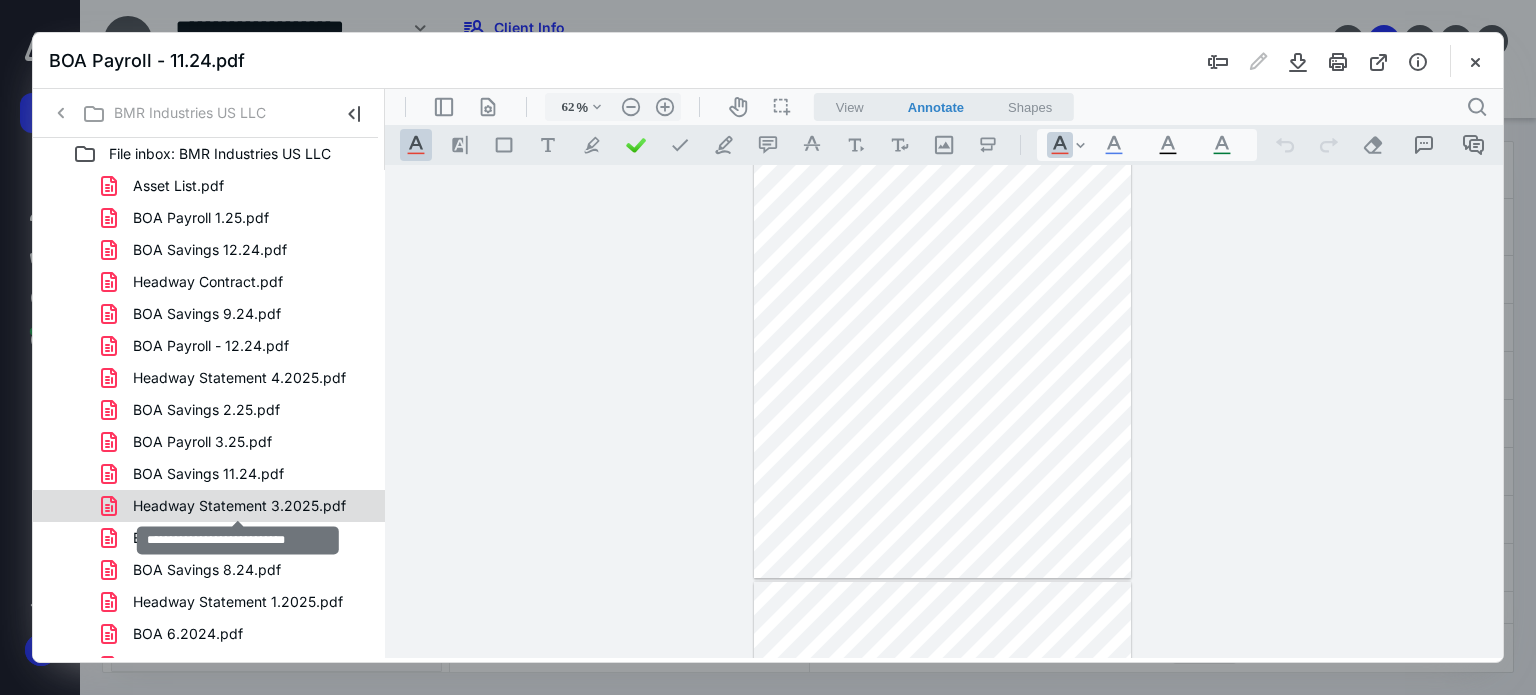 scroll, scrollTop: 1023, scrollLeft: 0, axis: vertical 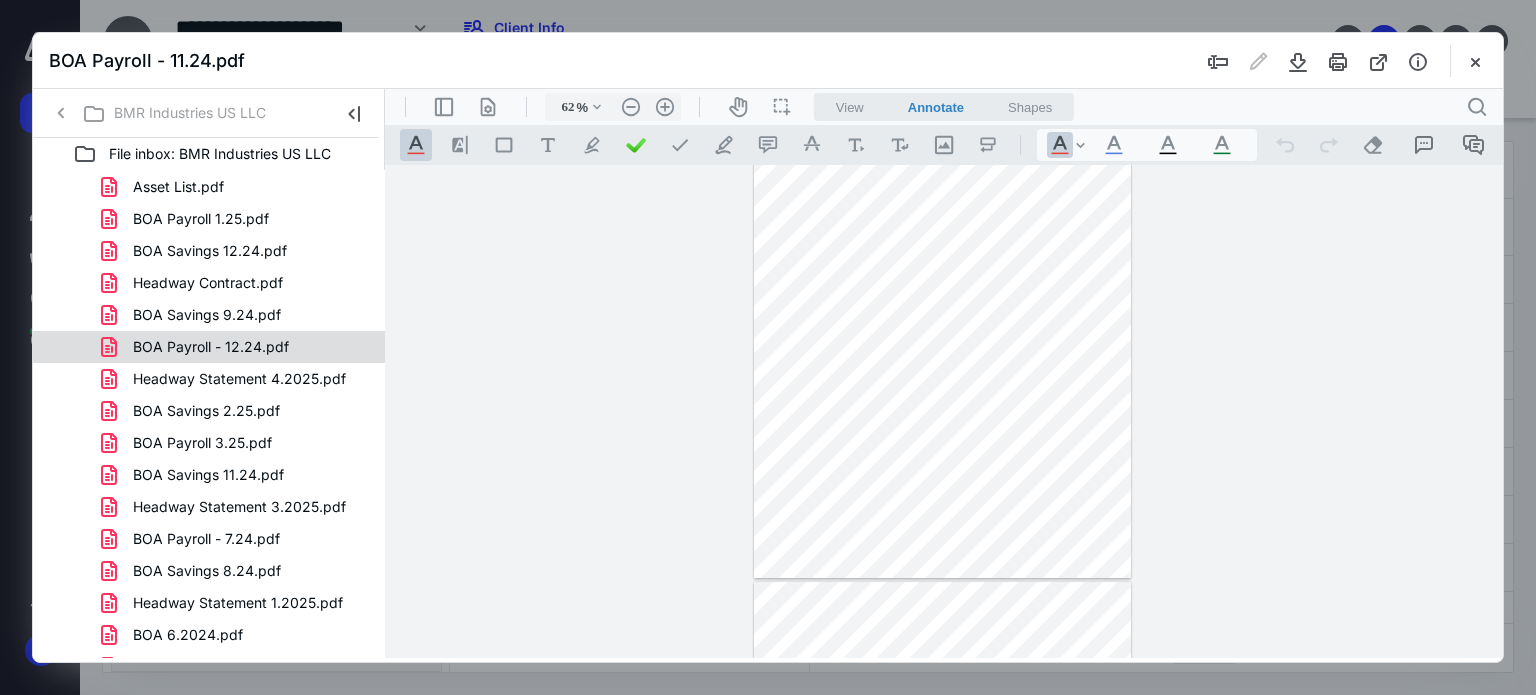click on "BOA Payroll - 12.24.pdf" at bounding box center [211, 347] 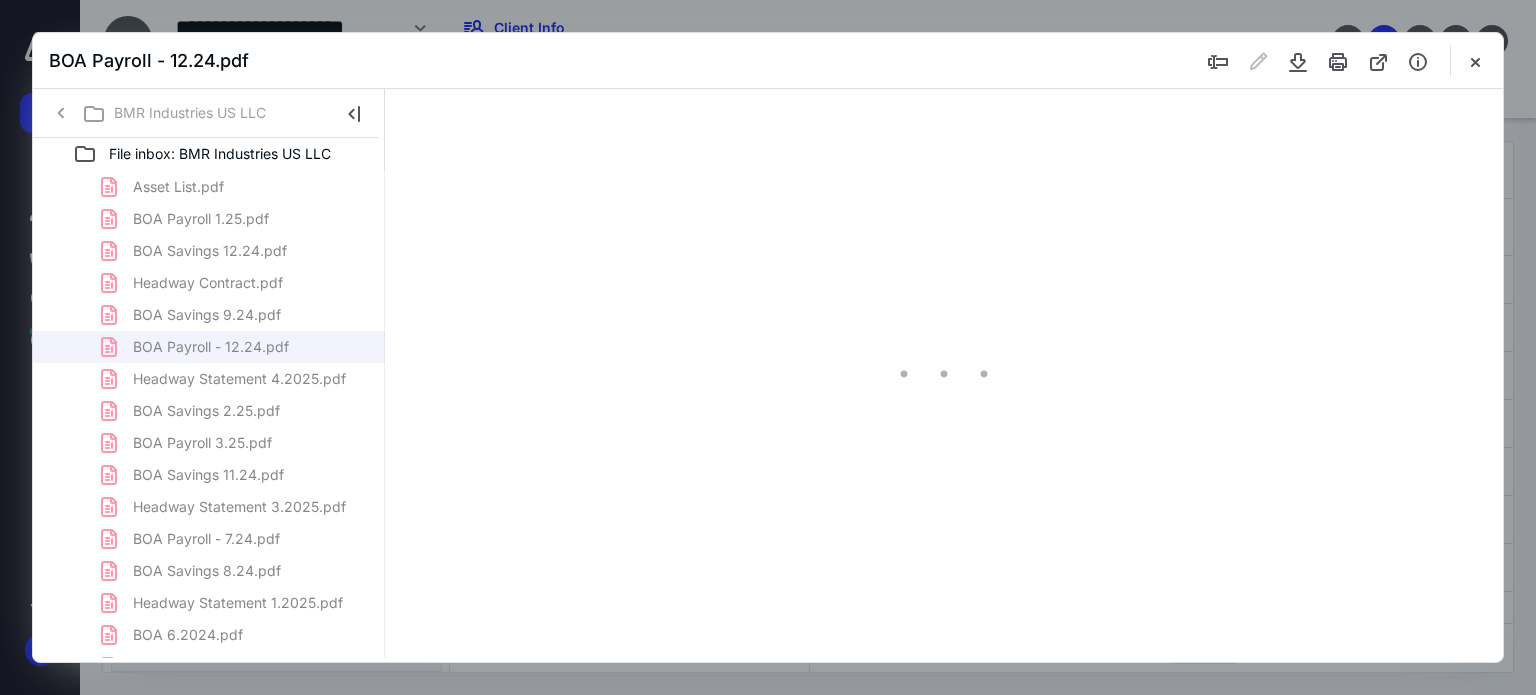 scroll, scrollTop: 78, scrollLeft: 0, axis: vertical 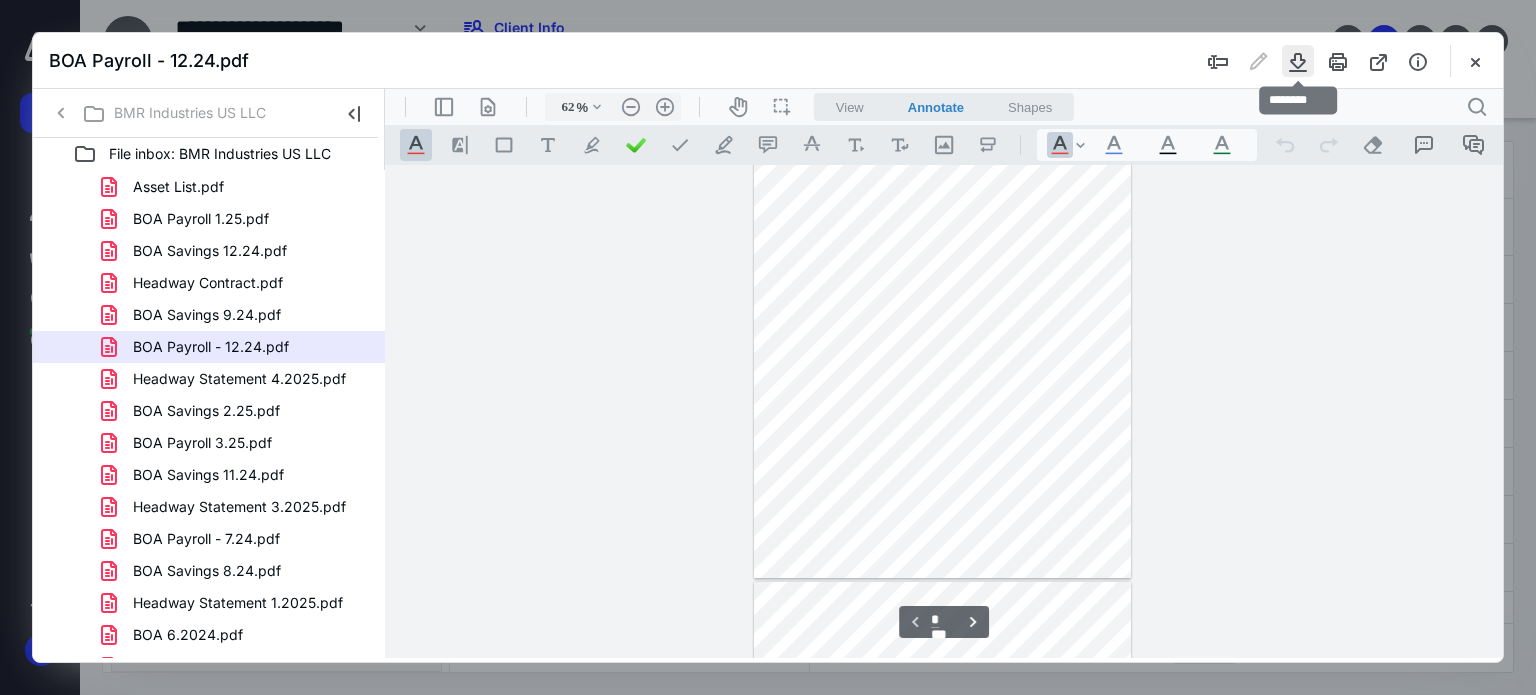 click at bounding box center (1298, 61) 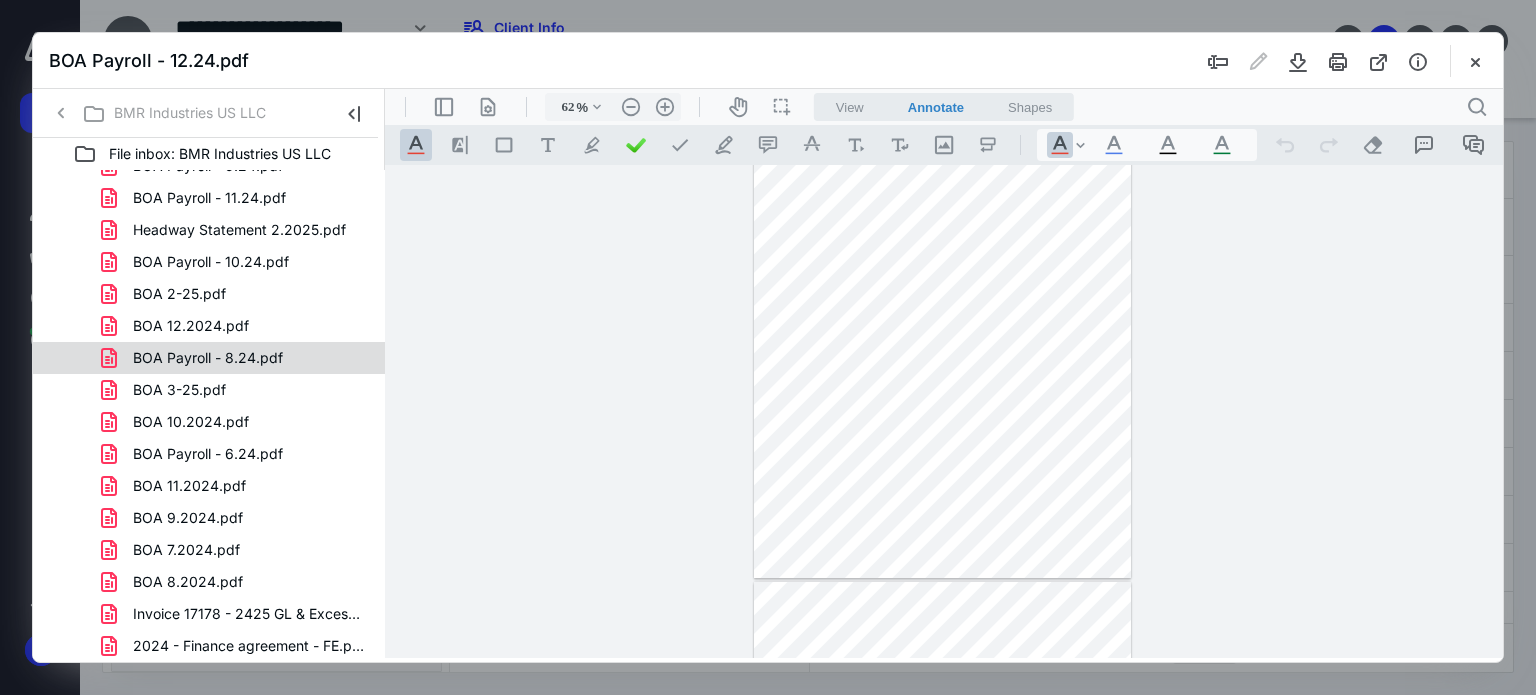 scroll, scrollTop: 1623, scrollLeft: 0, axis: vertical 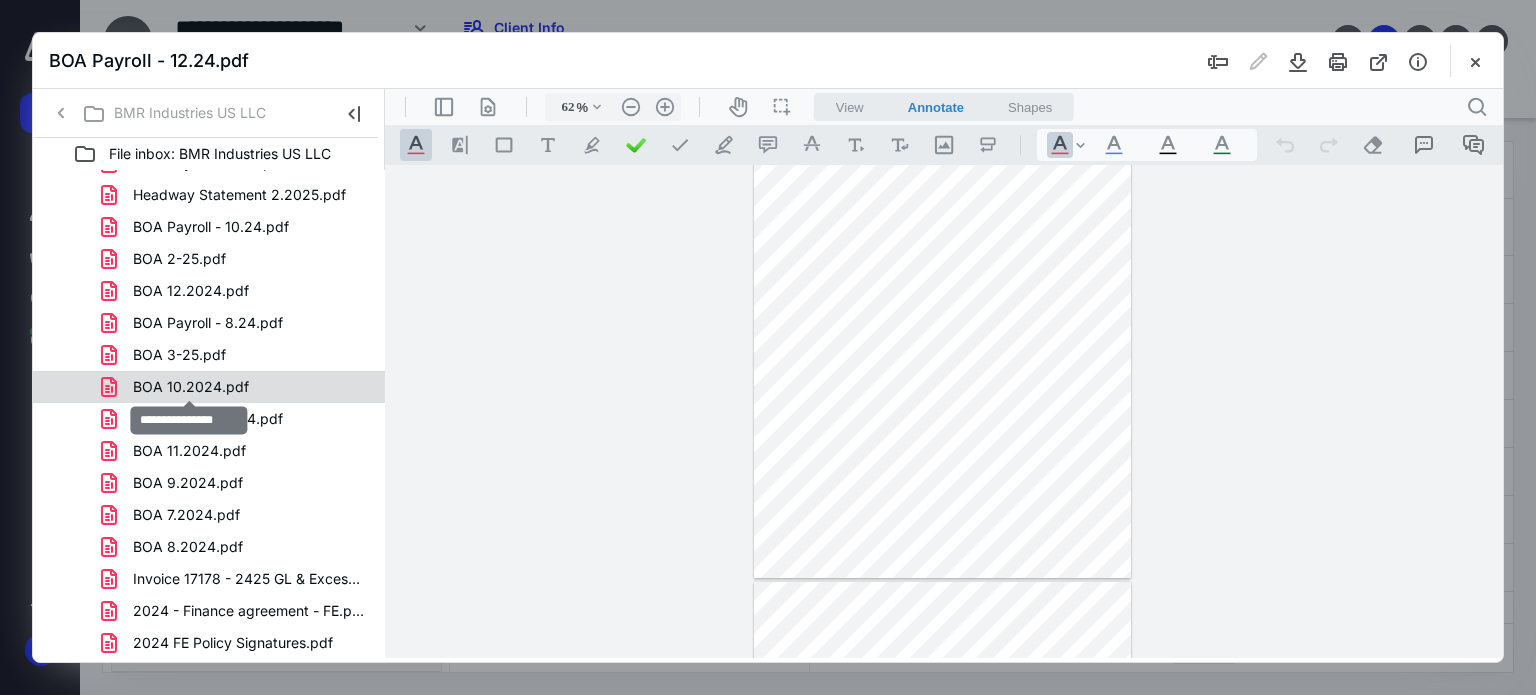 click on "BOA 10.2024.pdf" at bounding box center (191, 387) 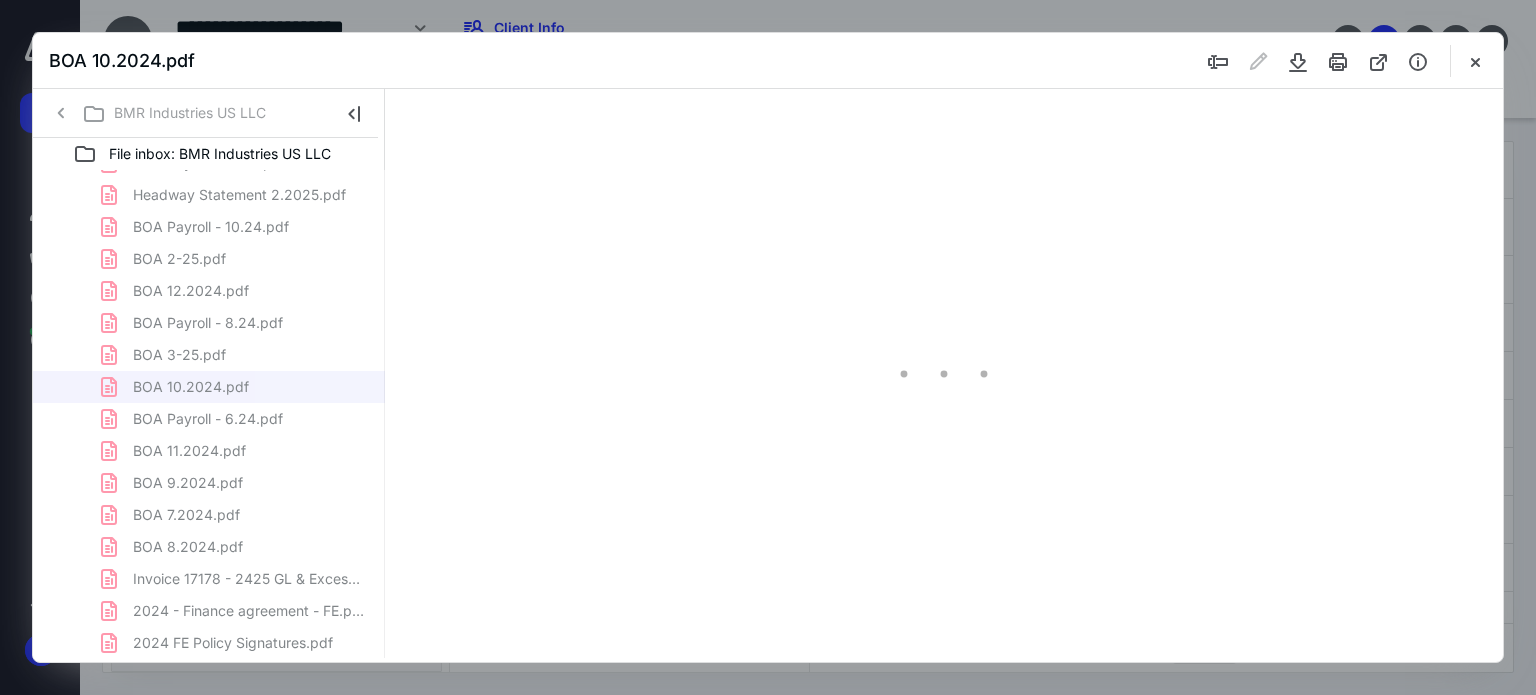 scroll, scrollTop: 78, scrollLeft: 0, axis: vertical 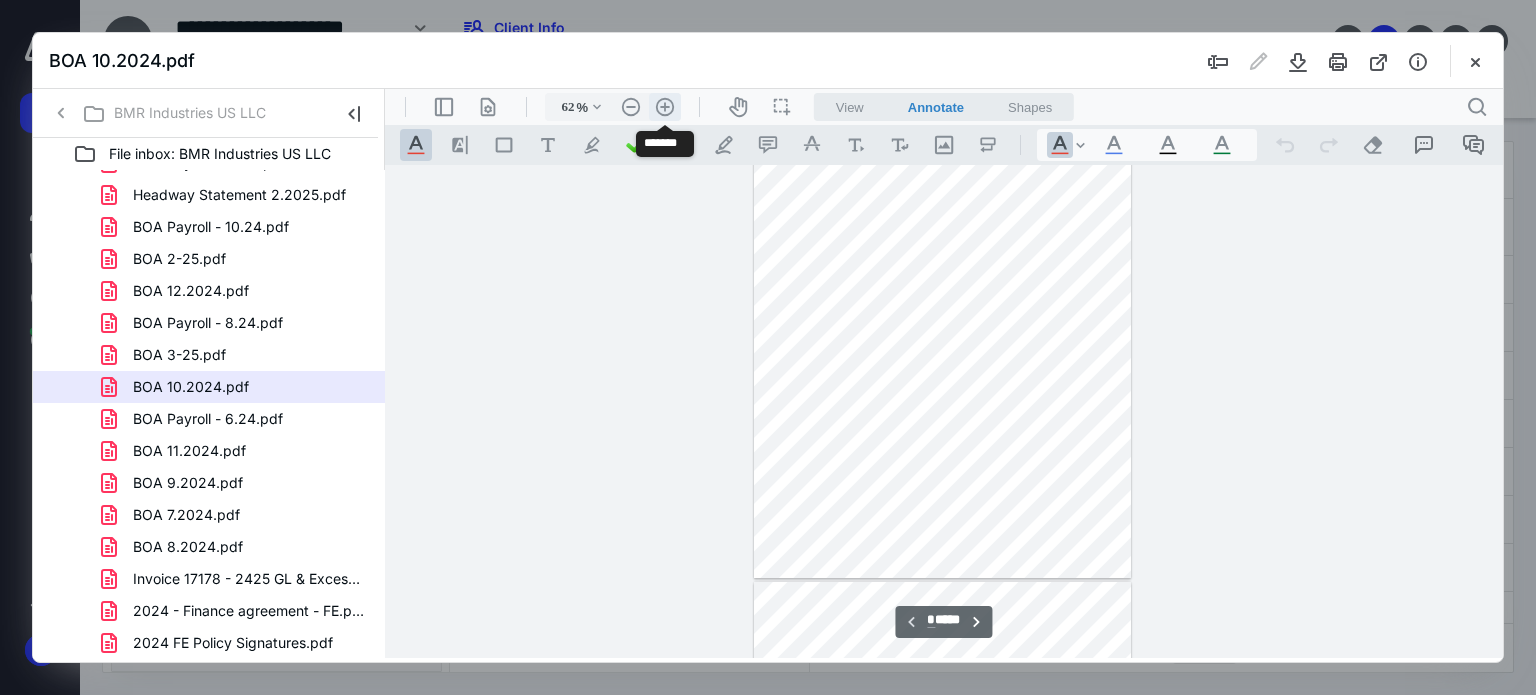 click on ".cls-1{fill:#abb0c4;} icon - header - zoom - in - line" at bounding box center [665, 107] 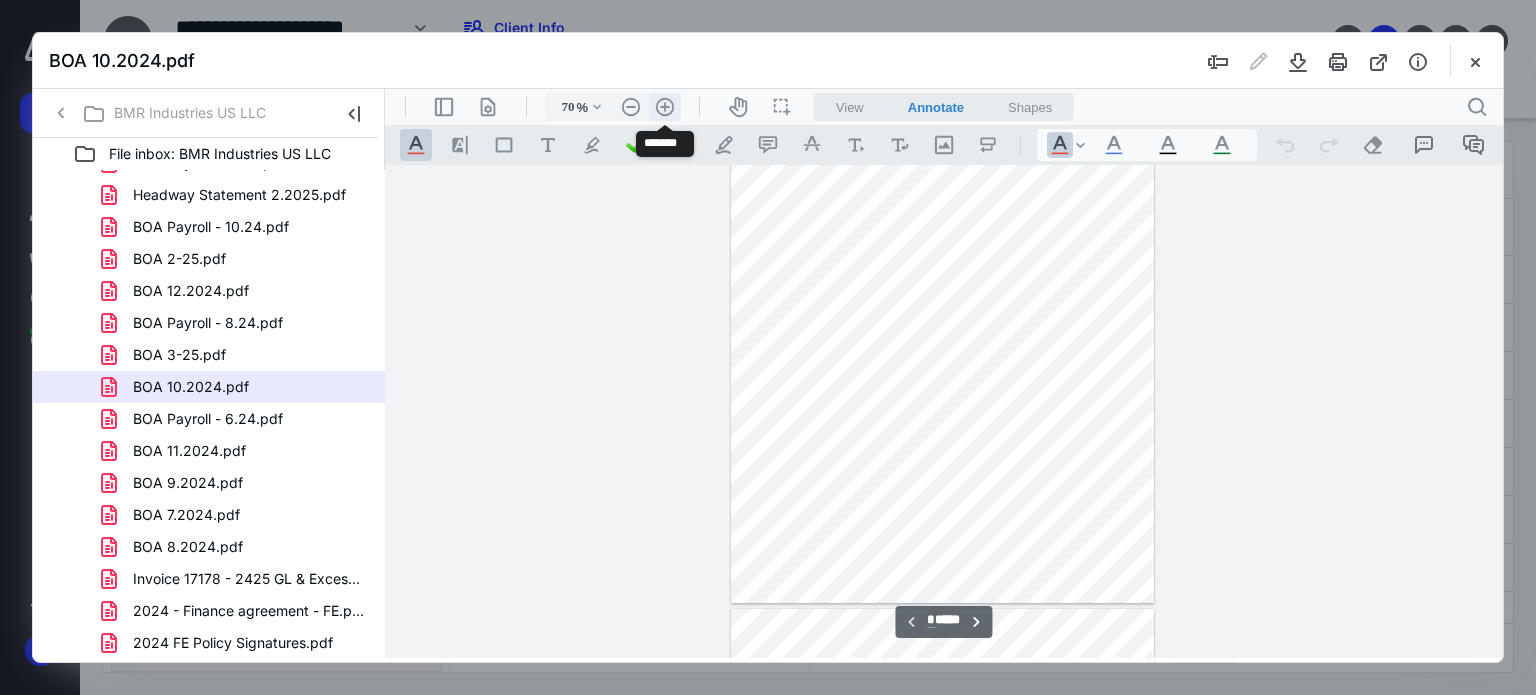 click on ".cls-1{fill:#abb0c4;} icon - header - zoom - in - line" at bounding box center (665, 107) 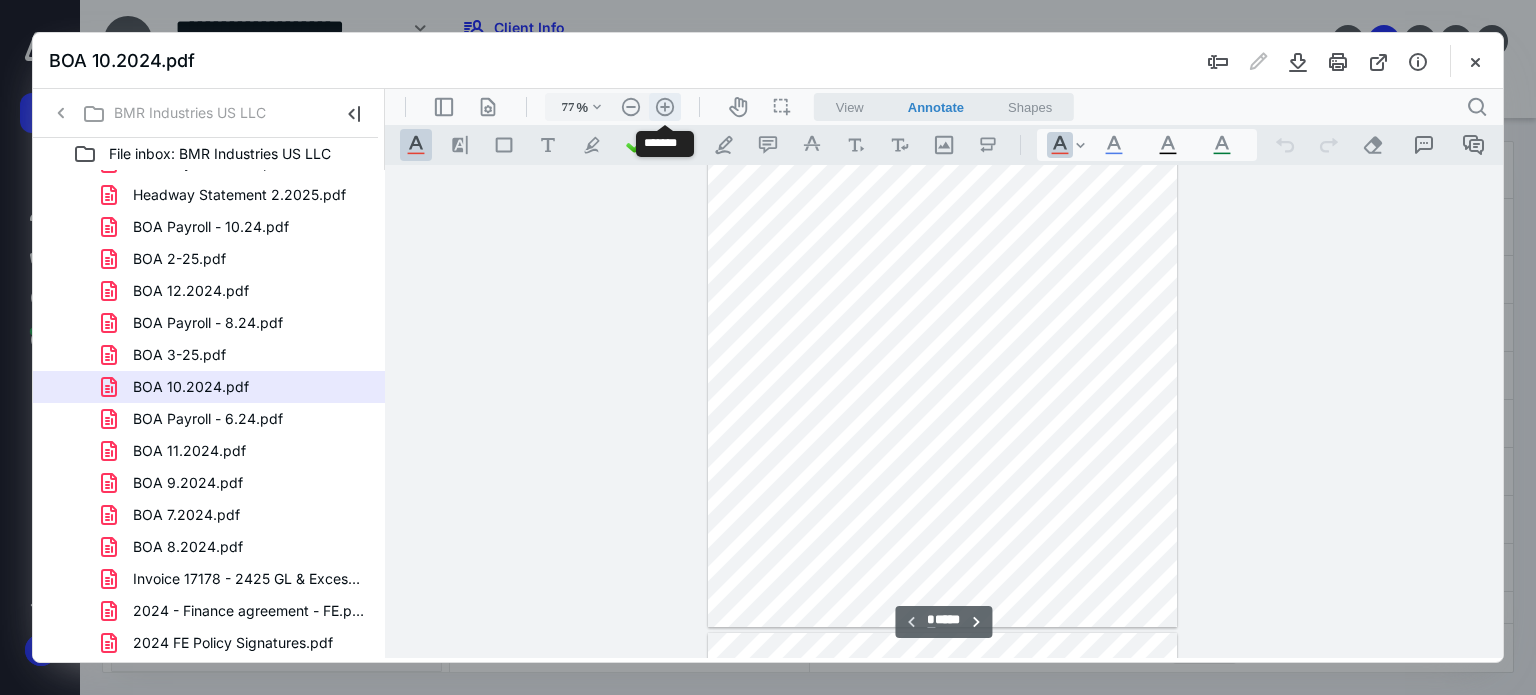 click on ".cls-1{fill:#abb0c4;} icon - header - zoom - in - line" at bounding box center (665, 107) 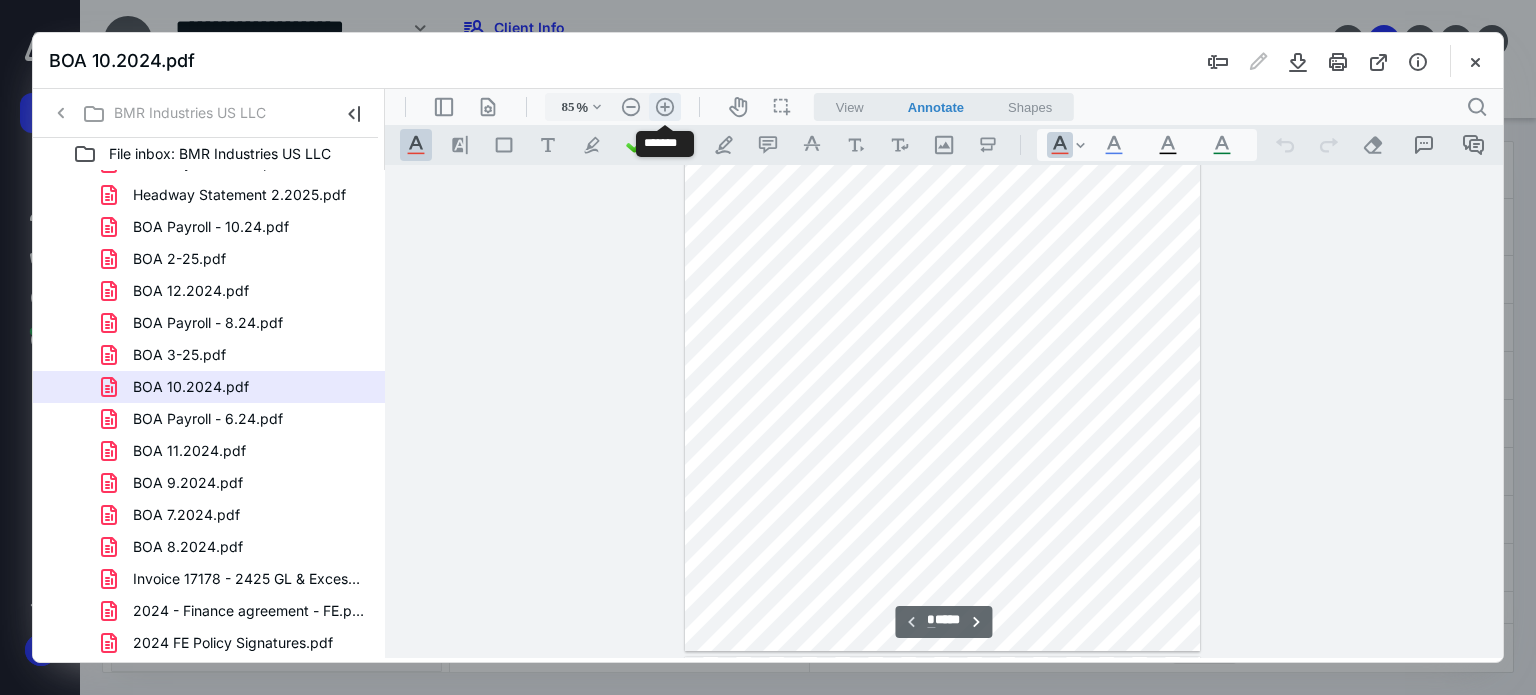 click on ".cls-1{fill:#abb0c4;} icon - header - zoom - in - line" at bounding box center (665, 107) 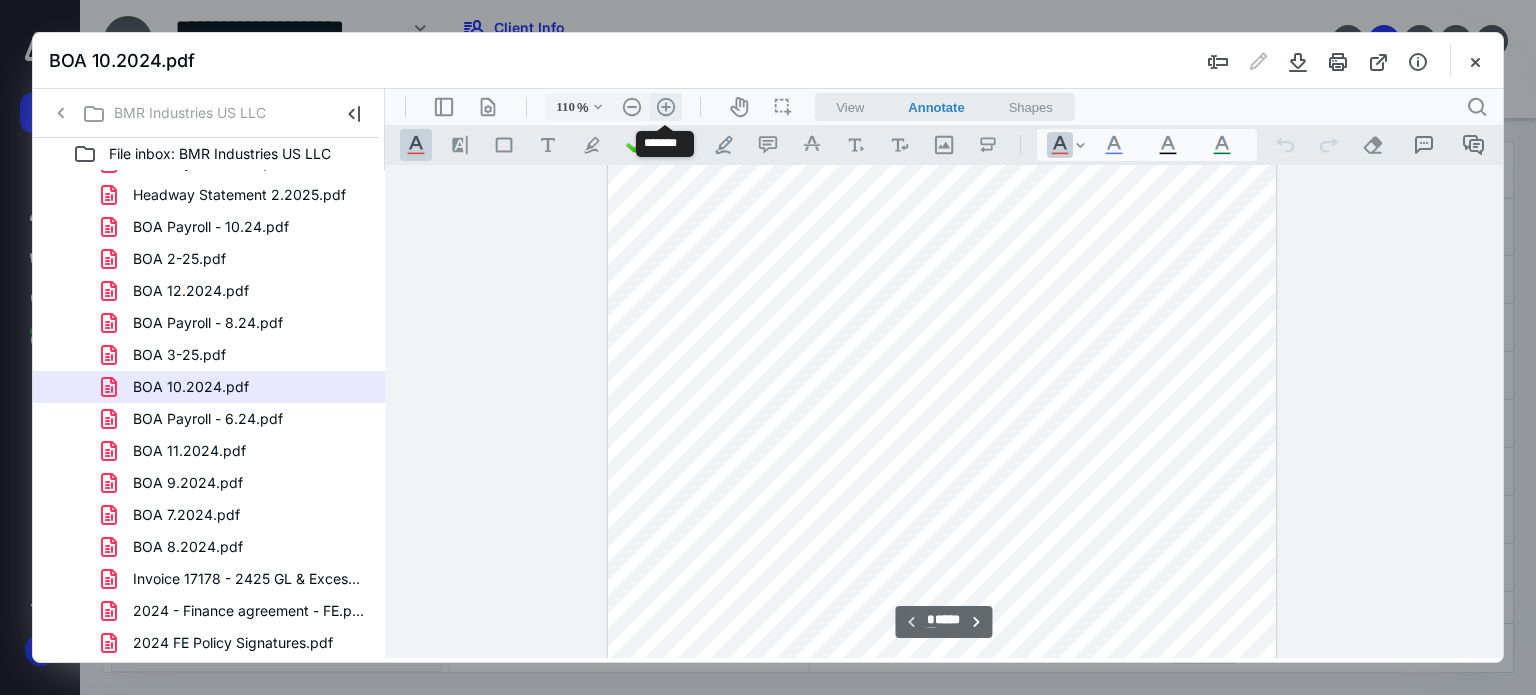 click on ".cls-1{fill:#abb0c4;} icon - header - zoom - in - line" at bounding box center [666, 107] 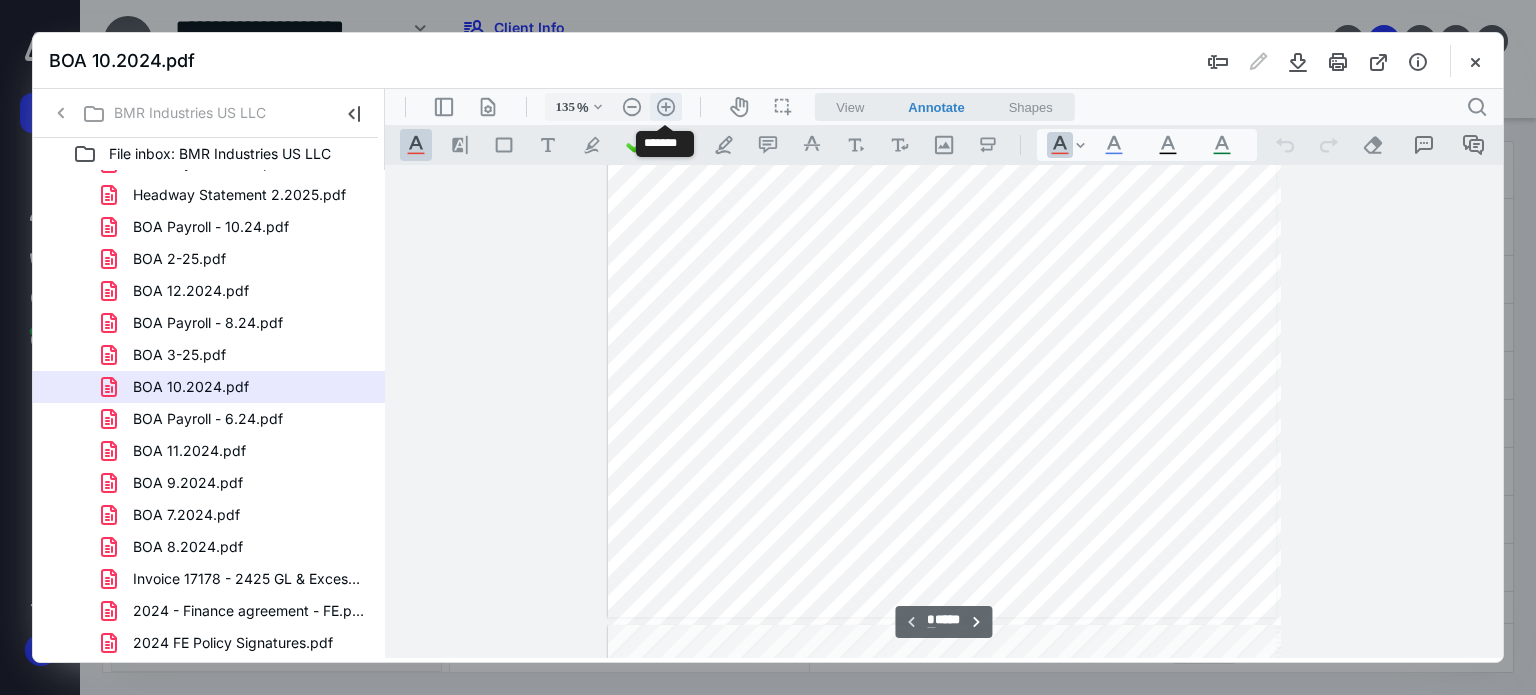 click on ".cls-1{fill:#abb0c4;} icon - header - zoom - in - line" at bounding box center (666, 107) 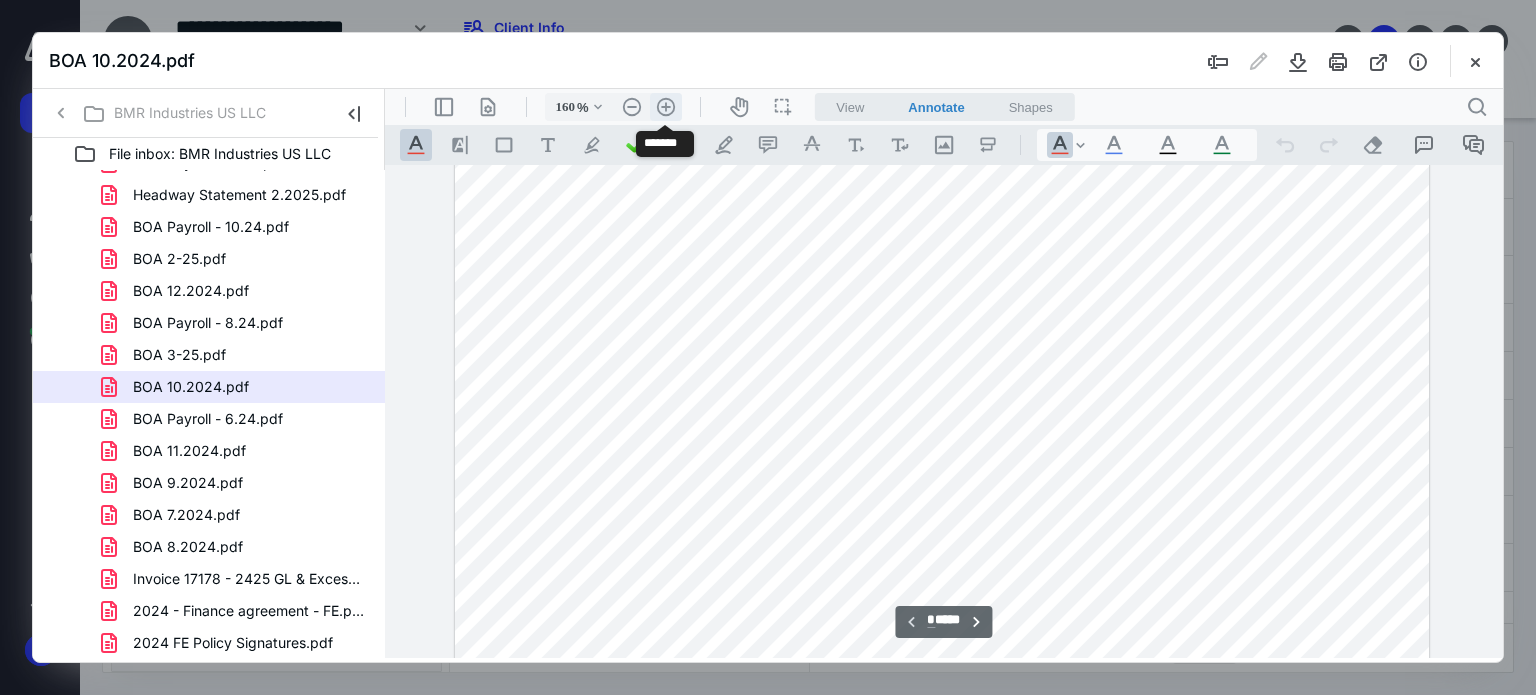 scroll, scrollTop: 534, scrollLeft: 0, axis: vertical 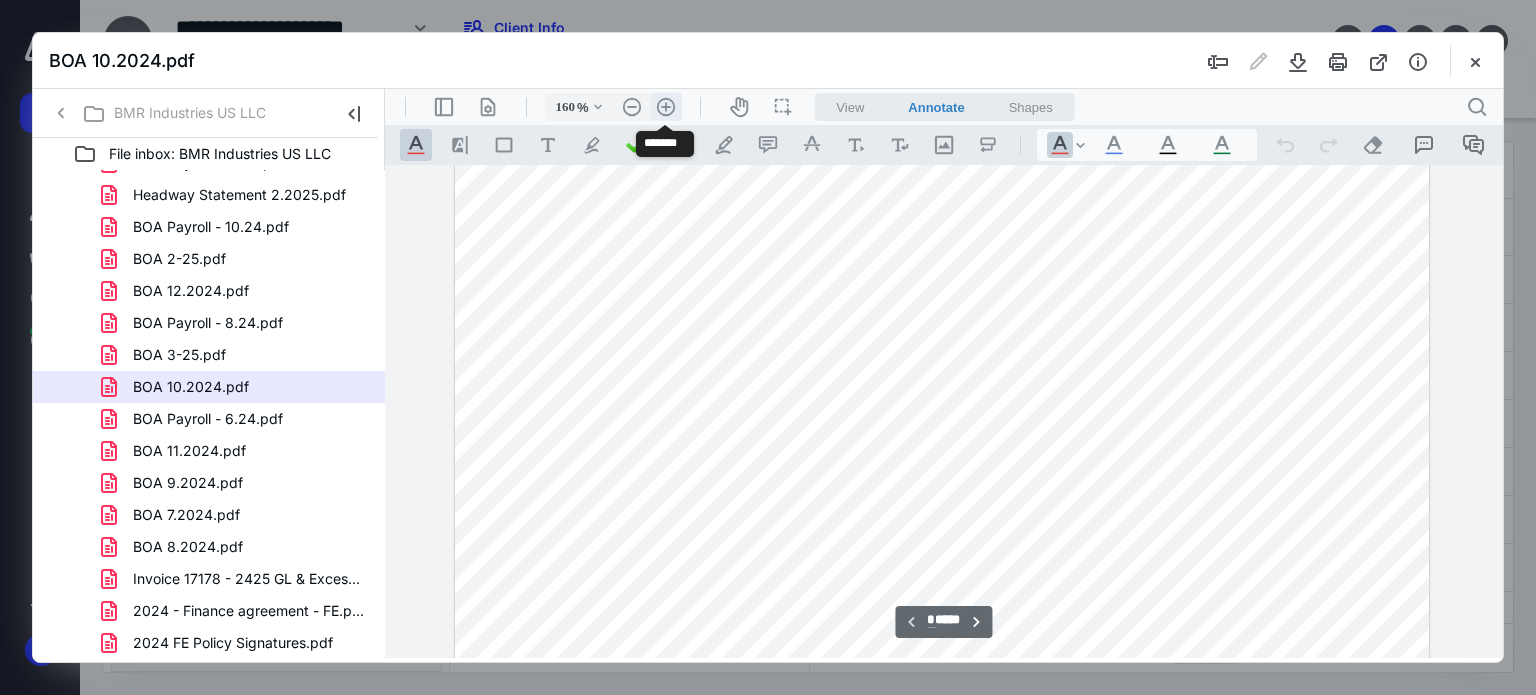 click on ".cls-1{fill:#abb0c4;} icon - header - zoom - in - line" at bounding box center (666, 107) 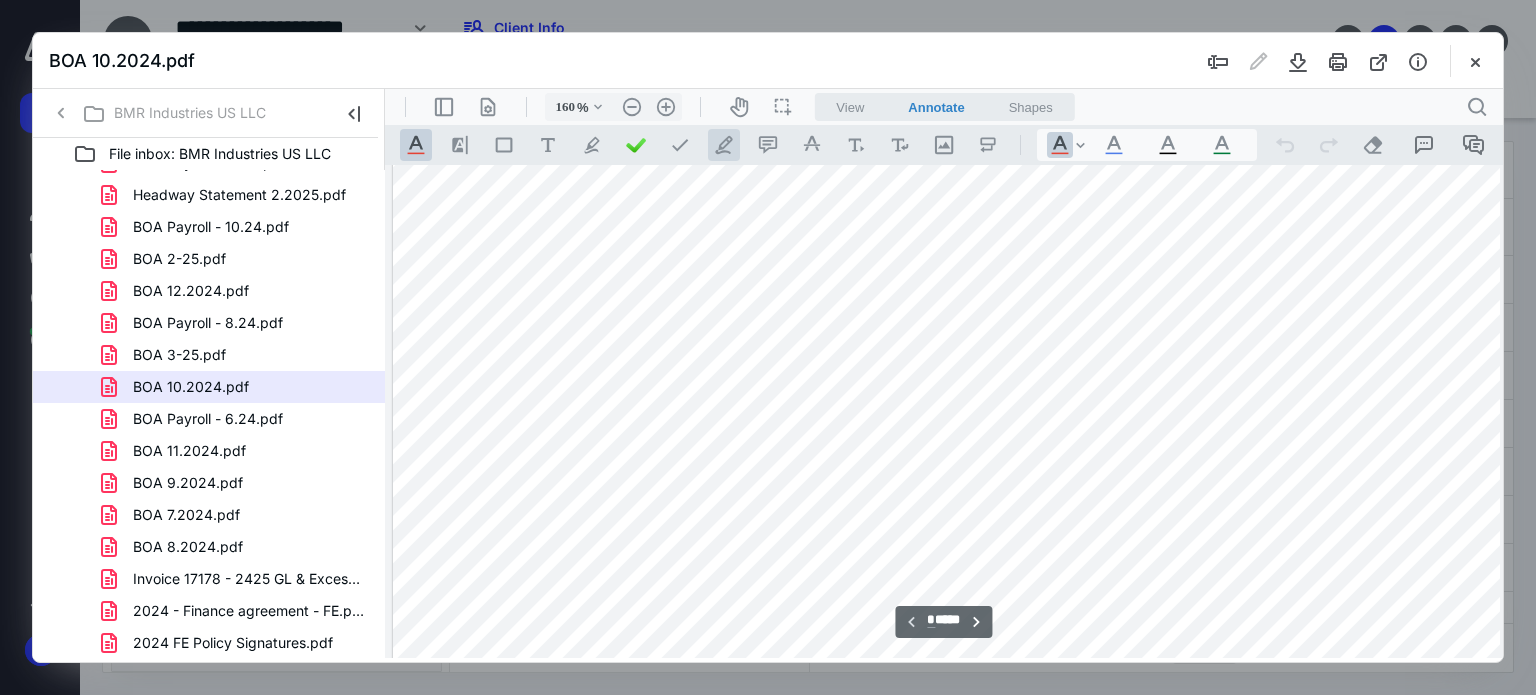 type on "210" 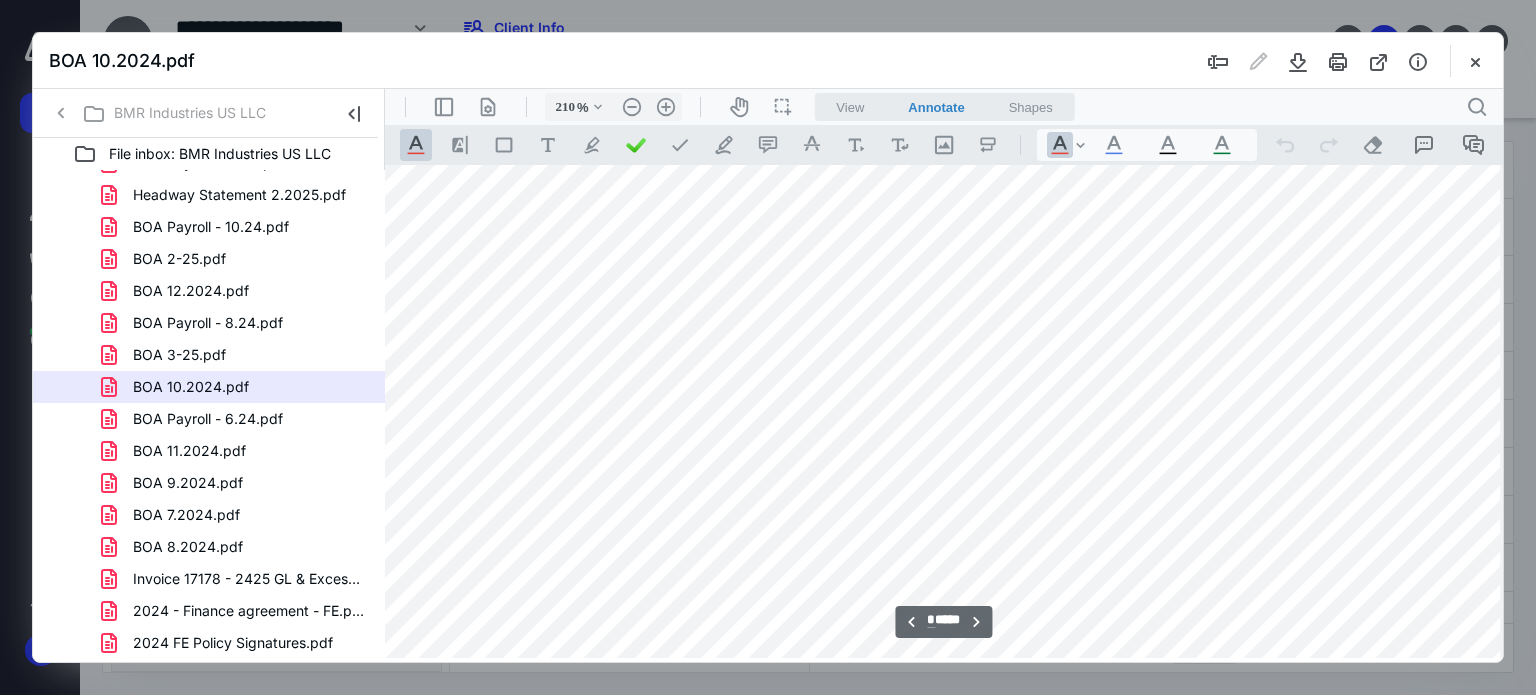 scroll, scrollTop: 3768, scrollLeft: 95, axis: both 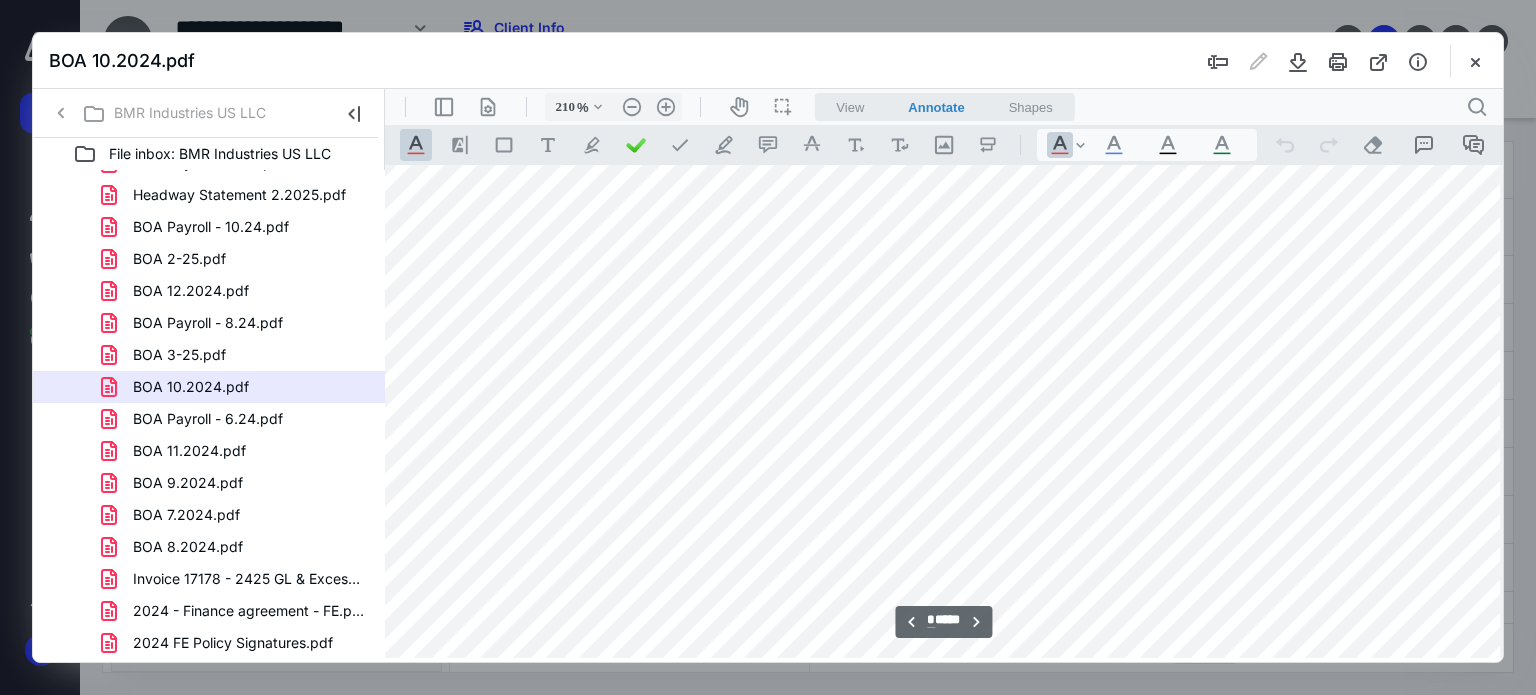 drag, startPoint x: 1186, startPoint y: 656, endPoint x: 1621, endPoint y: 748, distance: 444.6223 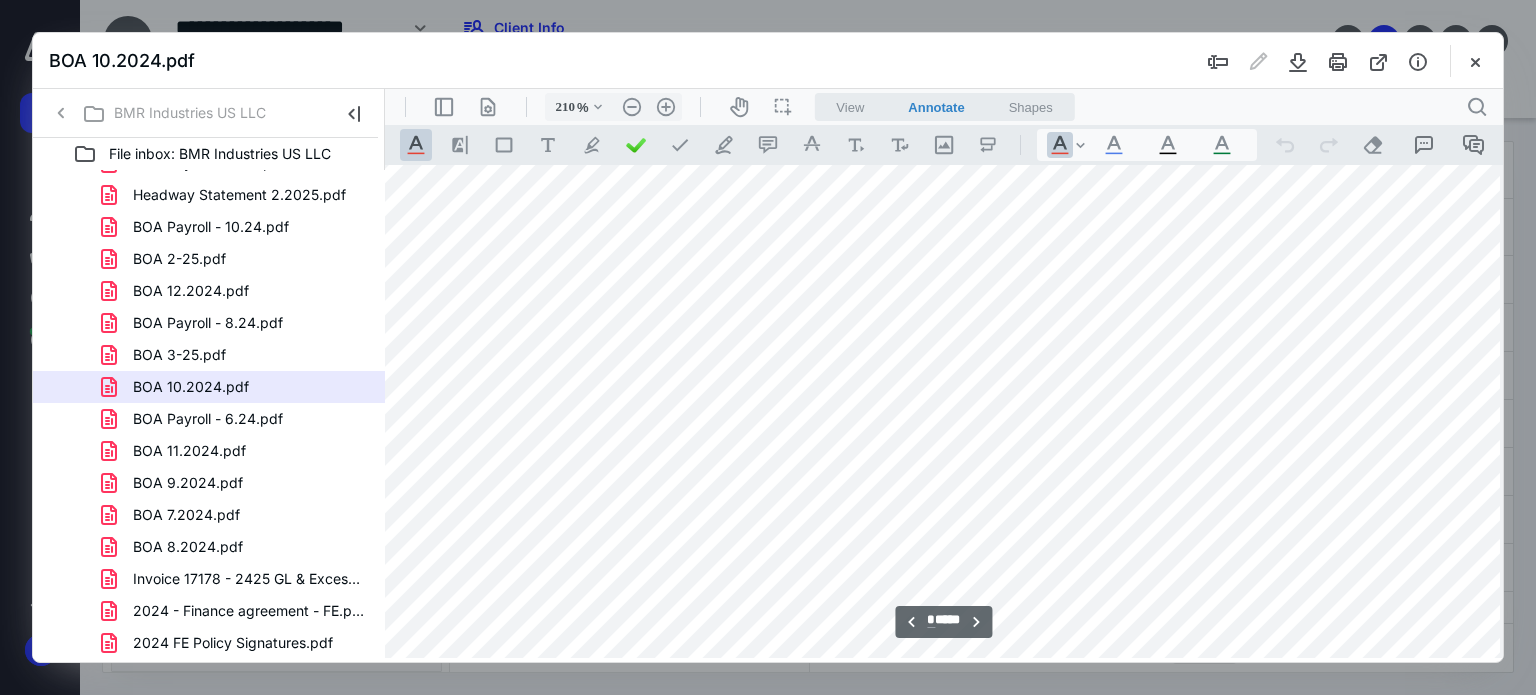 scroll, scrollTop: 6168, scrollLeft: 138, axis: both 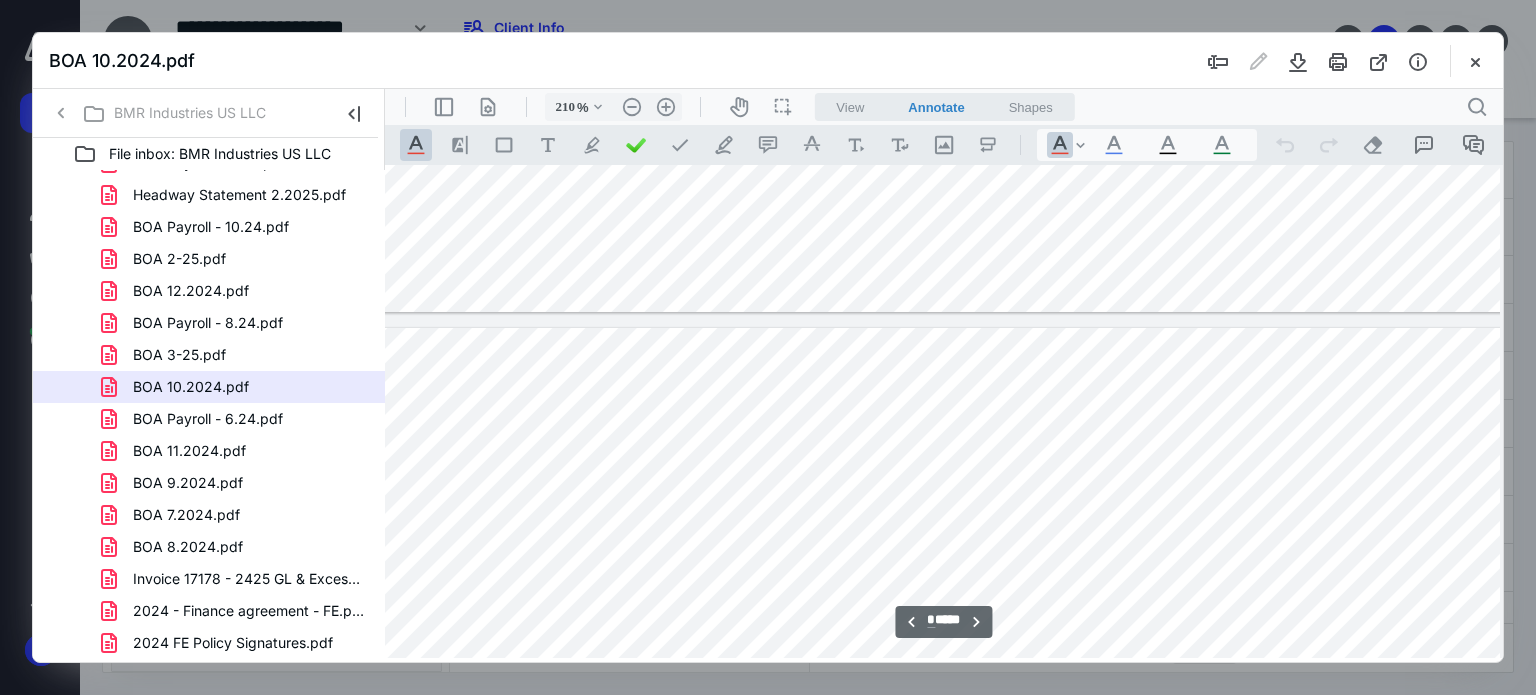 type on "*" 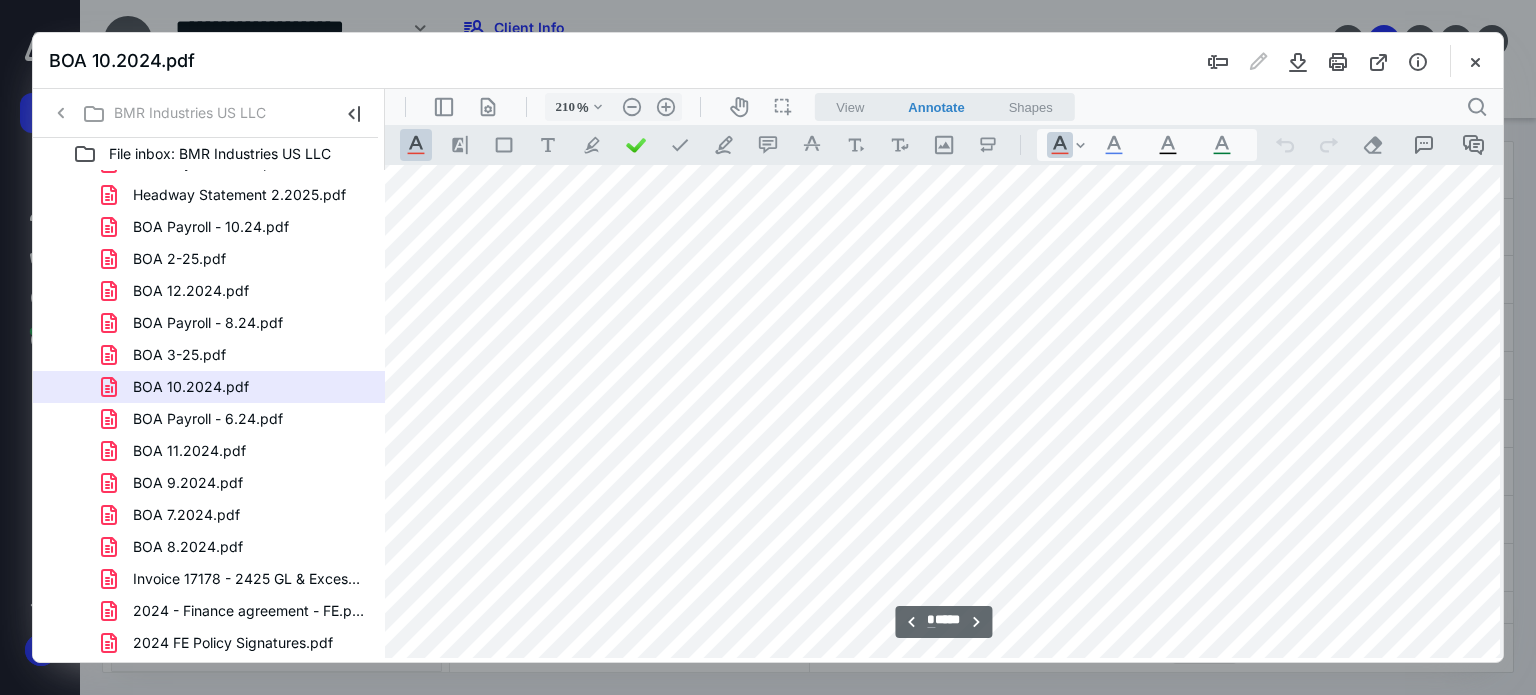 scroll, scrollTop: 3568, scrollLeft: 138, axis: both 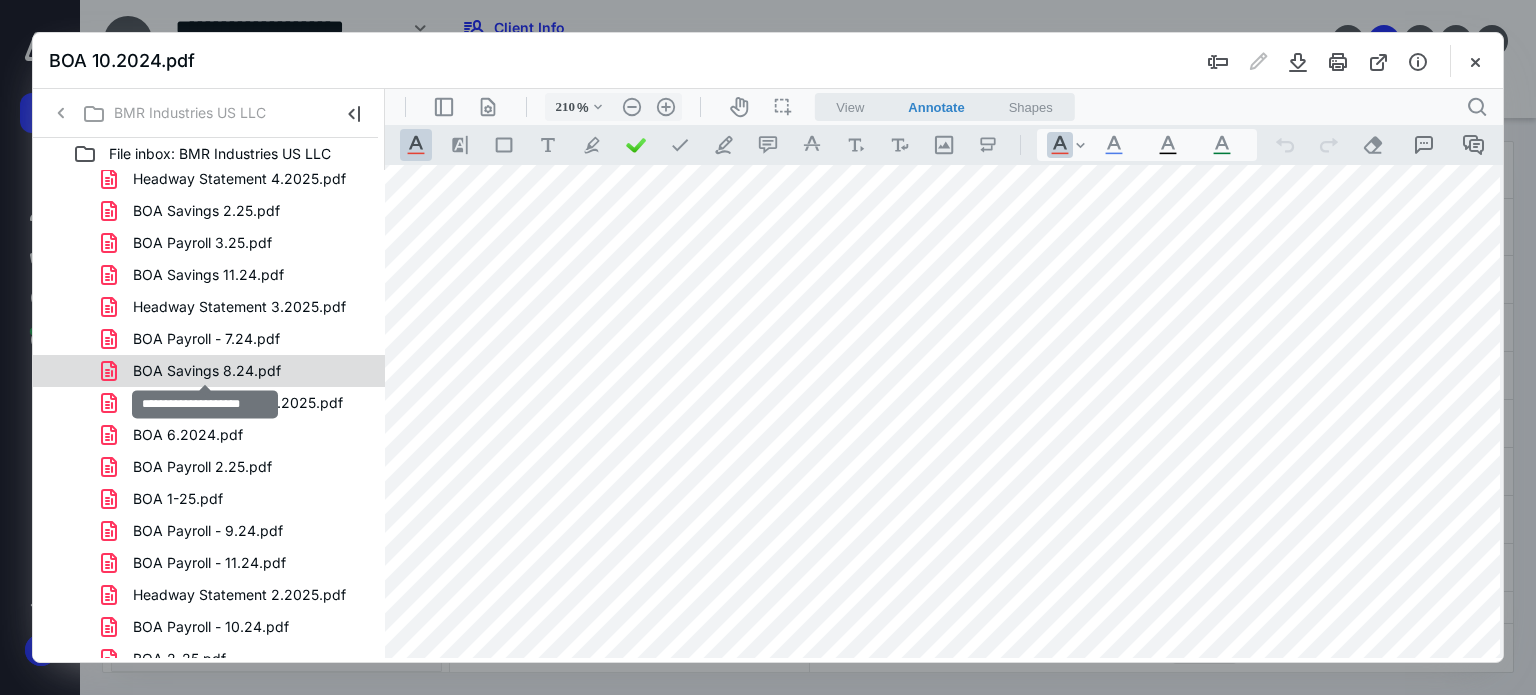 click on "BOA Savings 8.24.pdf" at bounding box center [207, 371] 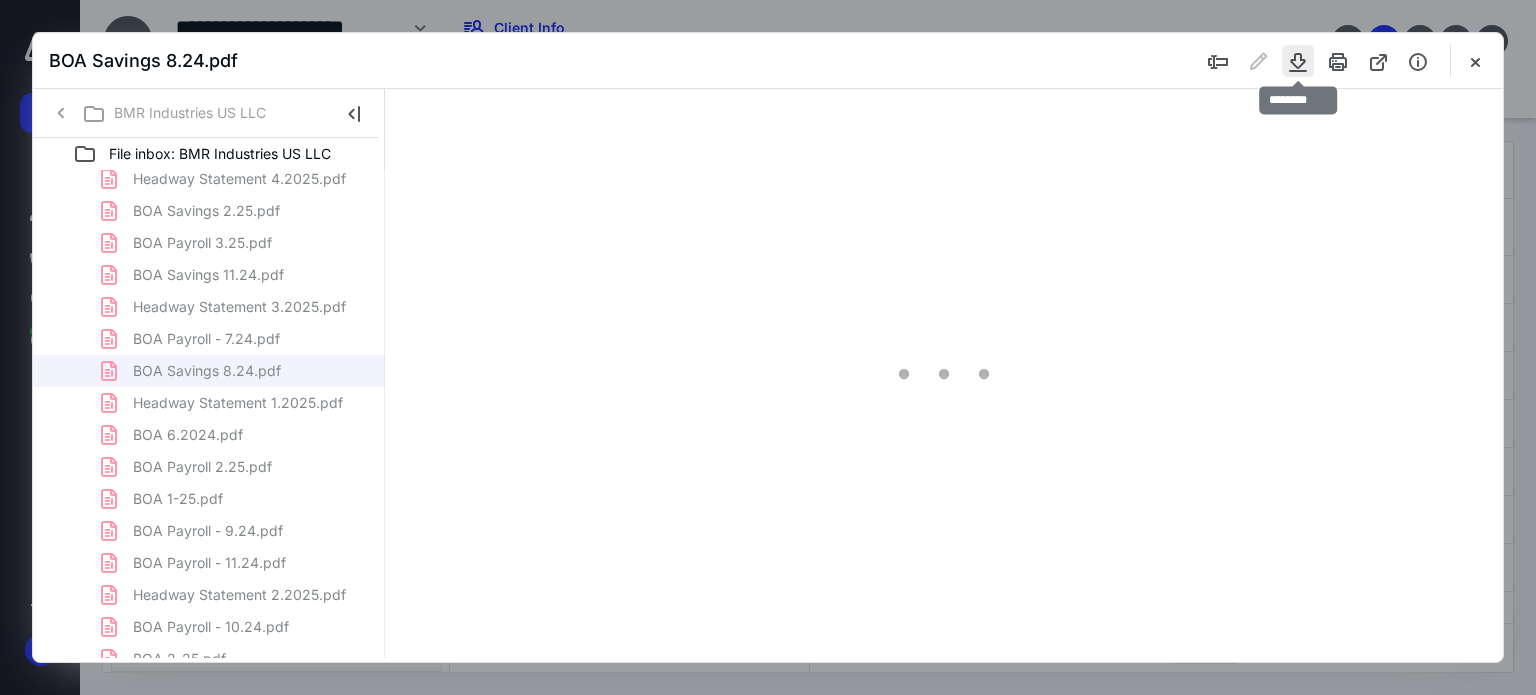 scroll, scrollTop: 78, scrollLeft: 0, axis: vertical 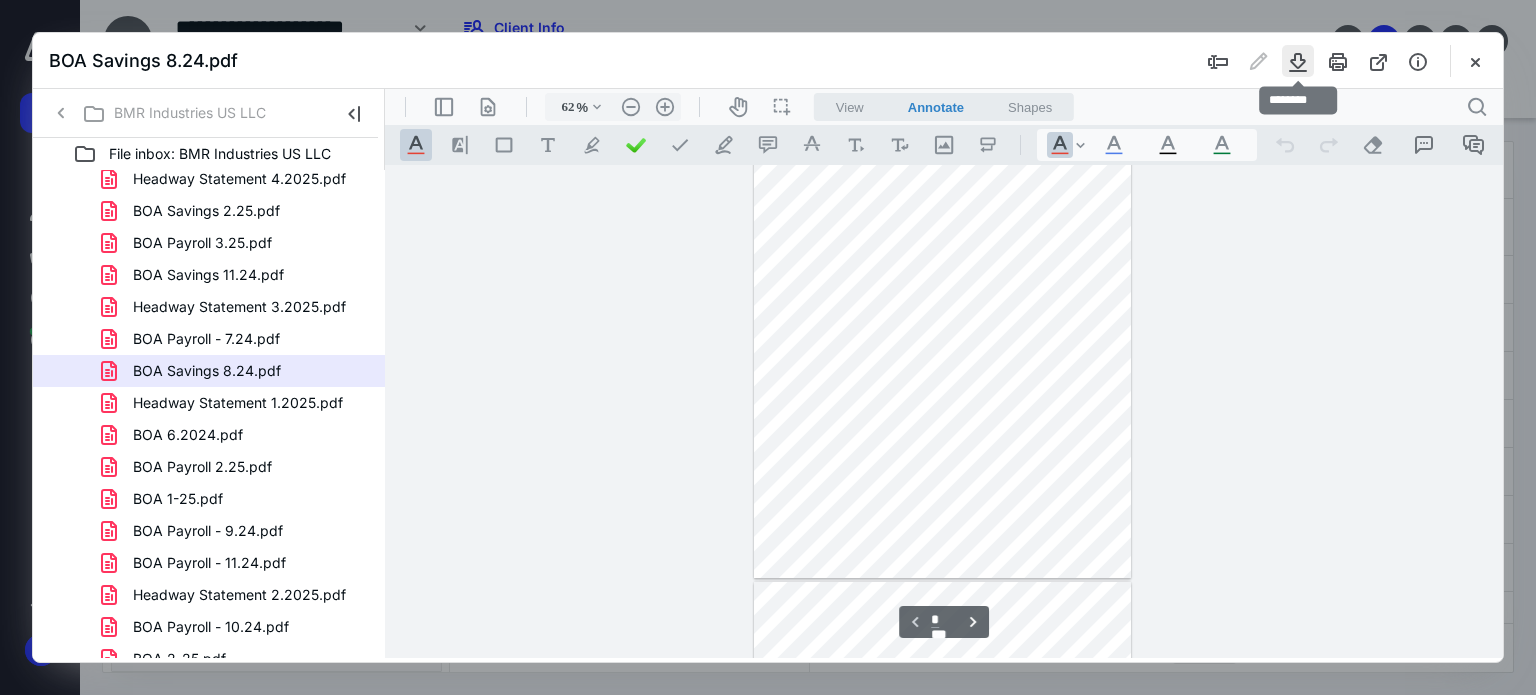 click at bounding box center (1298, 61) 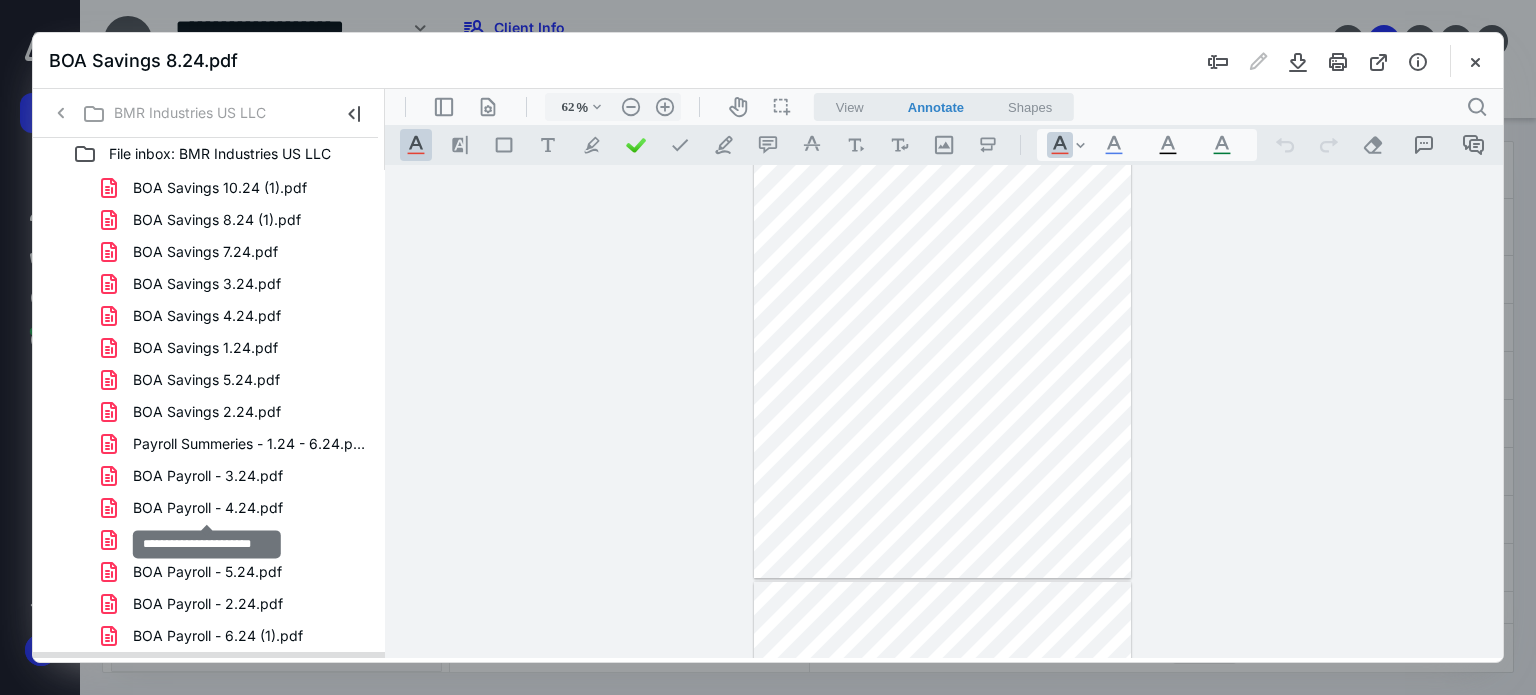 scroll, scrollTop: 123, scrollLeft: 0, axis: vertical 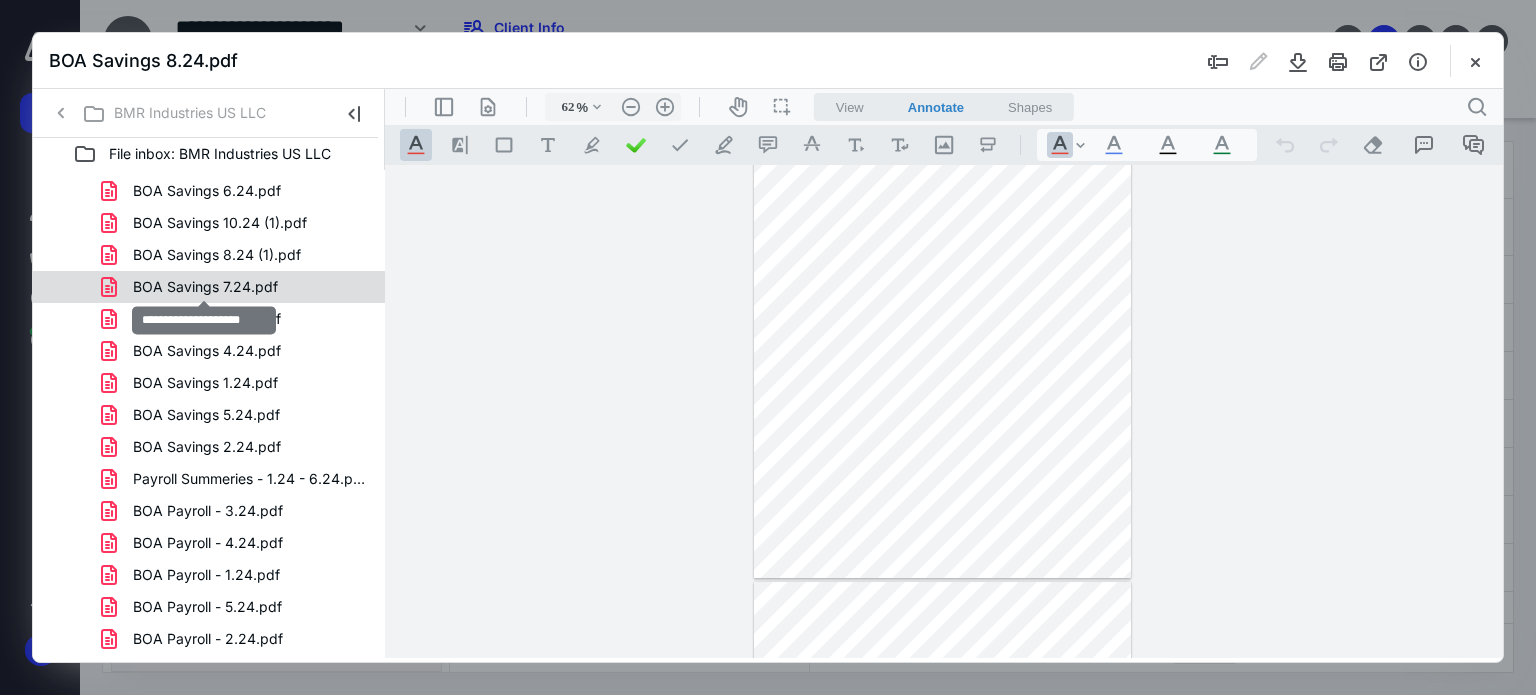 click on "BOA Savings 7.24.pdf" at bounding box center [205, 287] 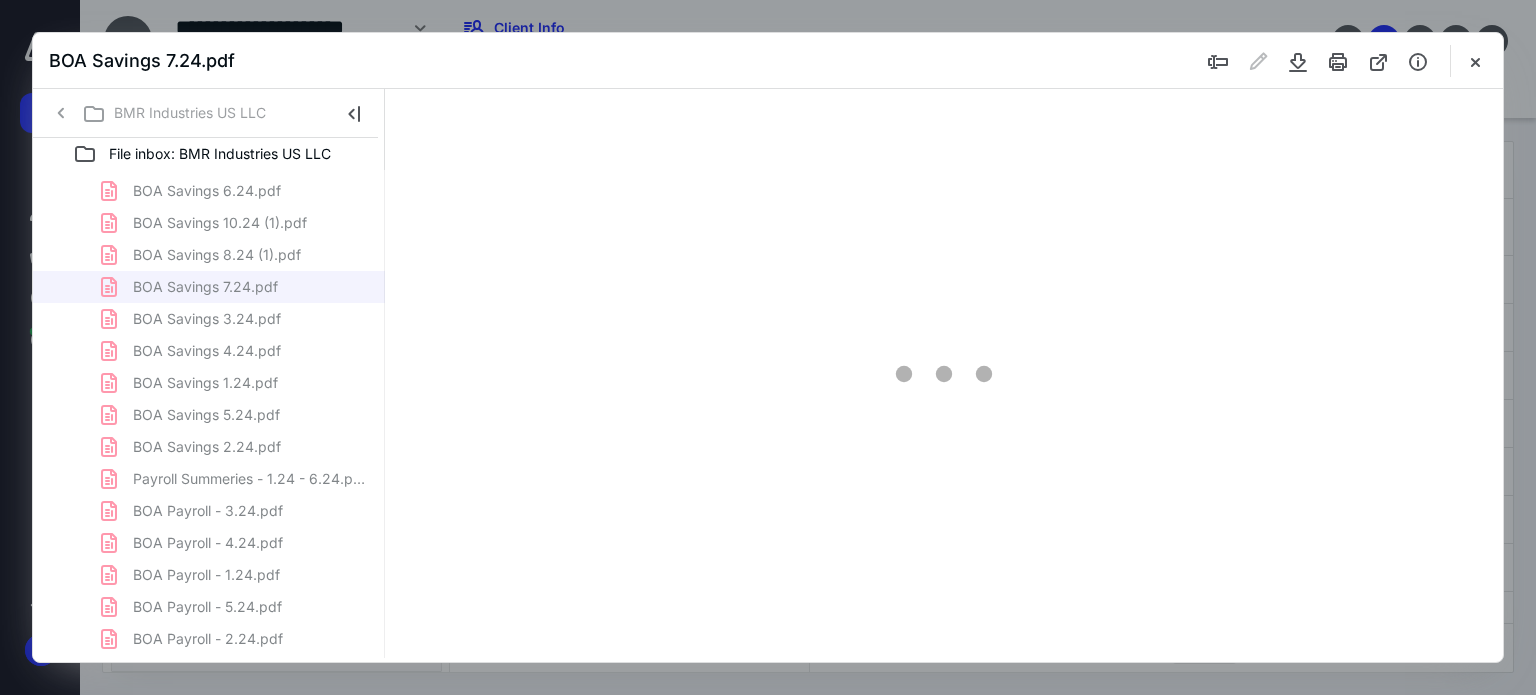 scroll, scrollTop: 78, scrollLeft: 0, axis: vertical 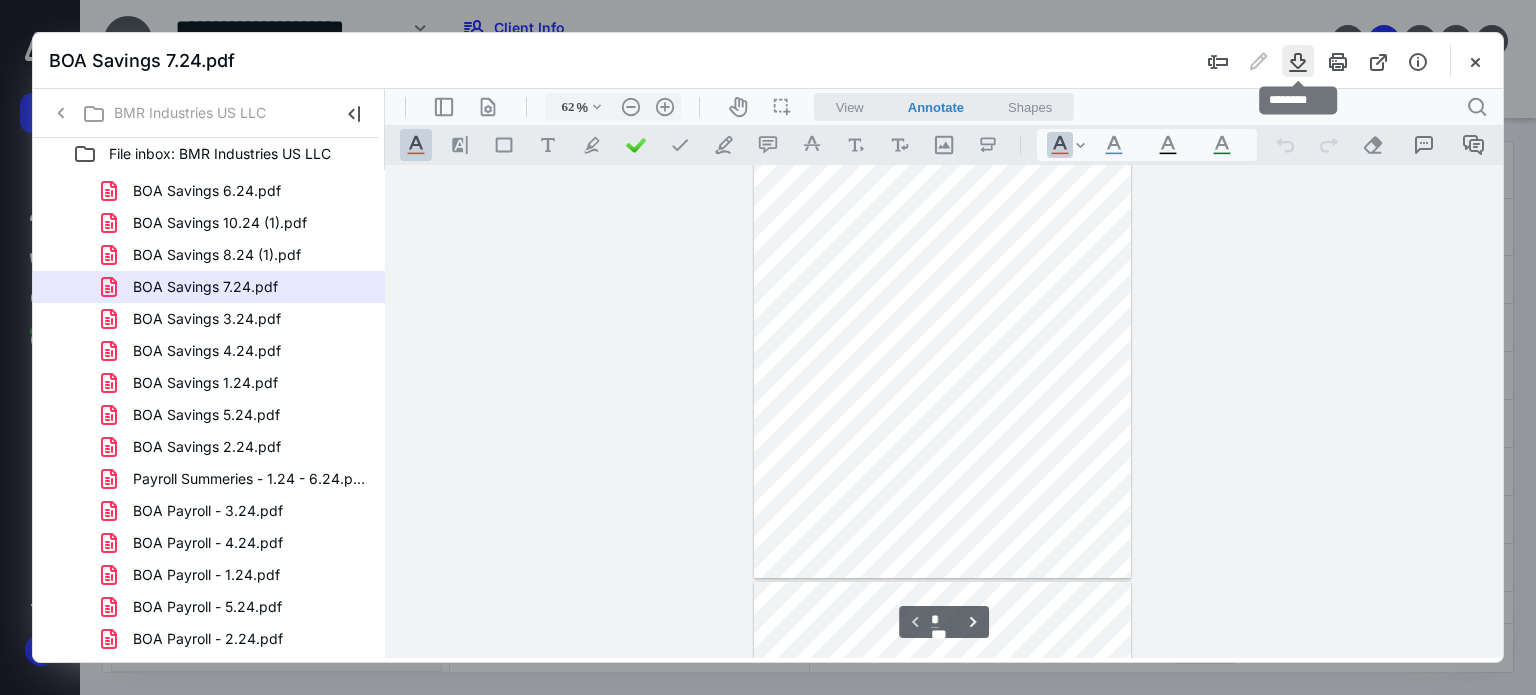 drag, startPoint x: 1299, startPoint y: 65, endPoint x: 844, endPoint y: 89, distance: 455.63254 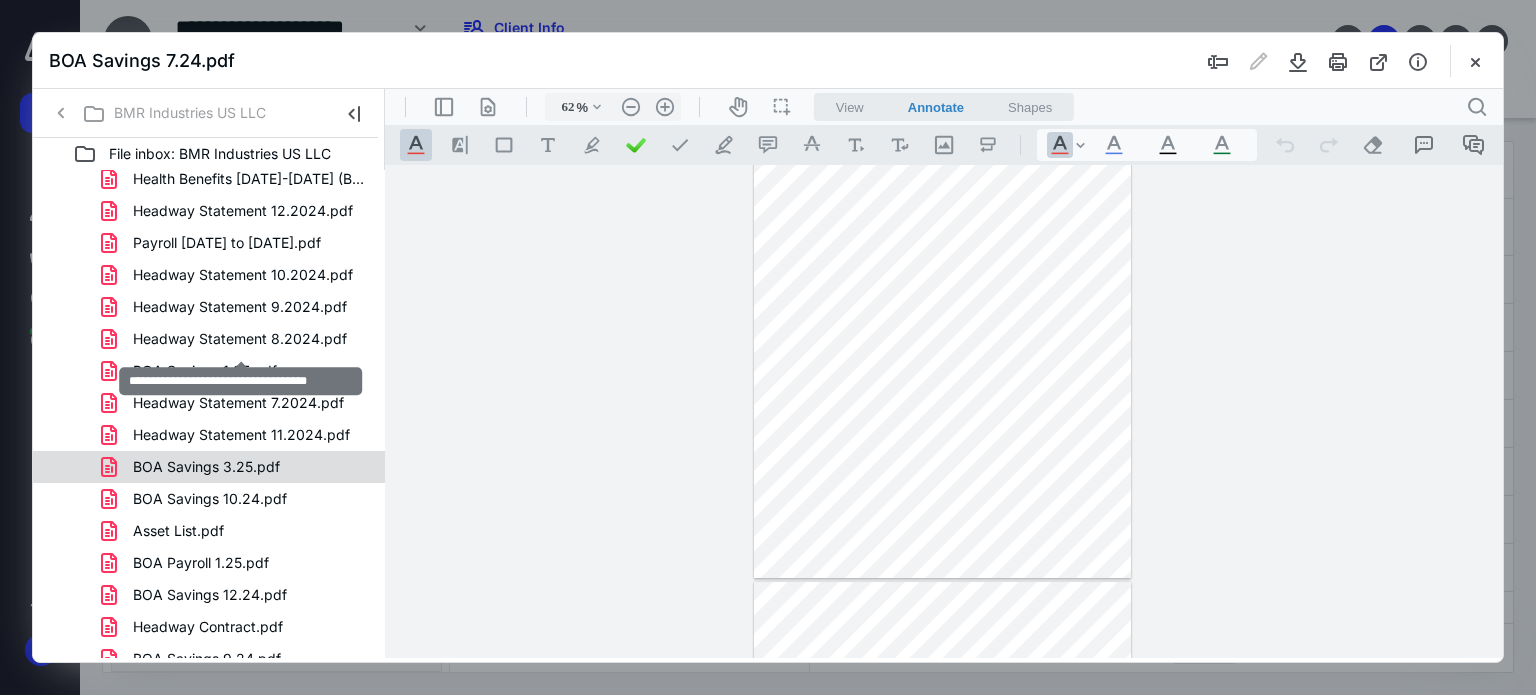 scroll, scrollTop: 723, scrollLeft: 0, axis: vertical 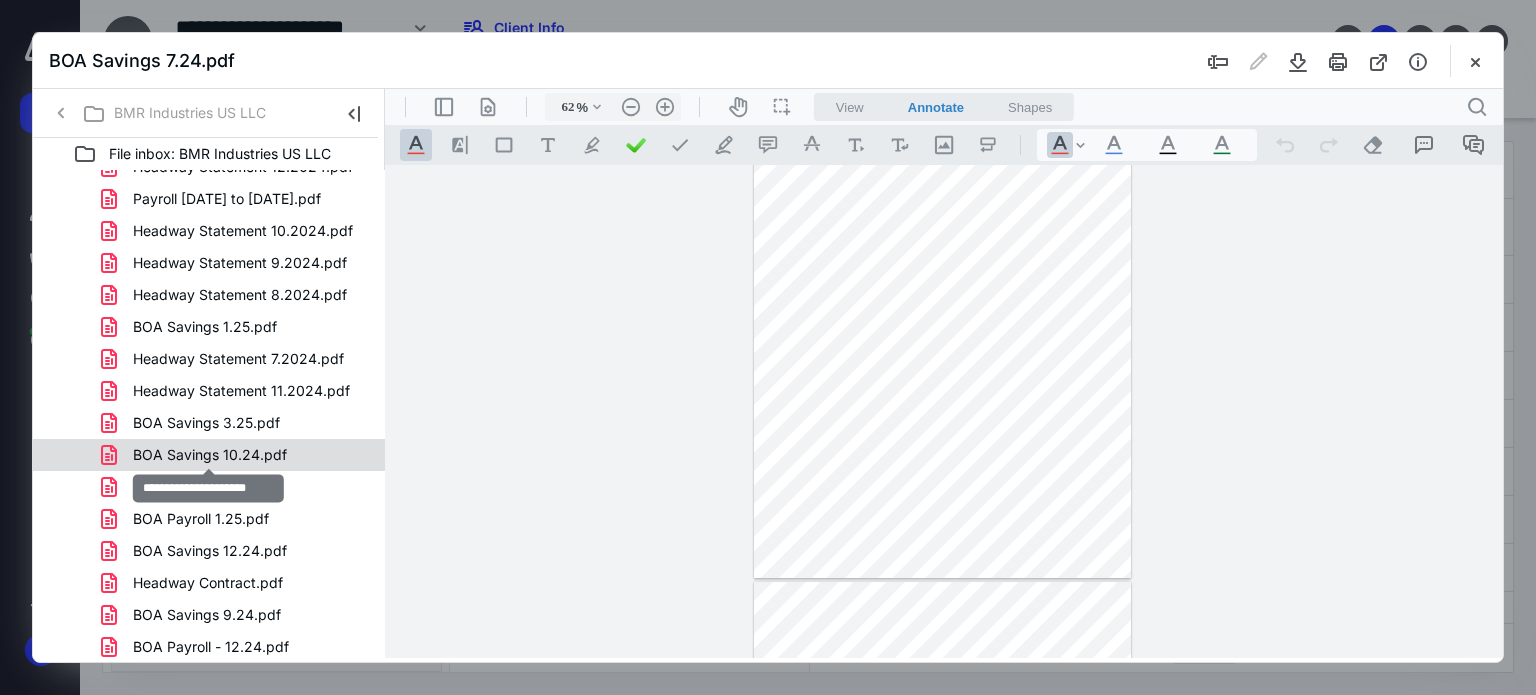 click on "BOA Savings 10.24.pdf" at bounding box center (210, 455) 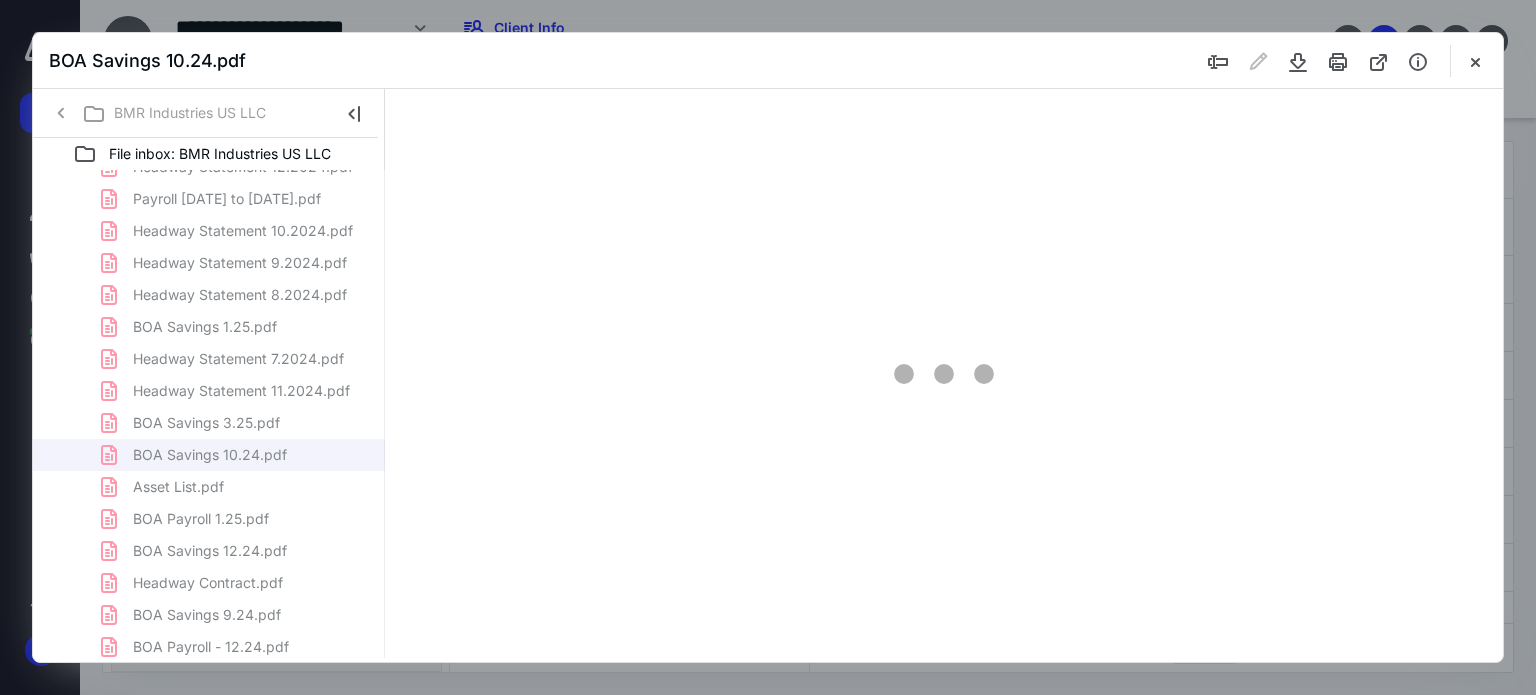 click on "Payroll Summeries - 1.24 - 6.24 (1).pdf BOA Savings 12.24 (1).pdf BOA Savings 9.24 (1).pdf BOA Savings 11.24 (1).pdf BOA Savings 6.24.pdf BOA Savings 10.24 (1).pdf BOA Savings 8.24 (1).pdf BOA Savings 7.24.pdf BOA Savings 3.24.pdf BOA Savings 4.24.pdf BOA Savings 1.24.pdf BOA Savings 5.24.pdf BOA Savings 2.24.pdf Payroll Summeries - 1.24 - 6.24.pdf BOA Payroll - 3.24.pdf BOA Payroll - 4.24.pdf BOA Payroll - 1.24.pdf BOA Payroll - 5.24.pdf BOA Payroll - 2.24.pdf BOA Payroll - 6.24 (1).pdf Payroll Taxes 2024 Quarter 1-4, 2025 Quarter 1.pdf Health Benefits [DATE]-[DATE] (BCBS & UNHC).pdf Headway Statement 12.2024.pdf Payroll [DATE] to [DATE].pdf Headway Statement 10.2024.pdf Headway Statement 9.2024.pdf Headway Statement 8.2024.pdf BOA Savings 1.25.pdf Headway Statement 7.2024.pdf Headway Statement 11.2024.pdf BOA Savings 3.25.pdf BOA Savings 10.24.pdf Asset List.pdf BOA Payroll 1.25.pdf BOA Savings 12.24.pdf Headway Contract.pdf BOA Savings 9.24.pdf BOA Payroll - 12.24.pdf Headway Statement 4.2025.pdf" at bounding box center (209, 503) 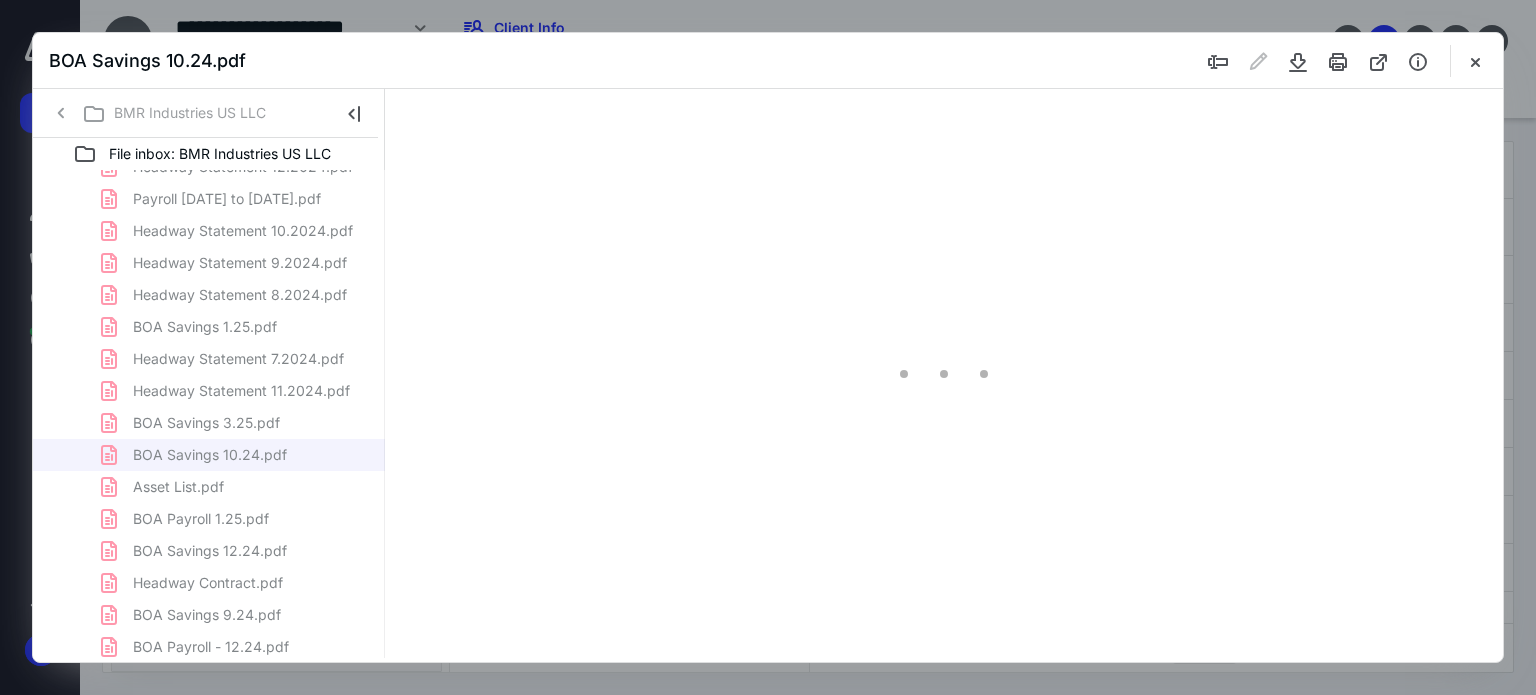 scroll, scrollTop: 78, scrollLeft: 0, axis: vertical 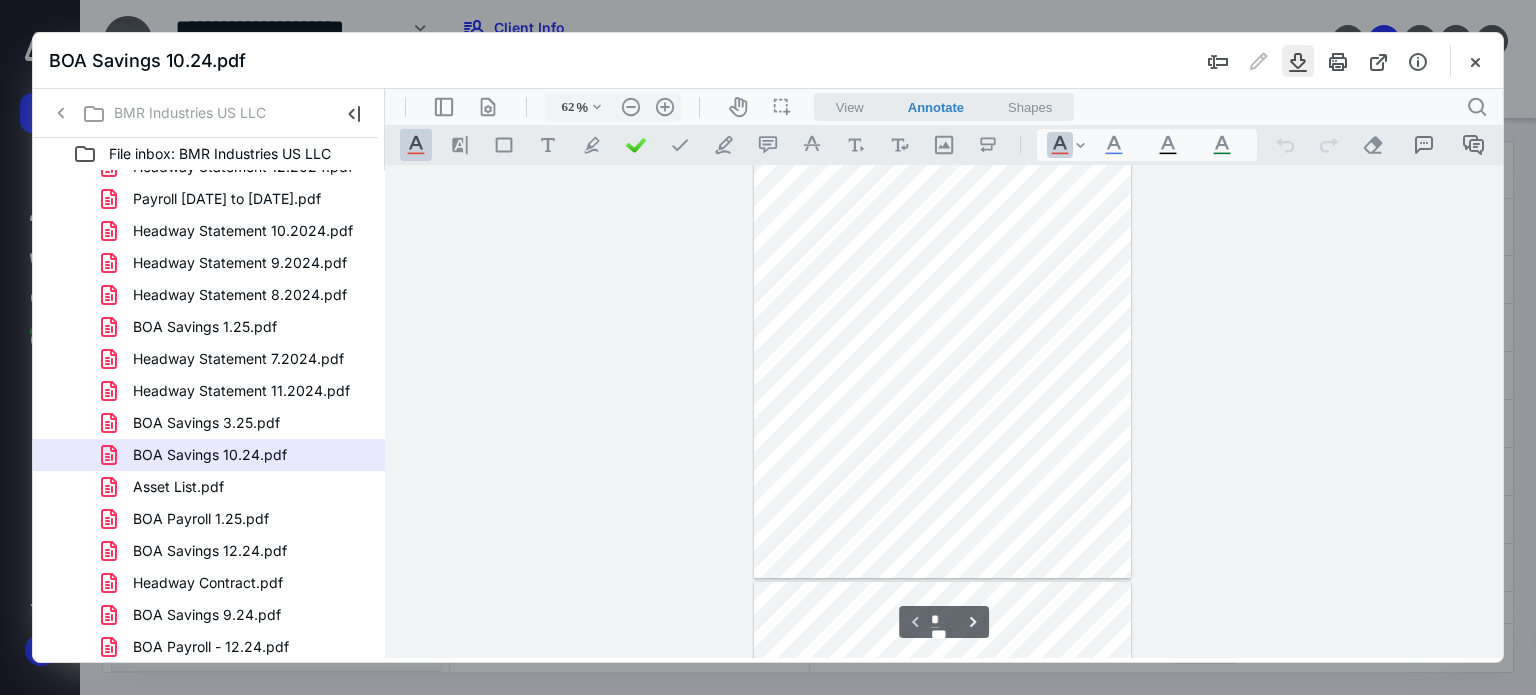 click at bounding box center [1298, 61] 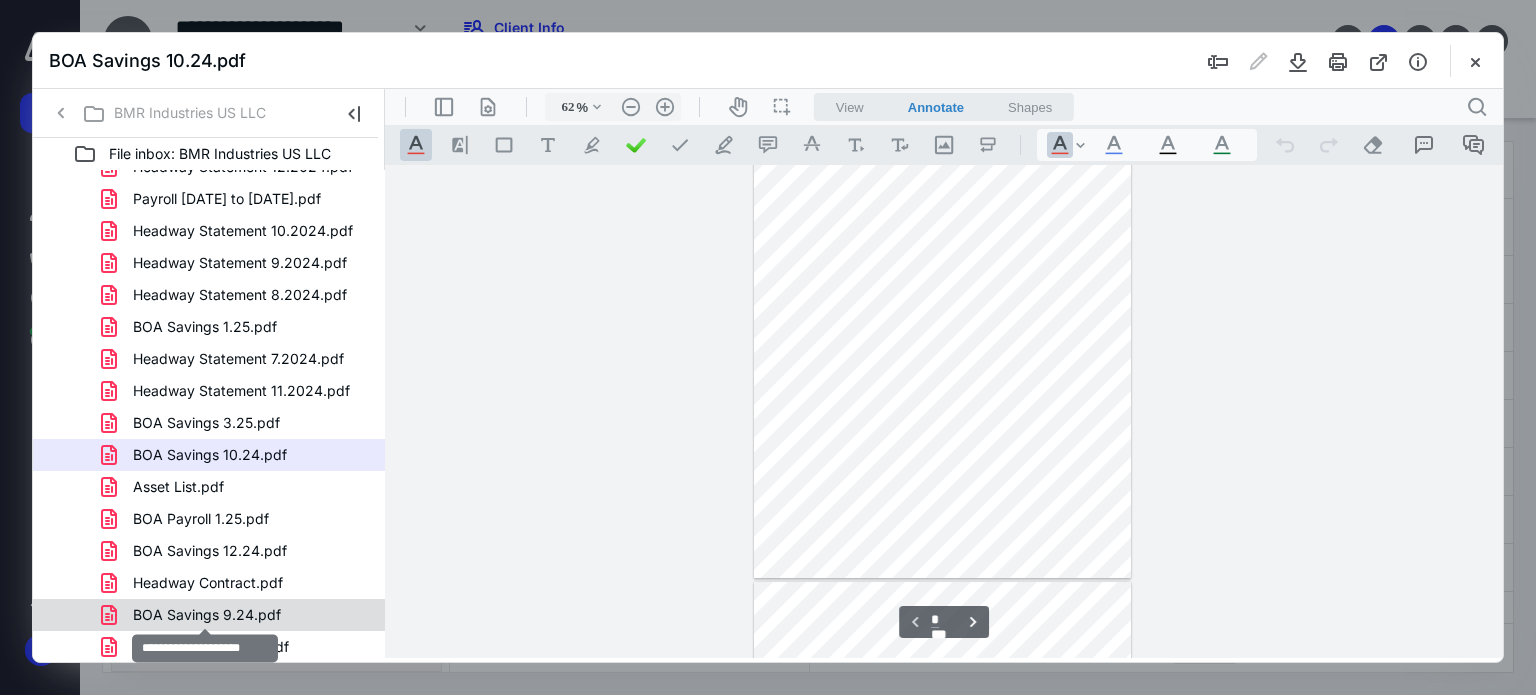 click on "BOA Savings 9.24.pdf" at bounding box center [207, 615] 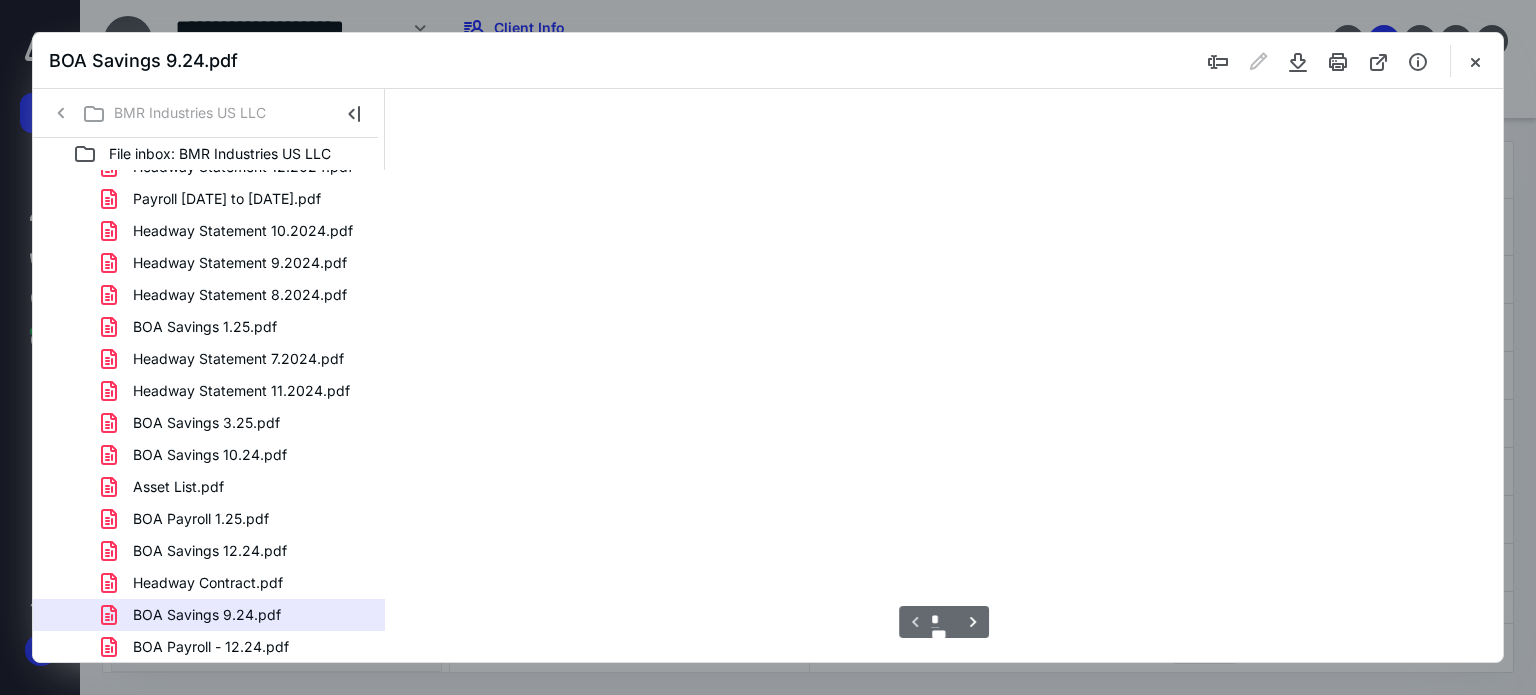 scroll, scrollTop: 78, scrollLeft: 0, axis: vertical 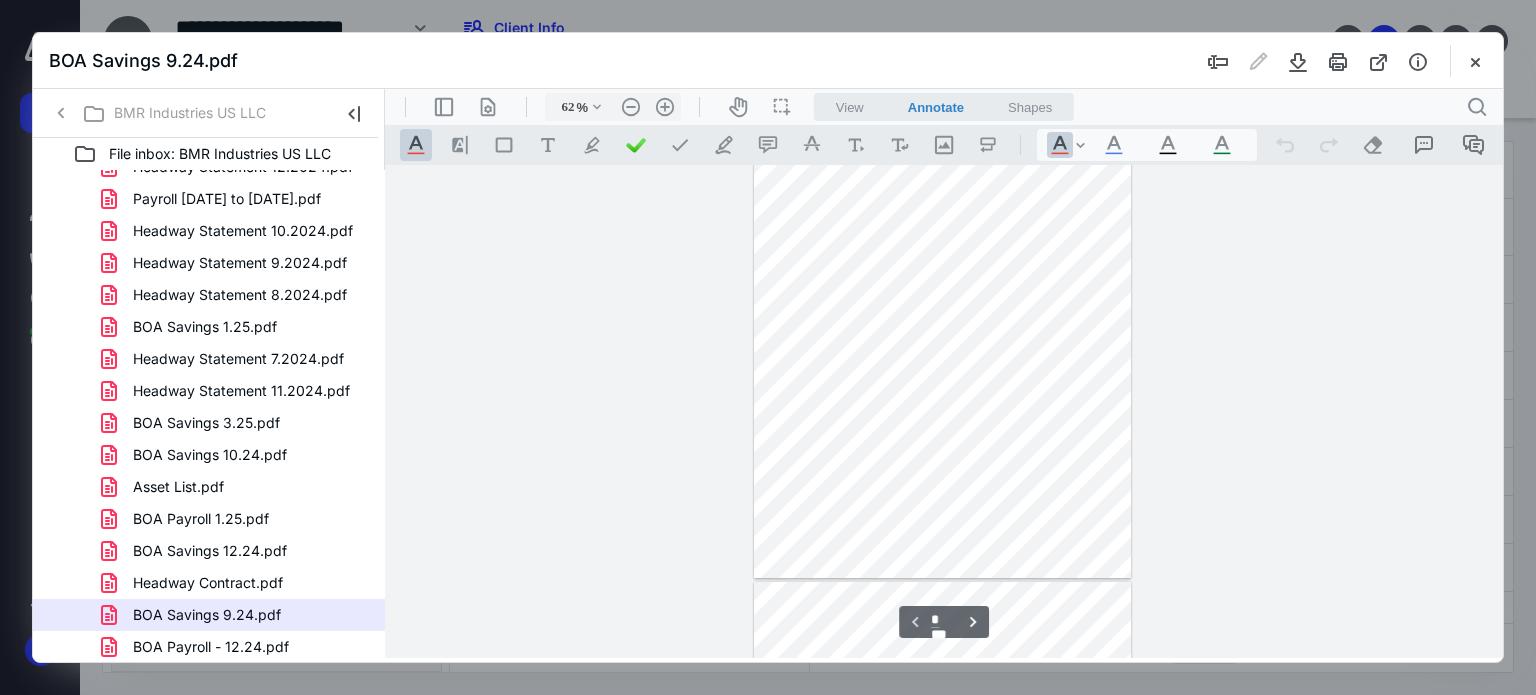 click on "**********" at bounding box center [944, 412] 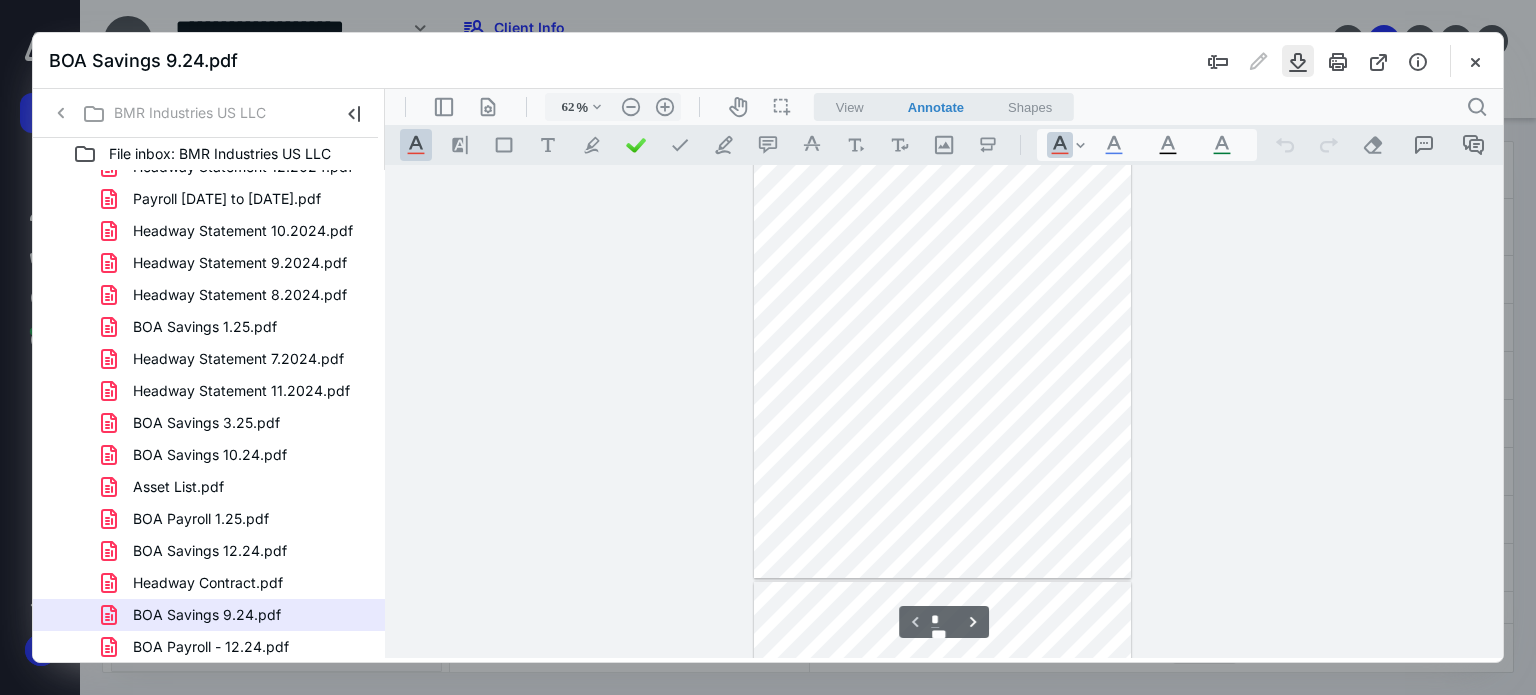 click at bounding box center [1298, 61] 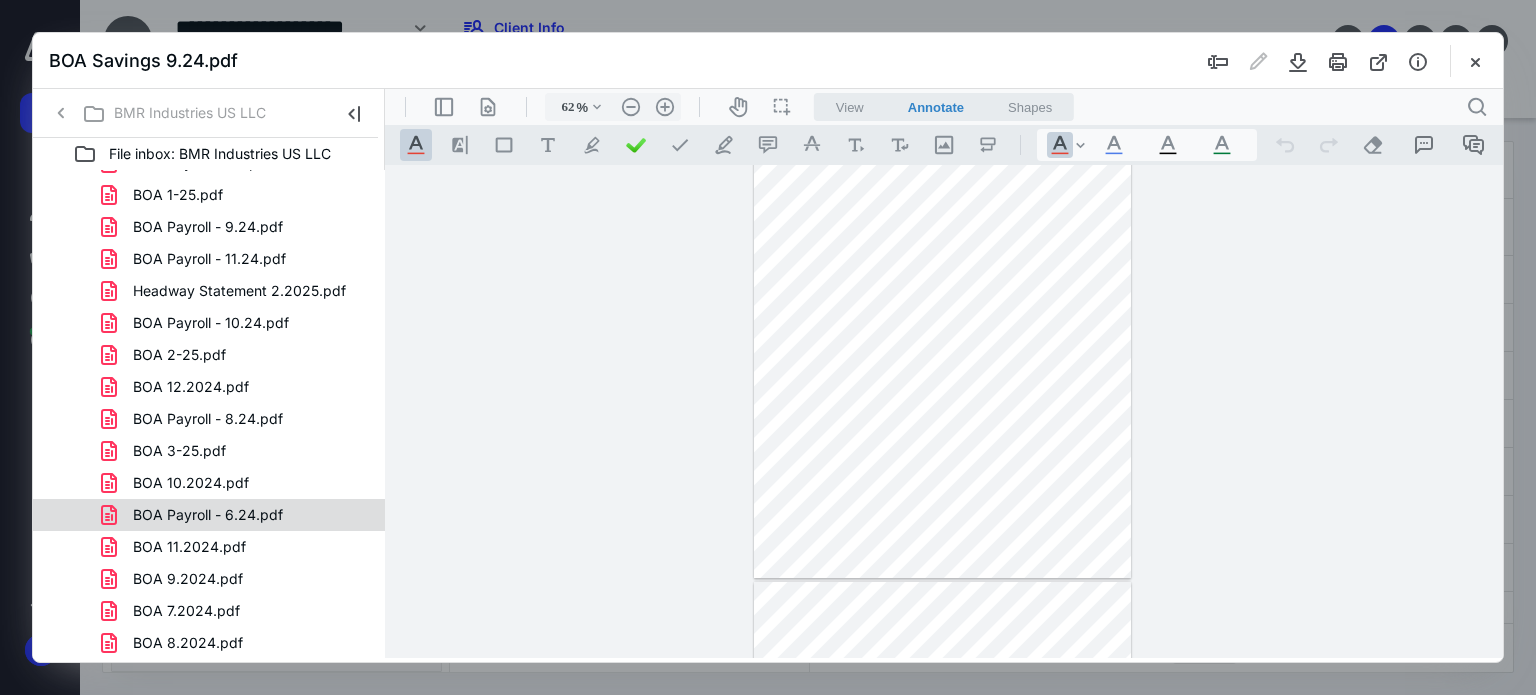 scroll, scrollTop: 1623, scrollLeft: 0, axis: vertical 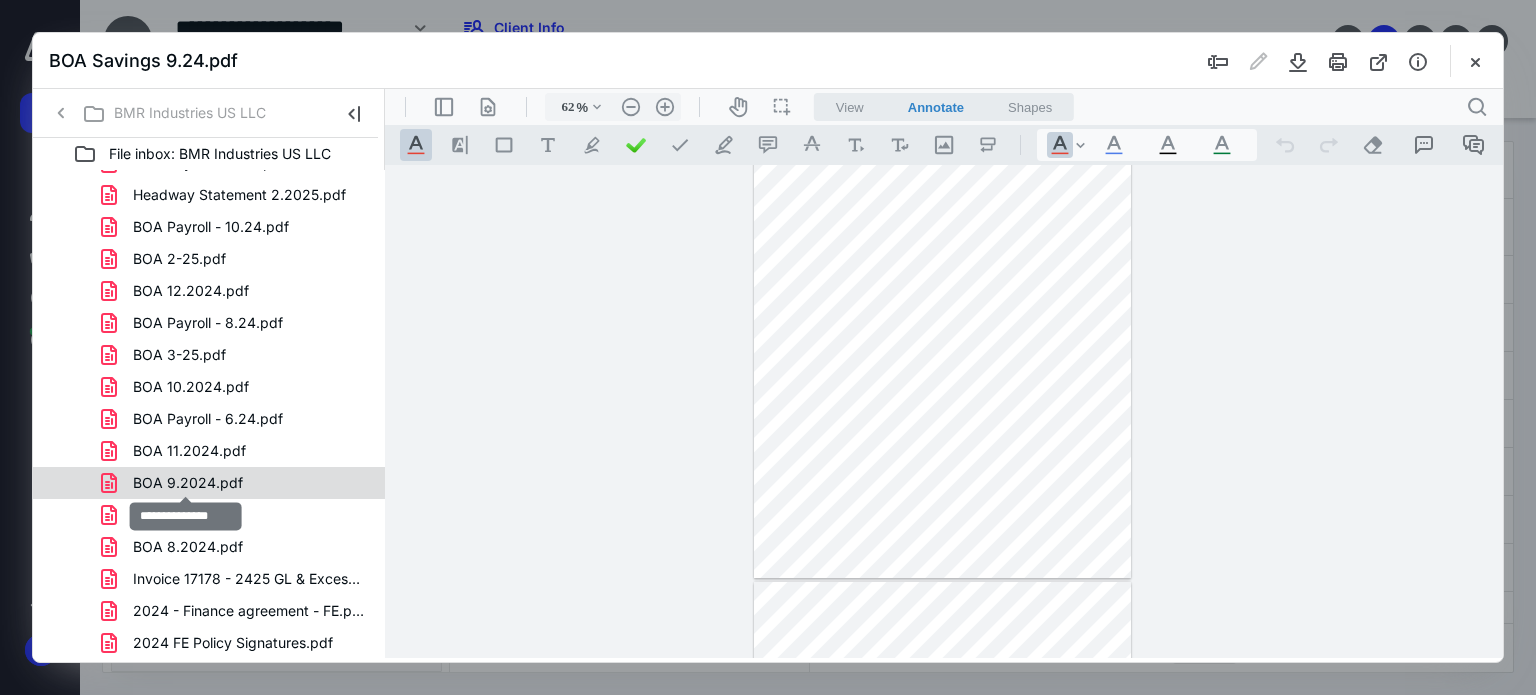 click on "BOA 9.2024.pdf" at bounding box center [188, 483] 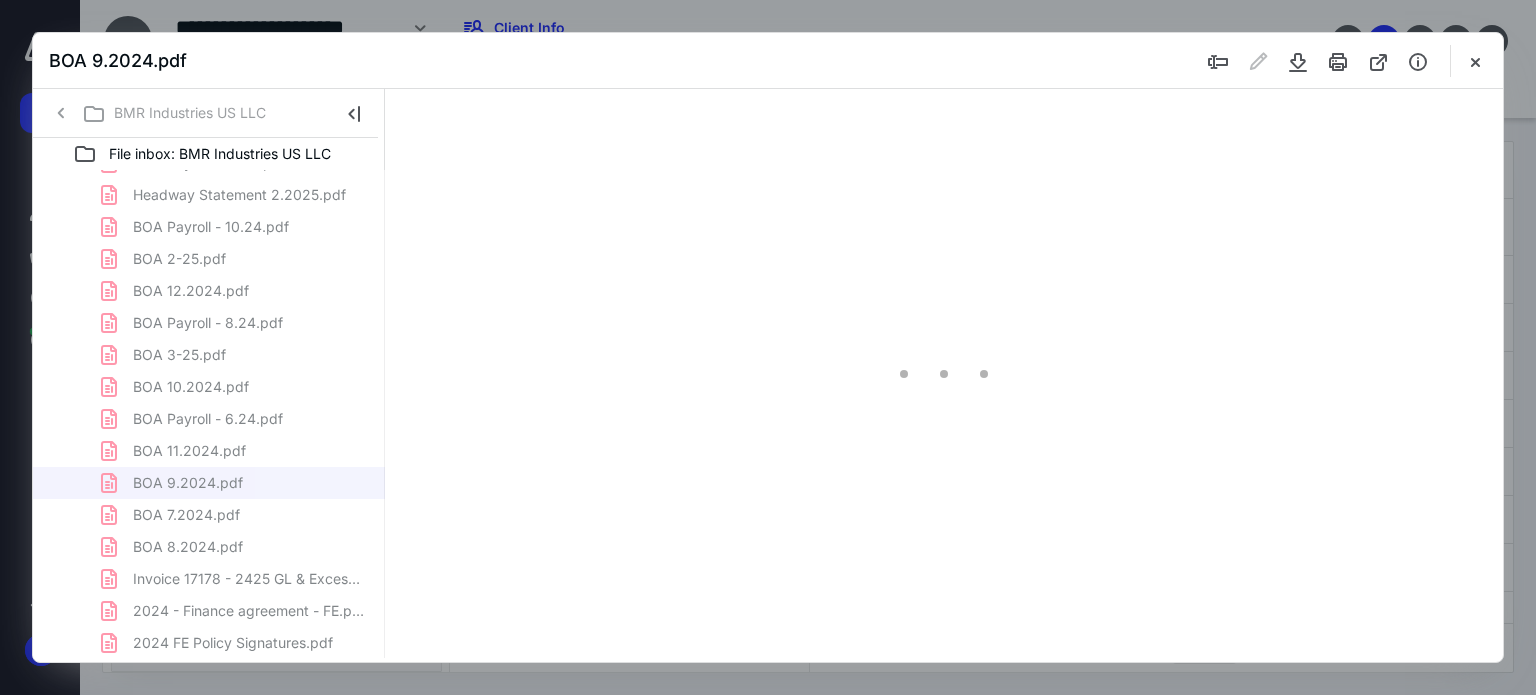 scroll, scrollTop: 78, scrollLeft: 0, axis: vertical 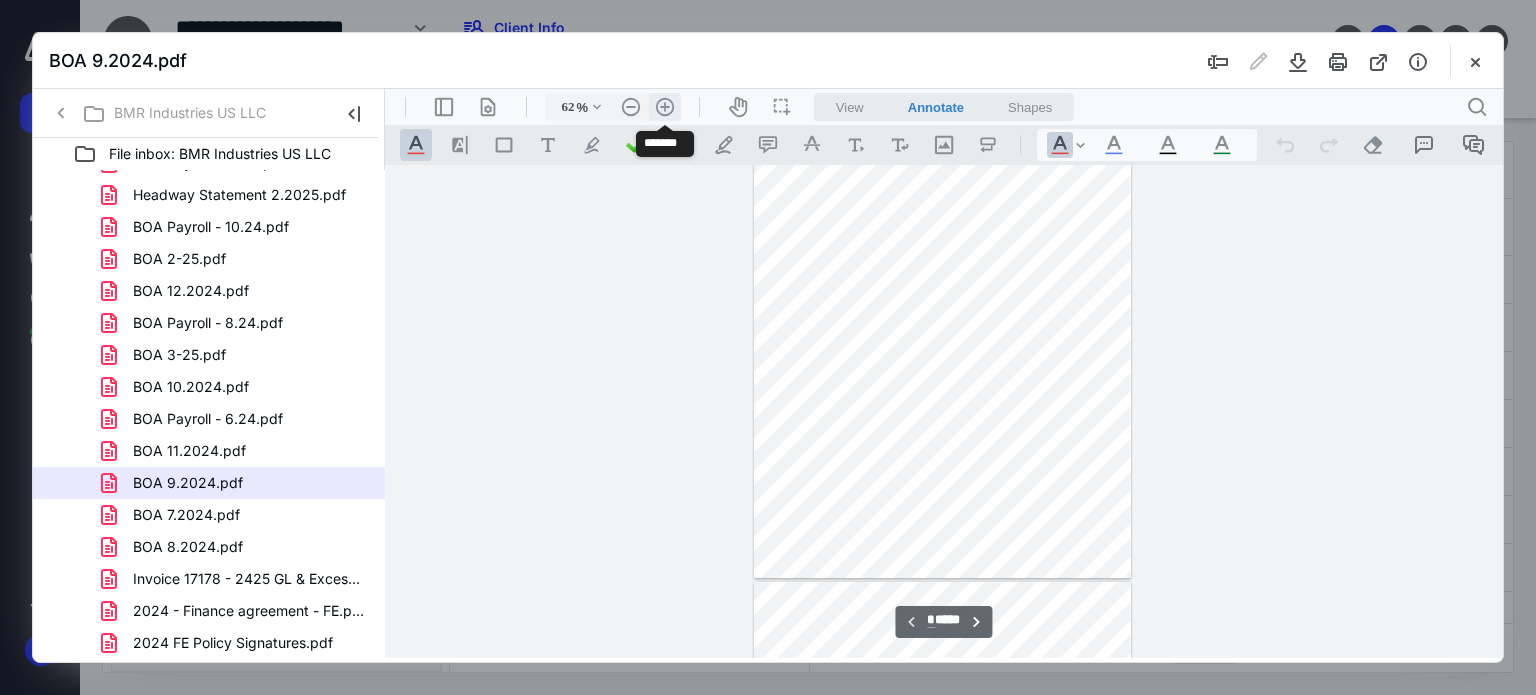click on ".cls-1{fill:#abb0c4;} icon - header - zoom - in - line" at bounding box center [665, 107] 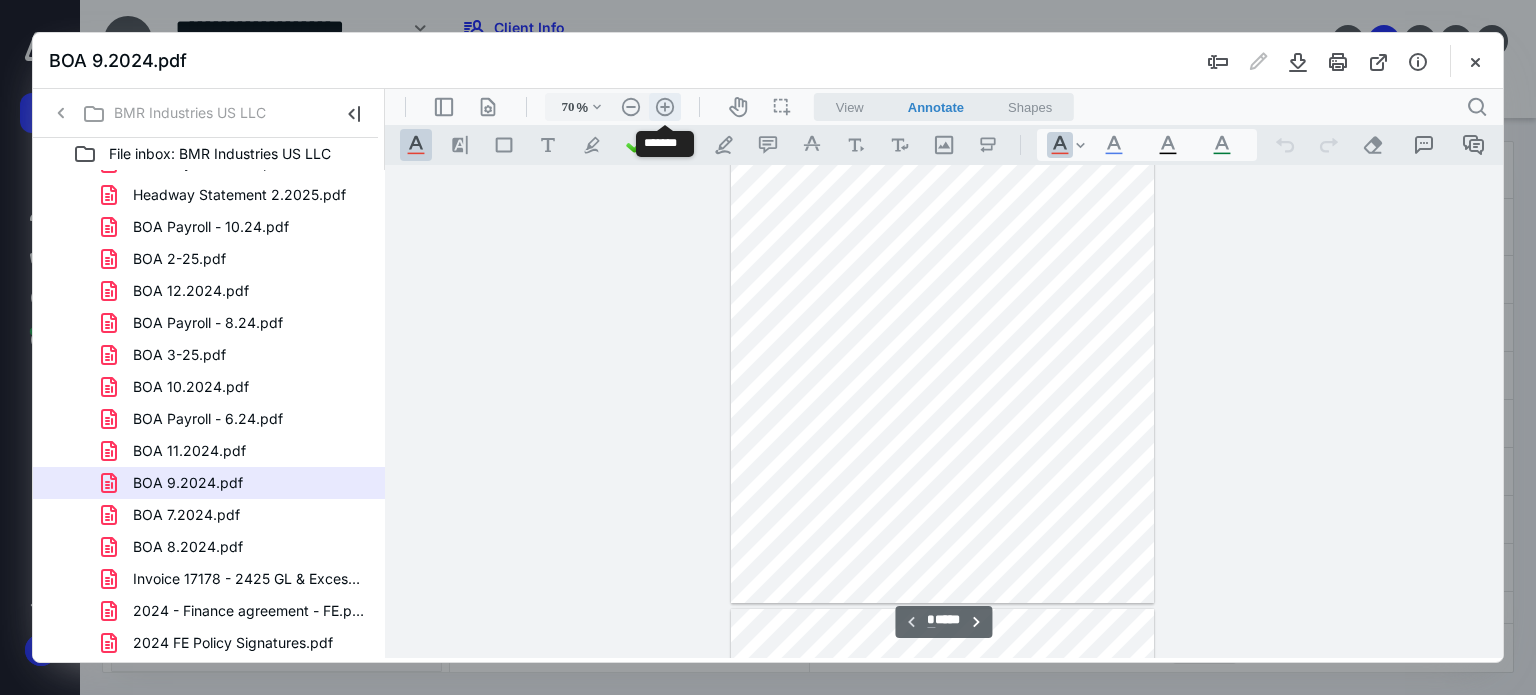 click on ".cls-1{fill:#abb0c4;} icon - header - zoom - in - line" at bounding box center (665, 107) 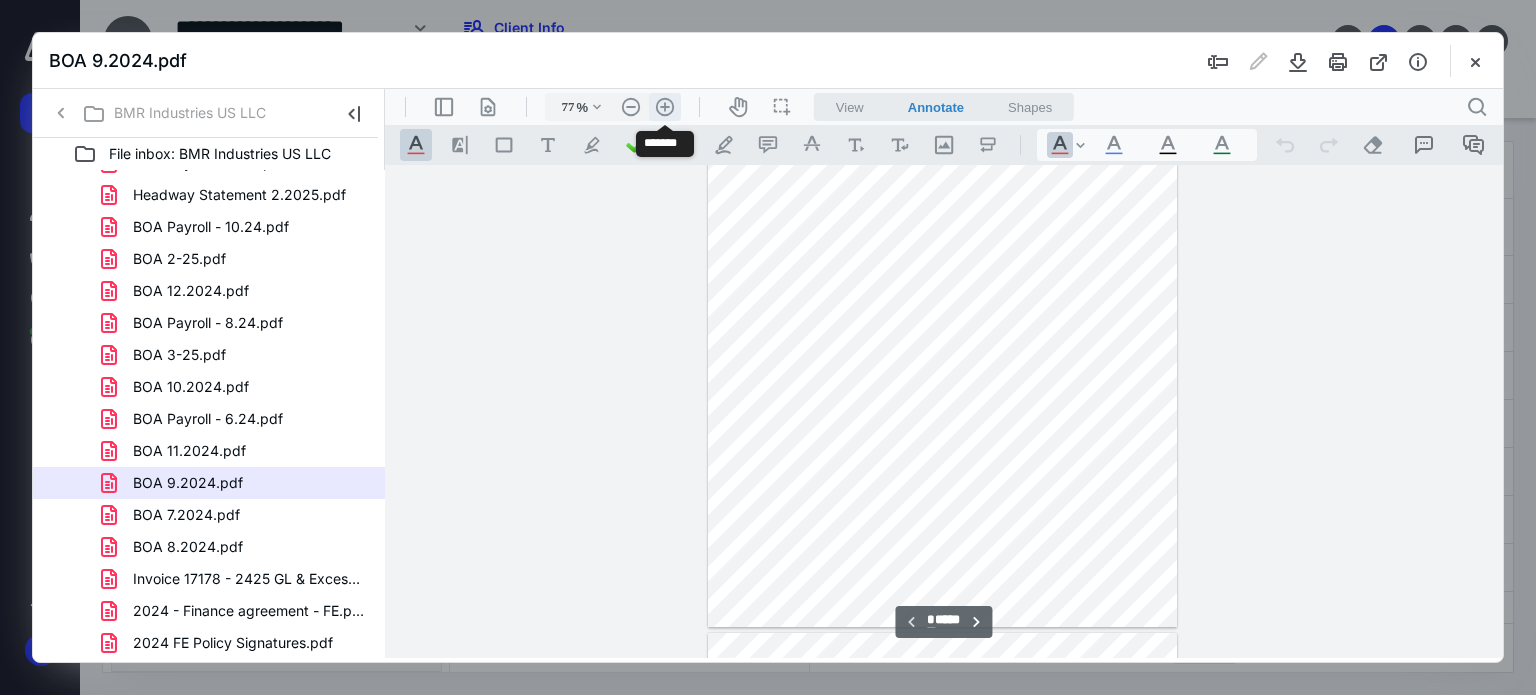 click on ".cls-1{fill:#abb0c4;} icon - header - zoom - in - line" at bounding box center (665, 107) 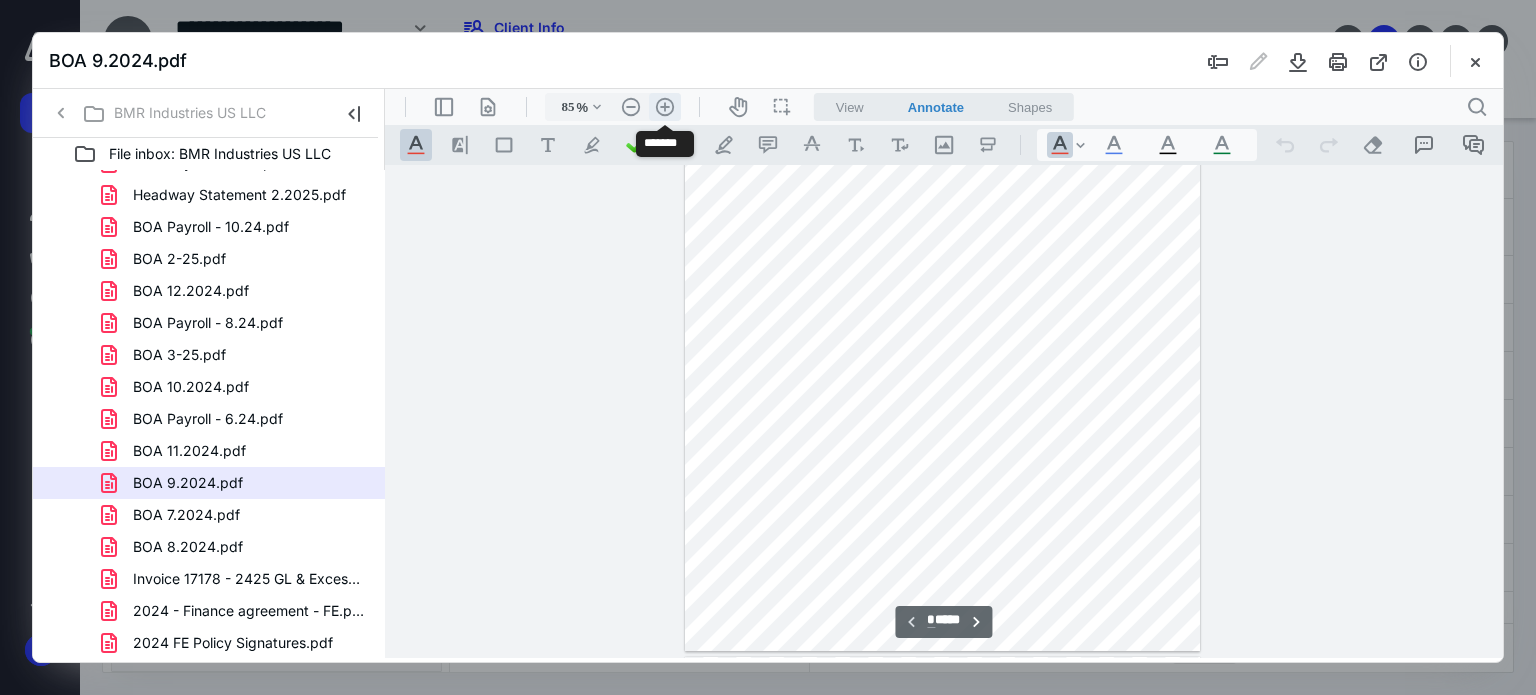 click on ".cls-1{fill:#abb0c4;} icon - header - zoom - in - line" at bounding box center [665, 107] 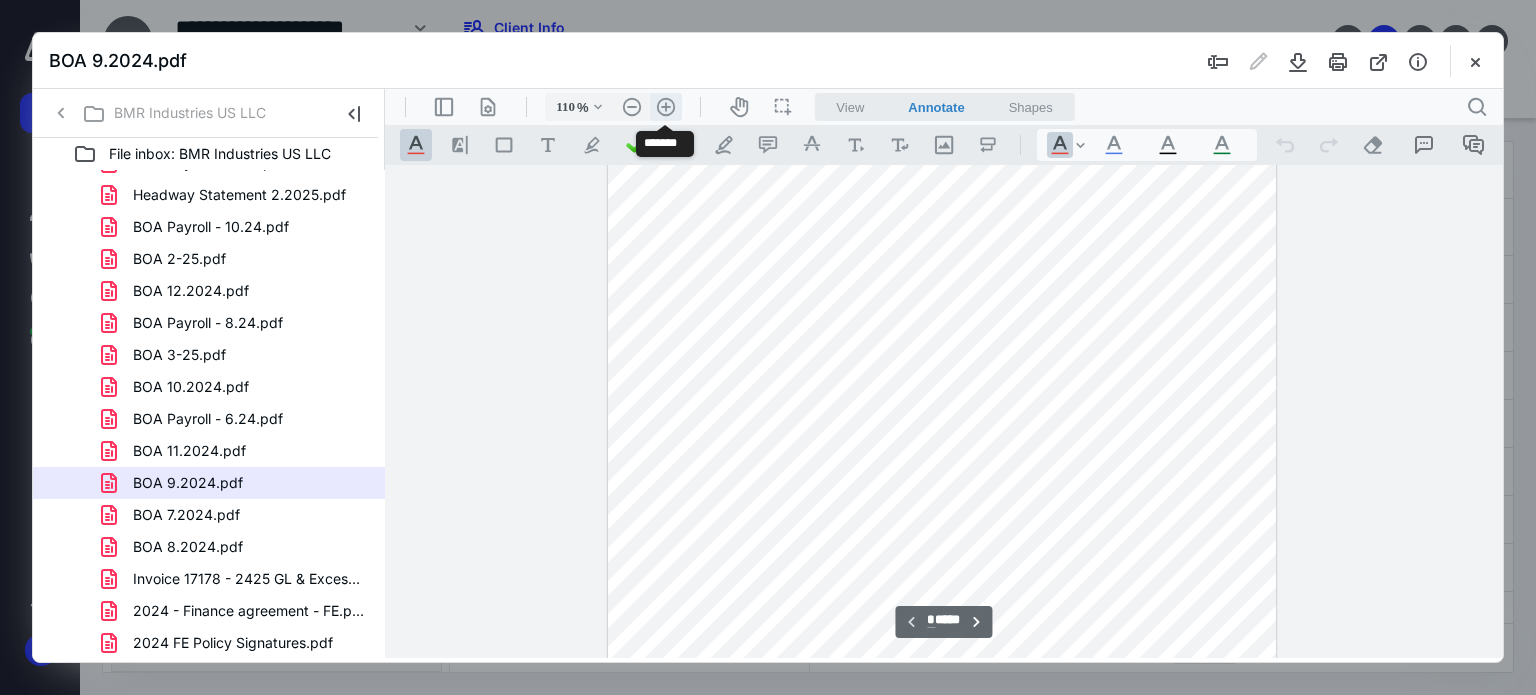 click on ".cls-1{fill:#abb0c4;} icon - header - zoom - in - line" at bounding box center [666, 107] 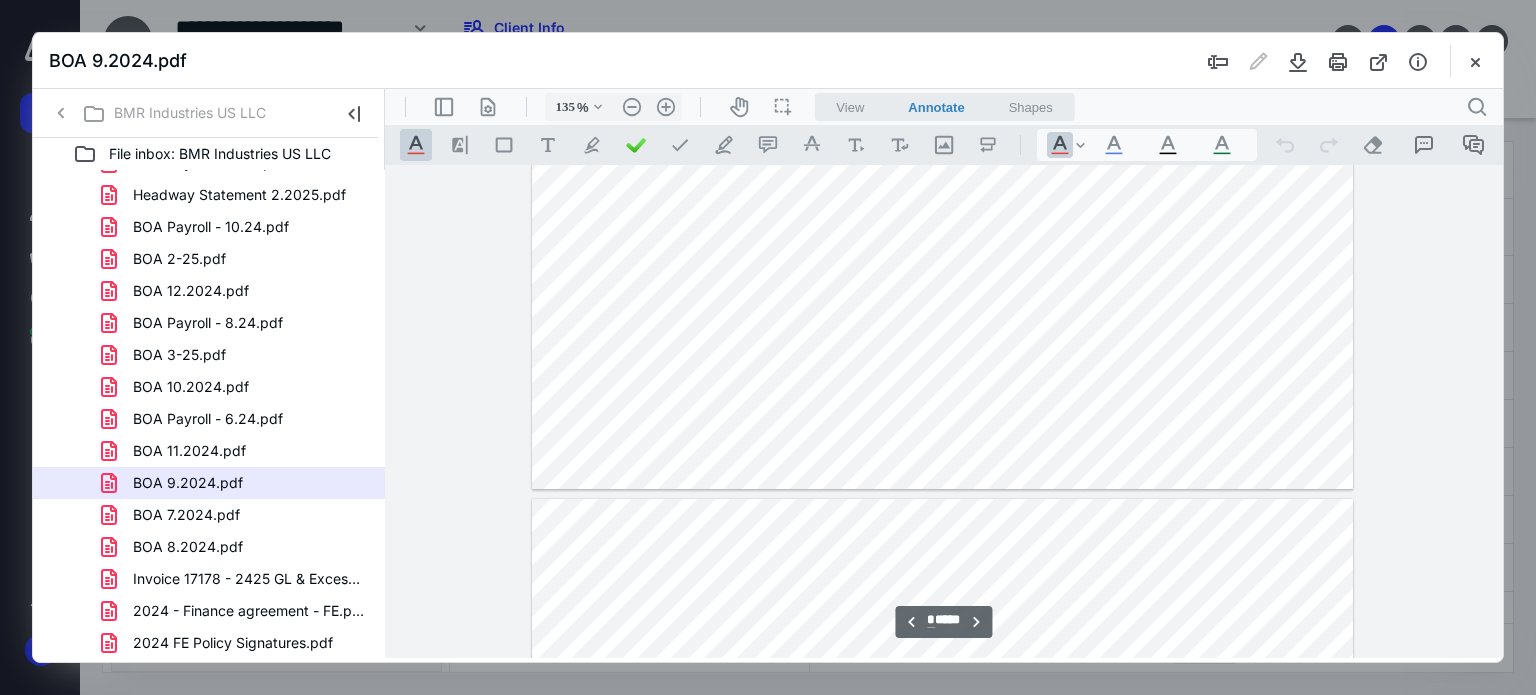 type on "*" 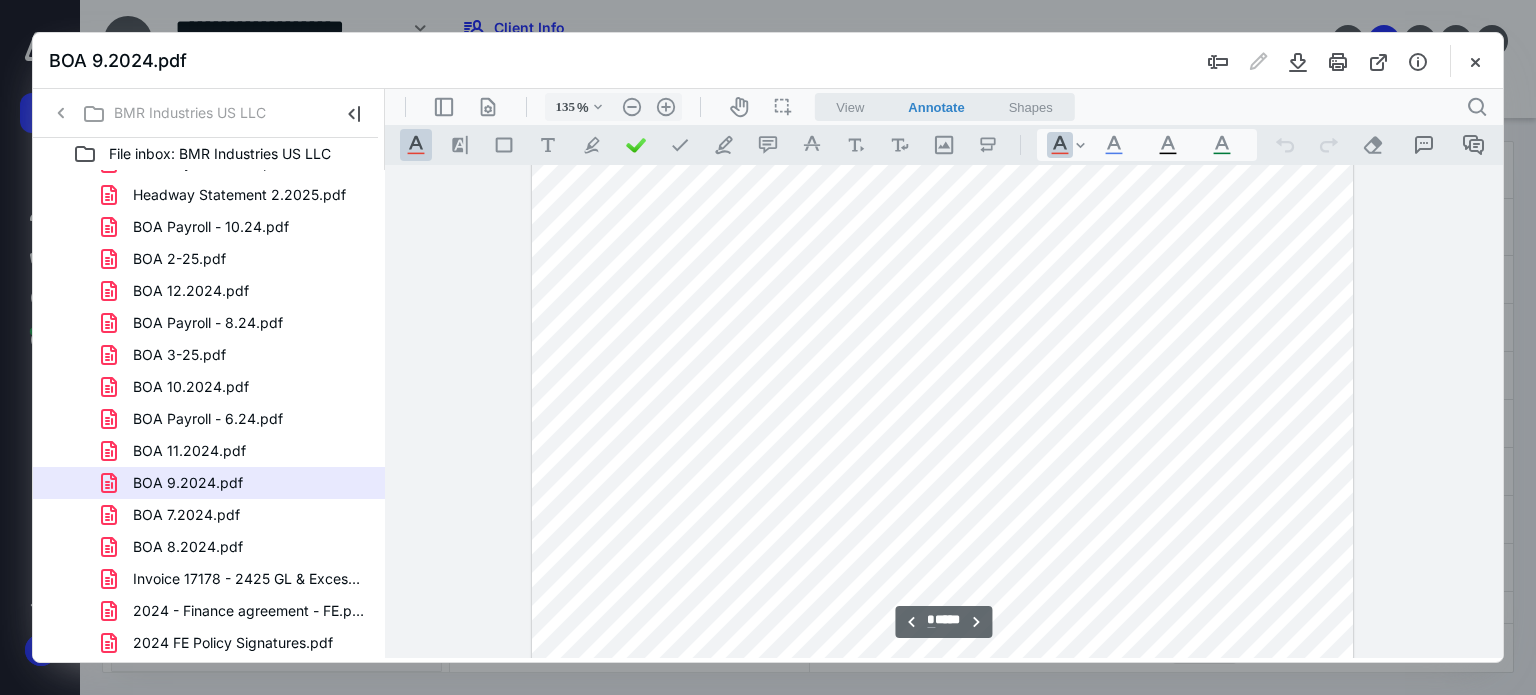 scroll, scrollTop: 2217, scrollLeft: 0, axis: vertical 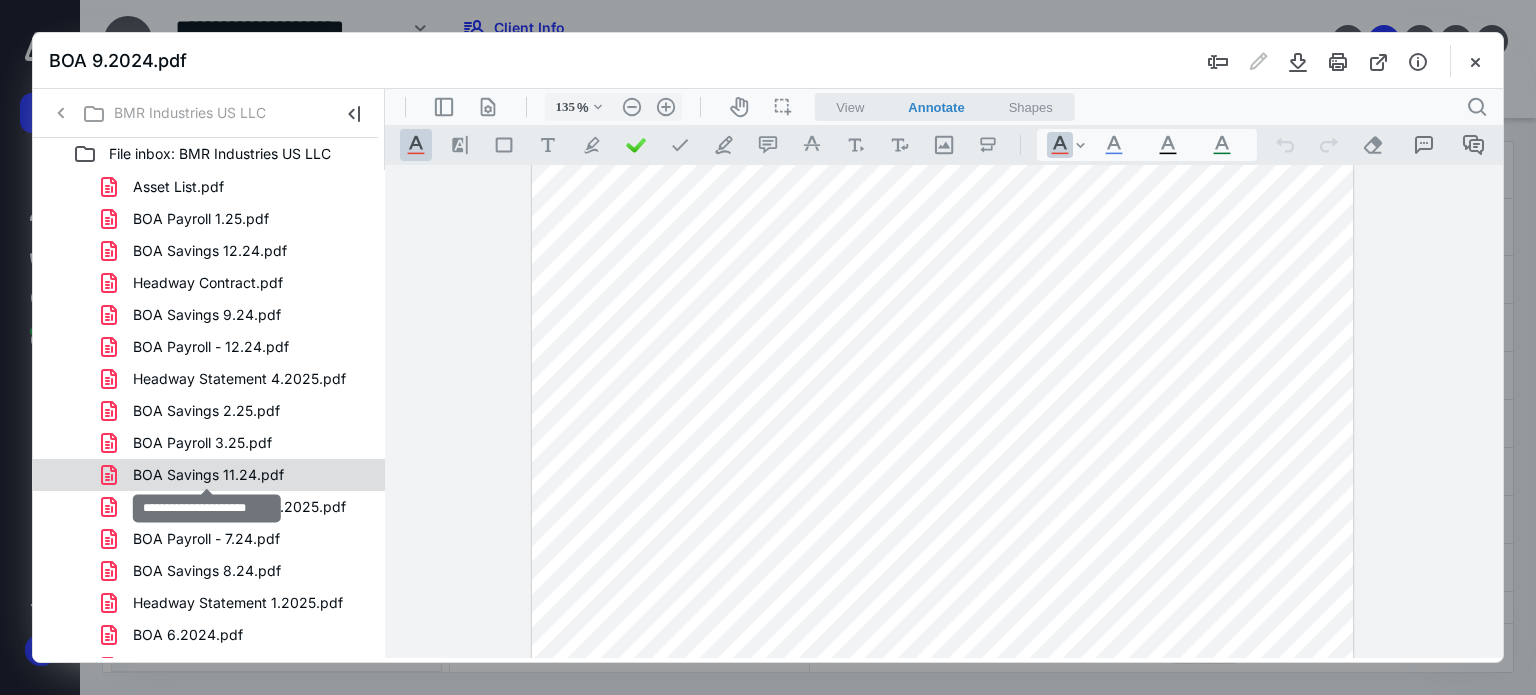 click on "BOA Savings 11.24.pdf" at bounding box center [208, 475] 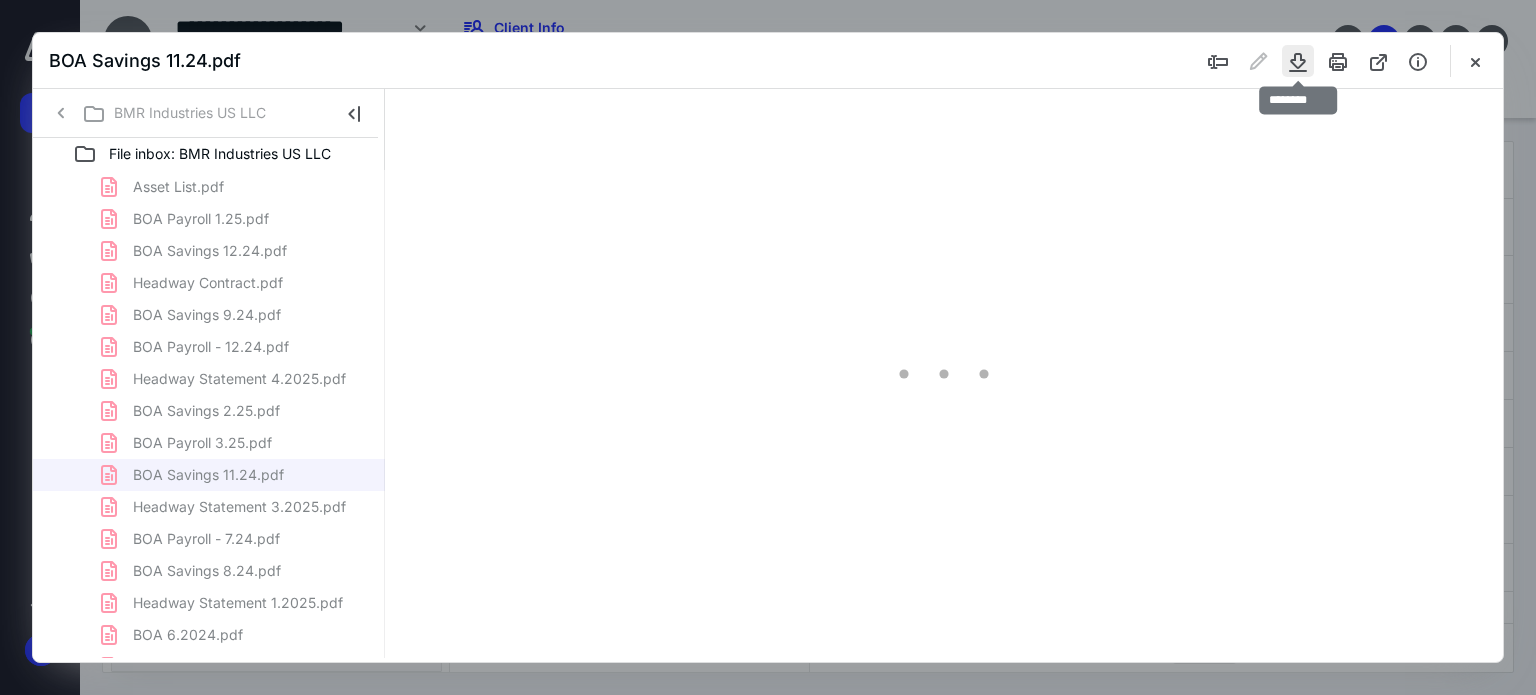 scroll, scrollTop: 78, scrollLeft: 0, axis: vertical 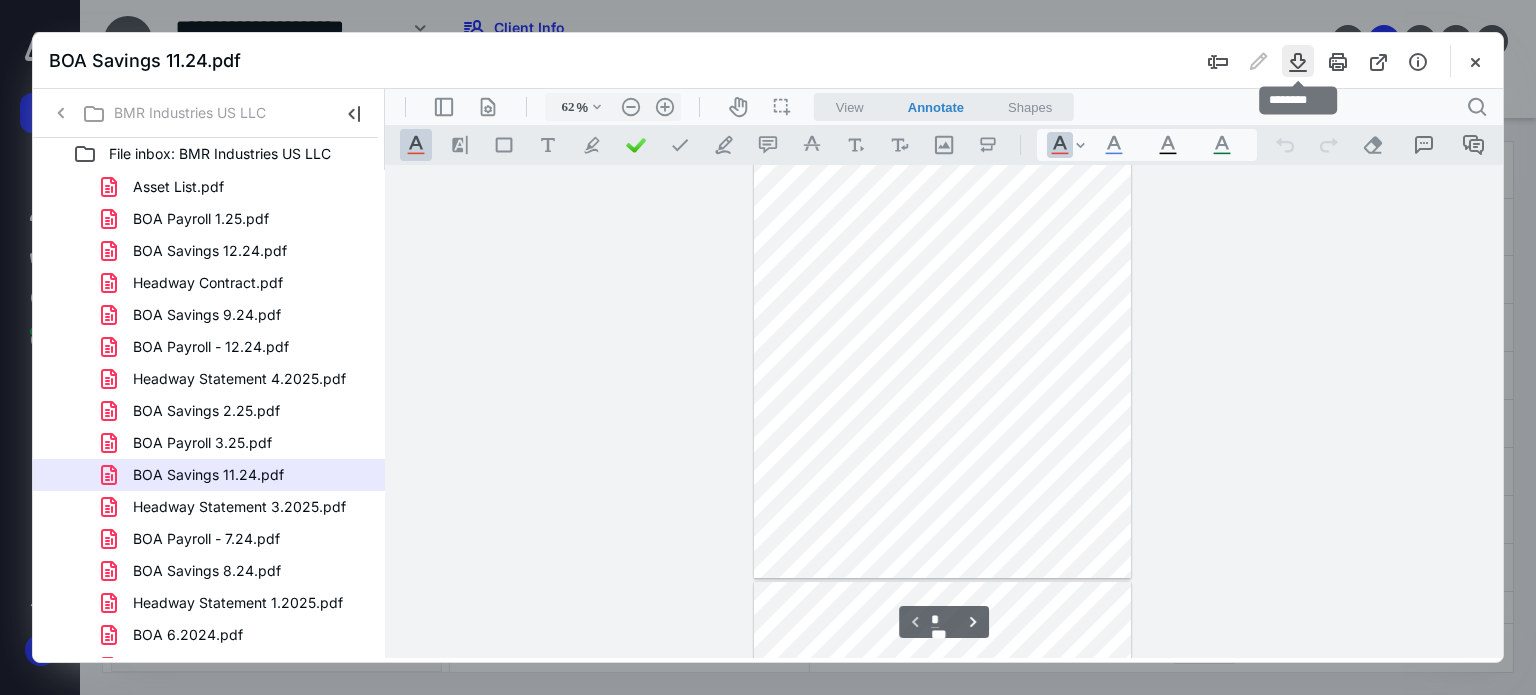 click at bounding box center (1298, 61) 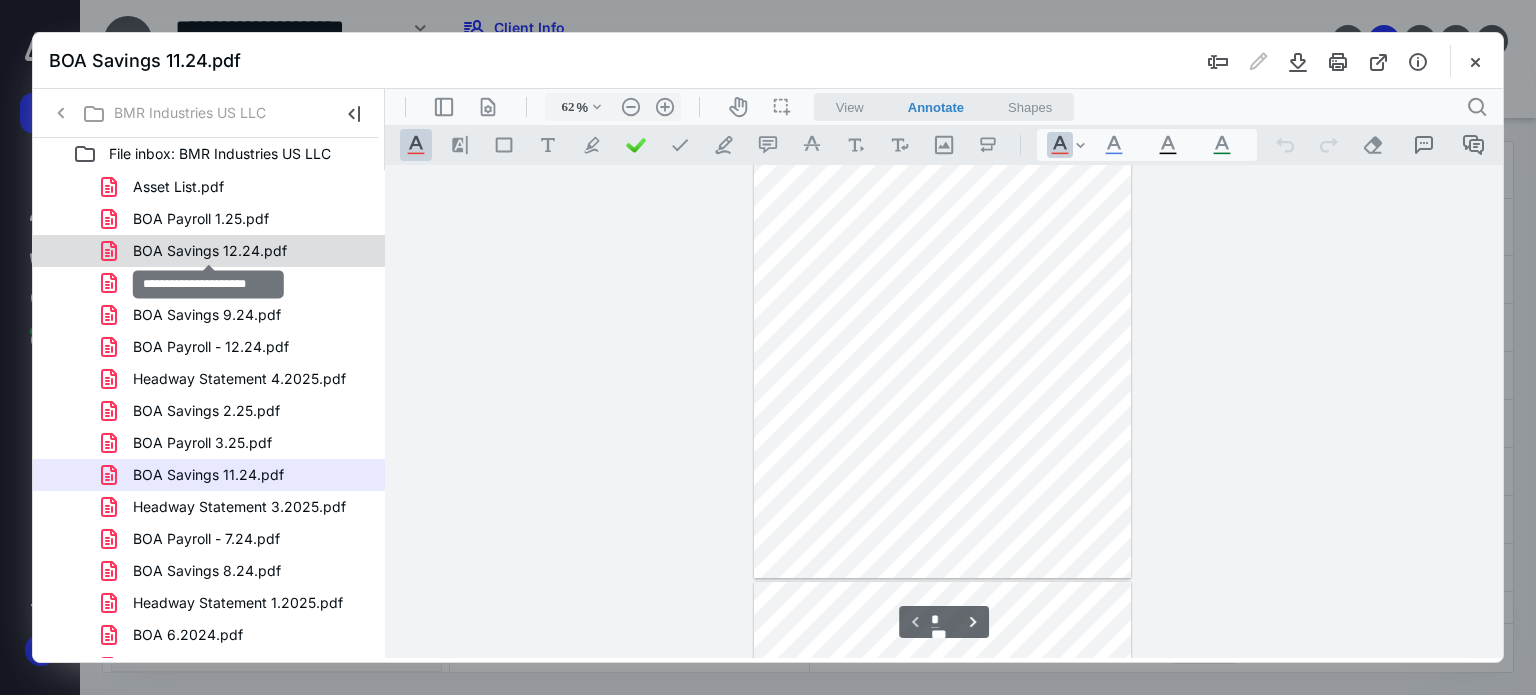 click on "BOA Savings 12.24.pdf" at bounding box center (210, 251) 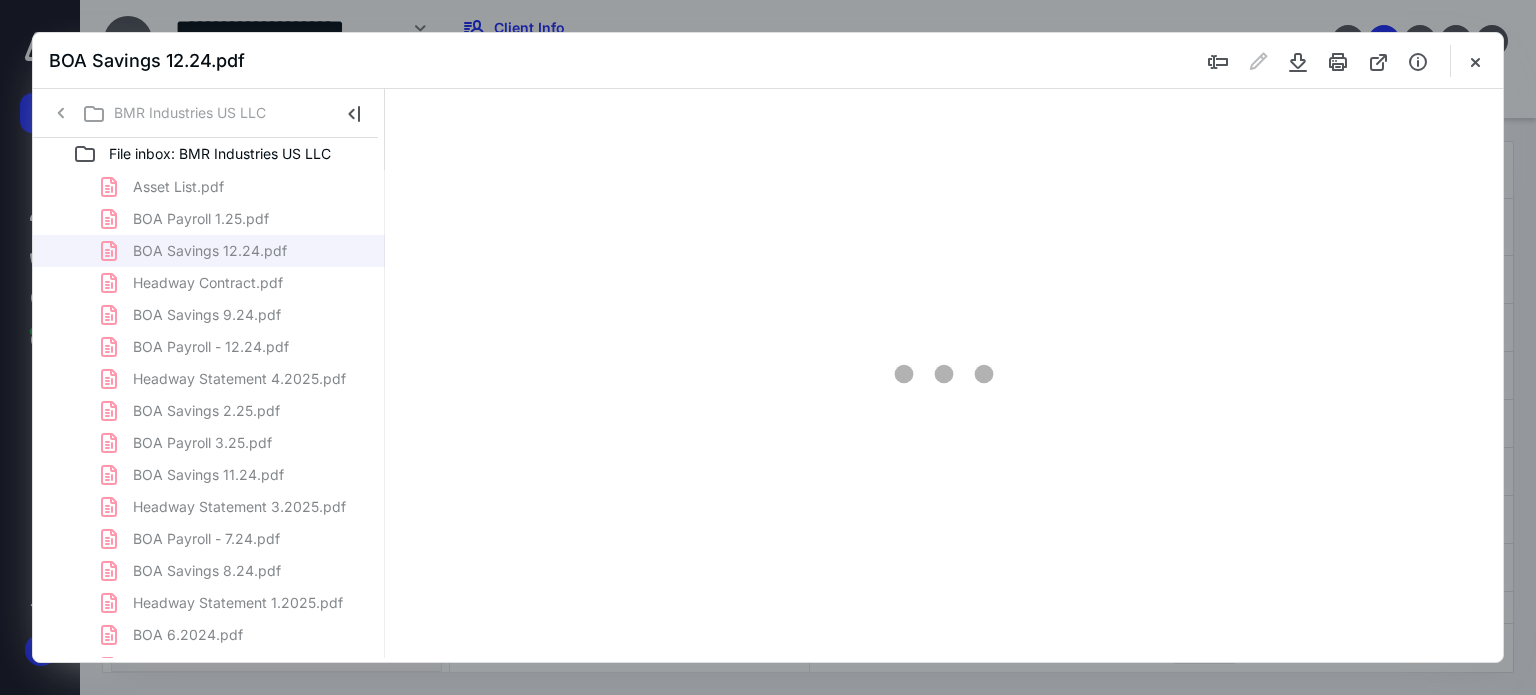 scroll, scrollTop: 78, scrollLeft: 0, axis: vertical 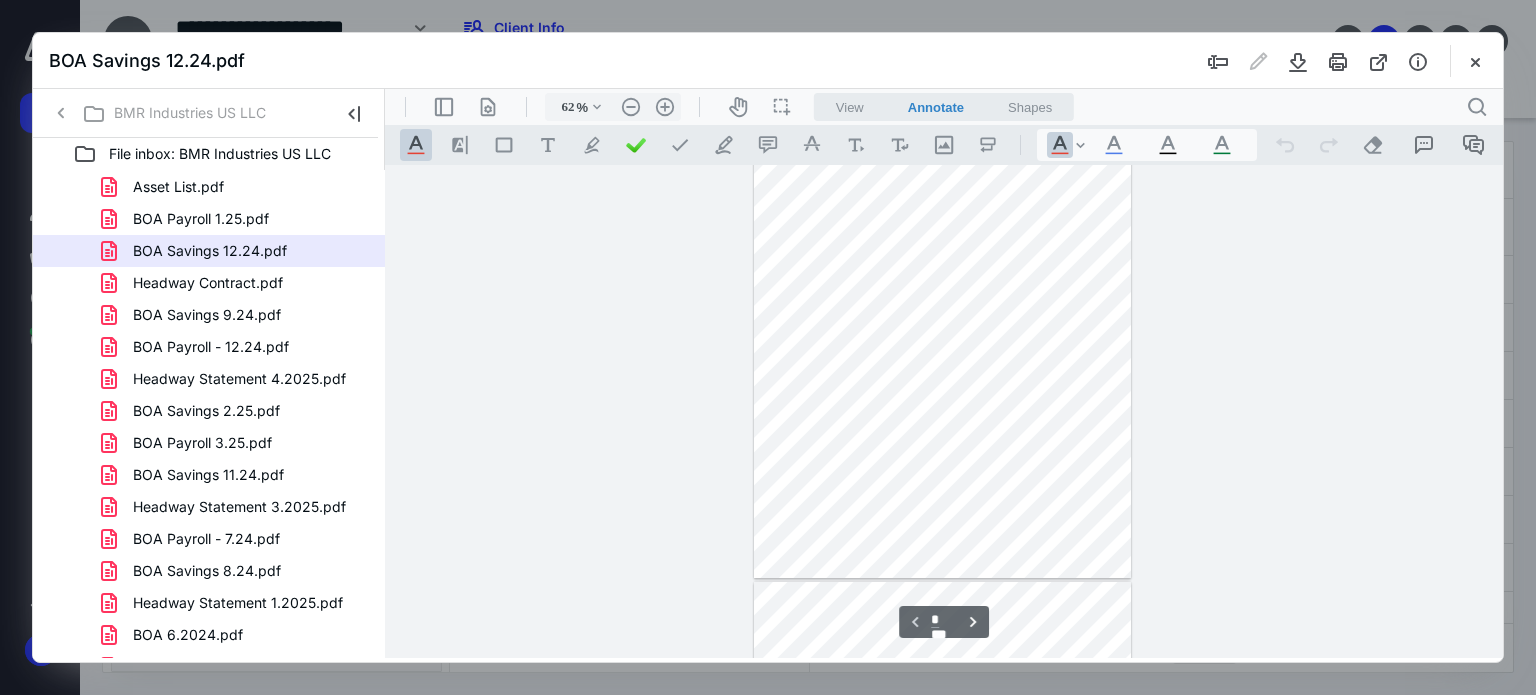 drag, startPoint x: 1341, startPoint y: 184, endPoint x: 1333, endPoint y: 200, distance: 17.888544 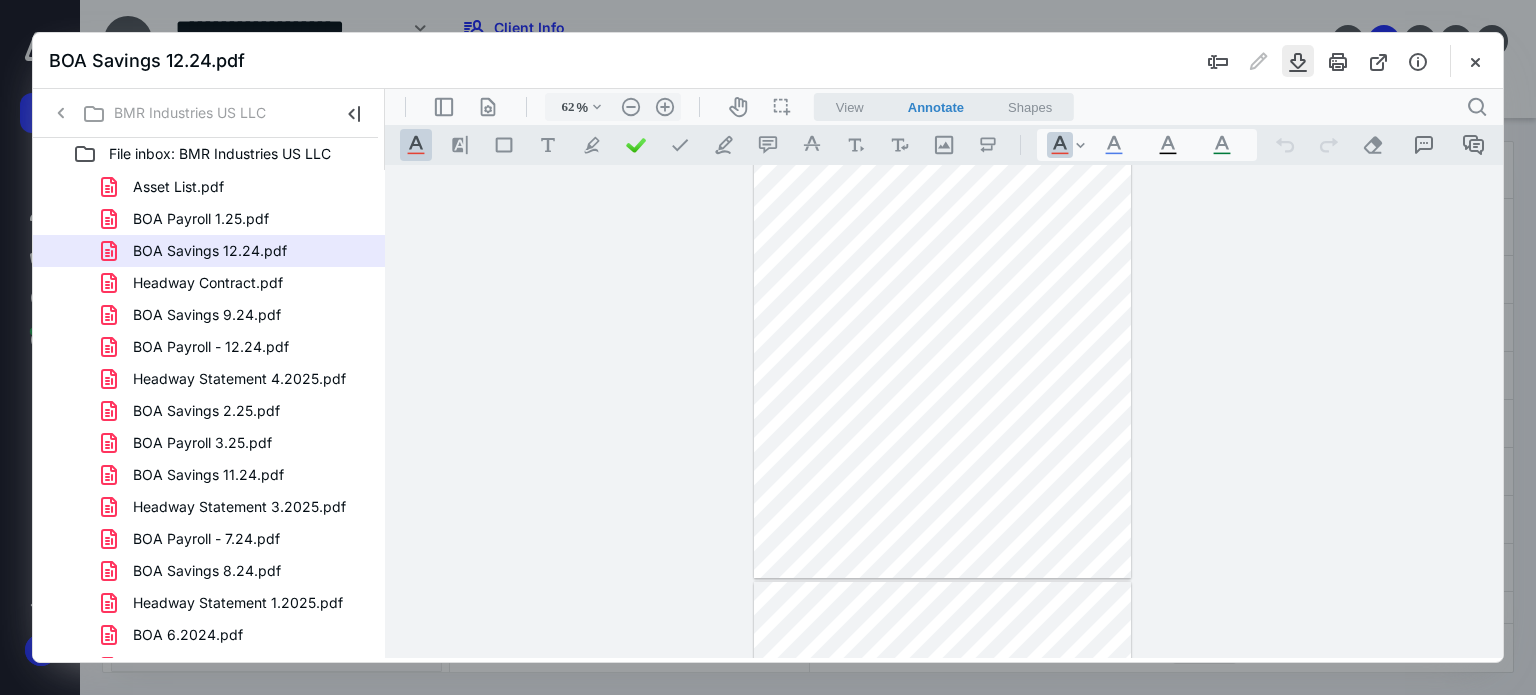 click at bounding box center (1298, 61) 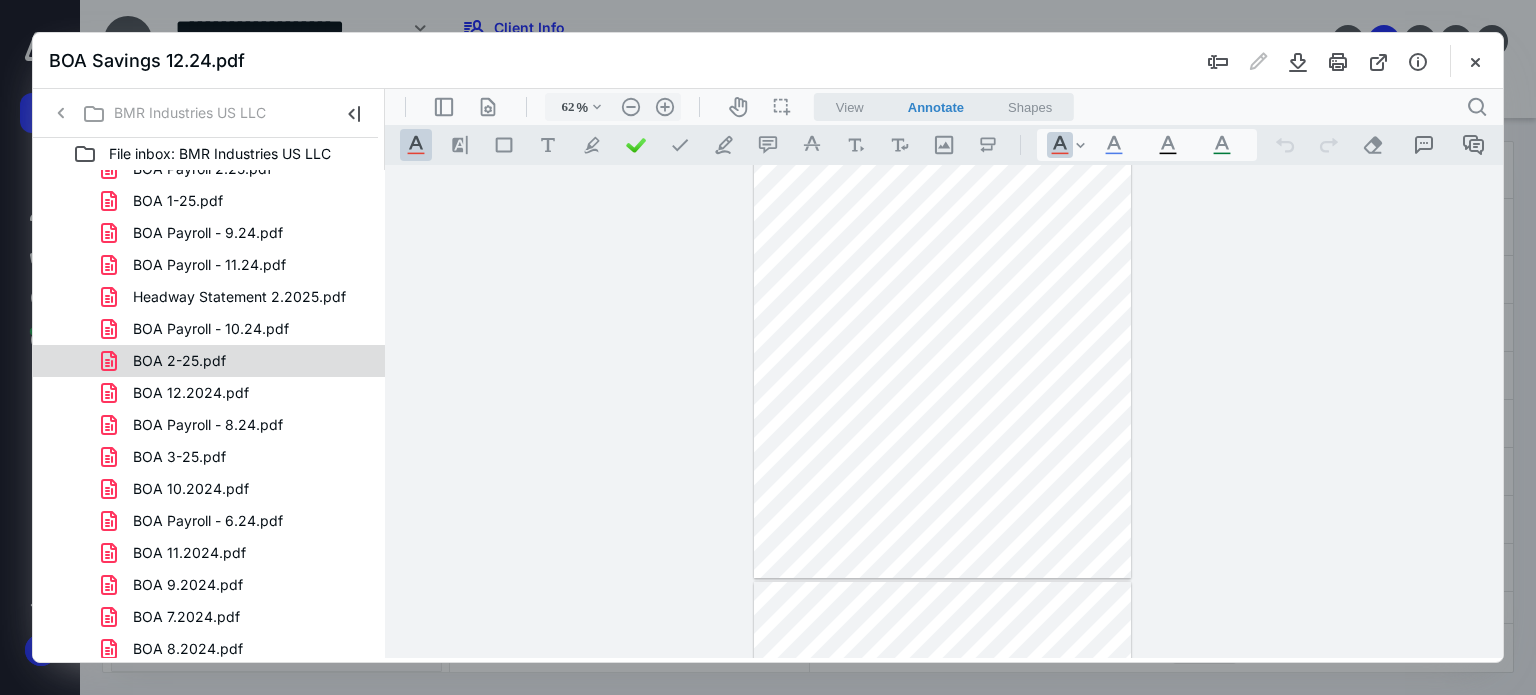 scroll, scrollTop: 1523, scrollLeft: 0, axis: vertical 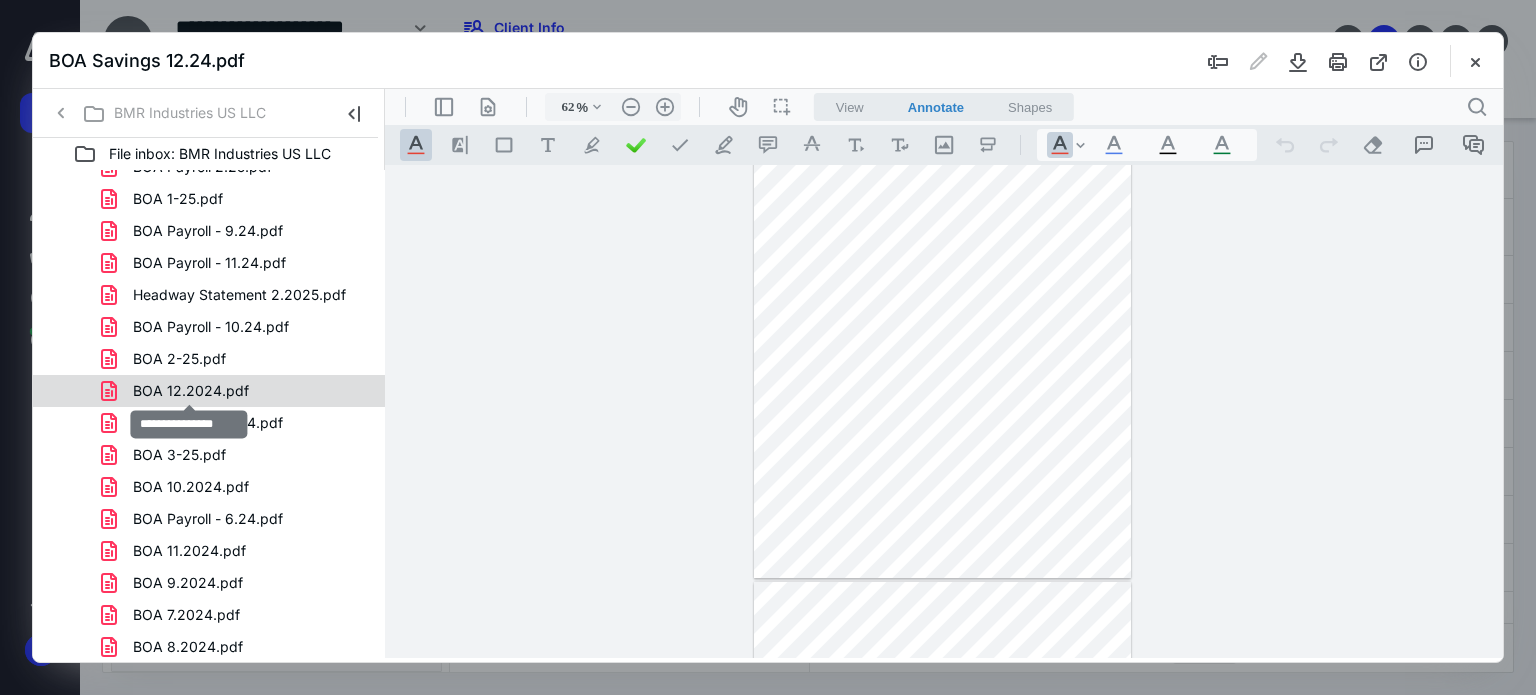 click on "BOA 12.2024.pdf" at bounding box center (191, 391) 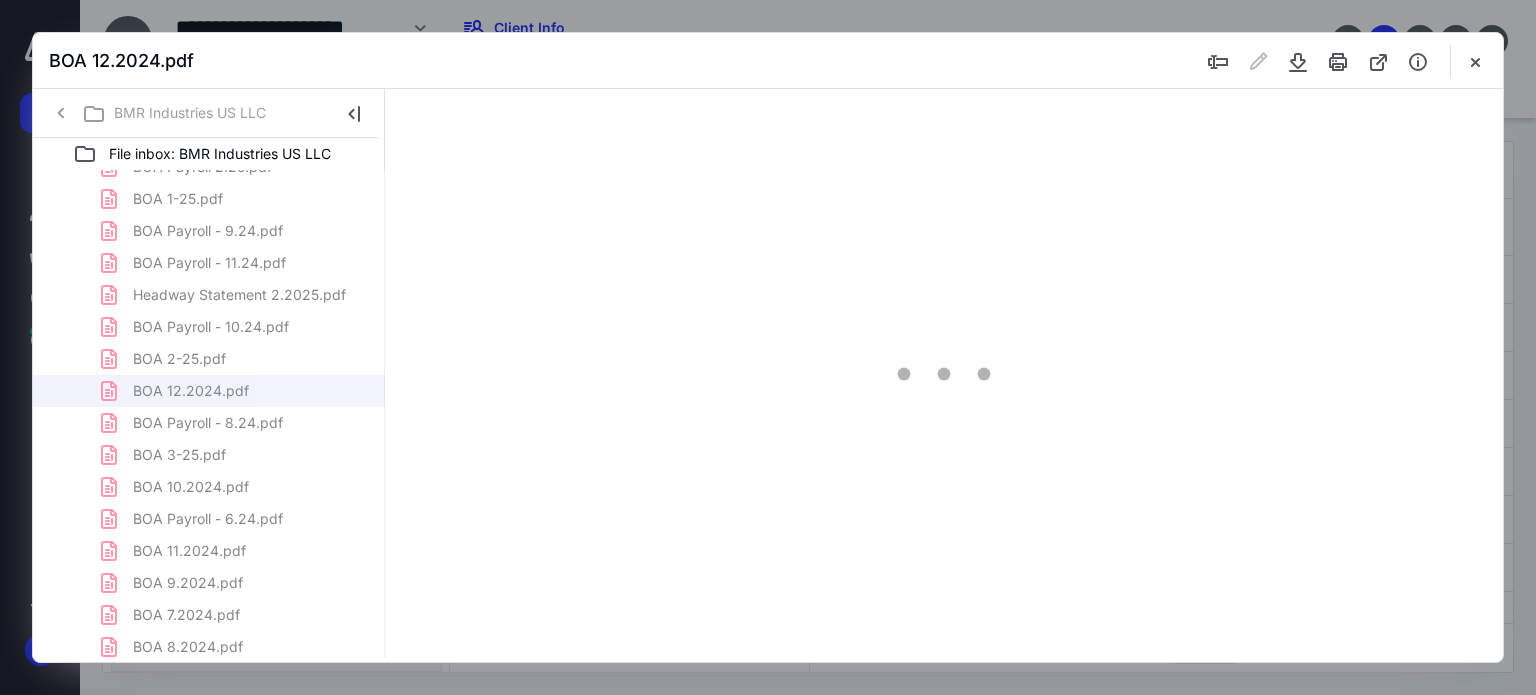 scroll, scrollTop: 78, scrollLeft: 0, axis: vertical 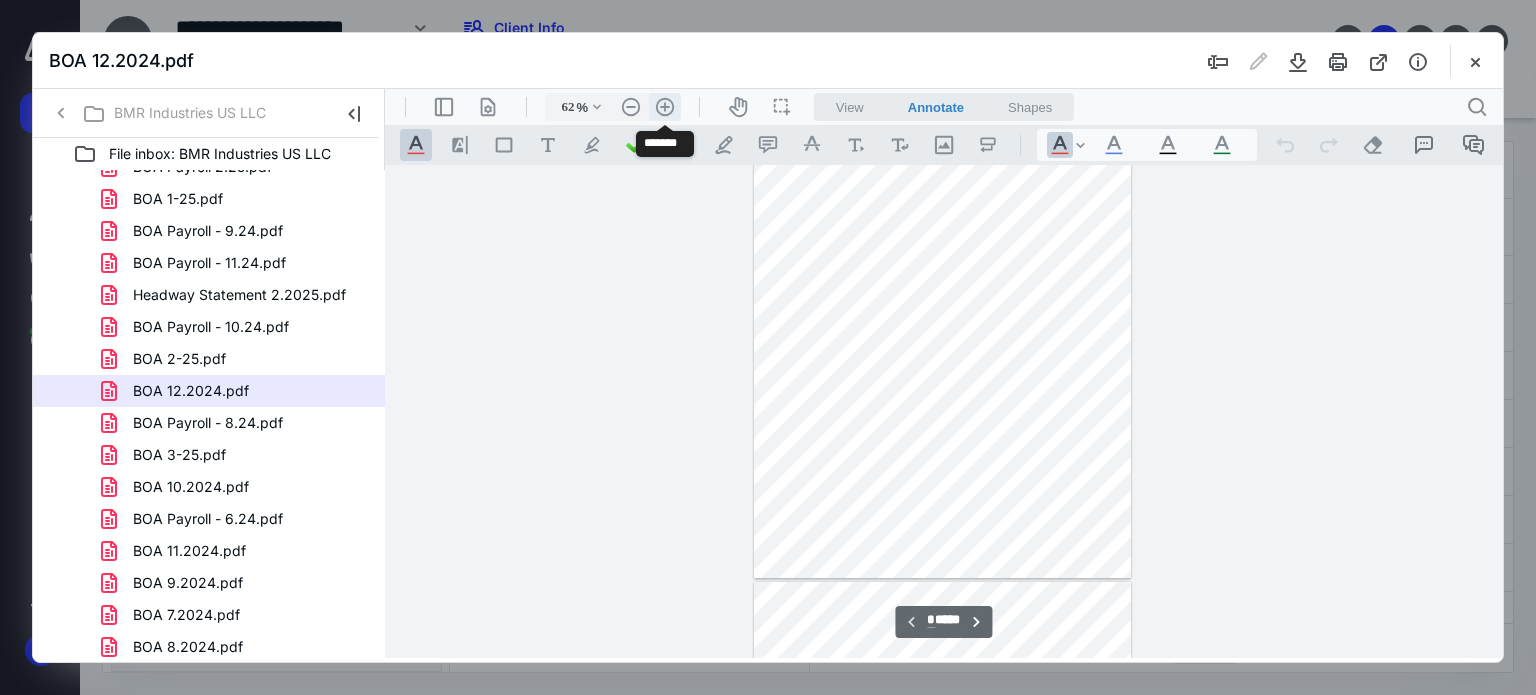 click on ".cls-1{fill:#abb0c4;} icon - header - zoom - in - line" at bounding box center [665, 107] 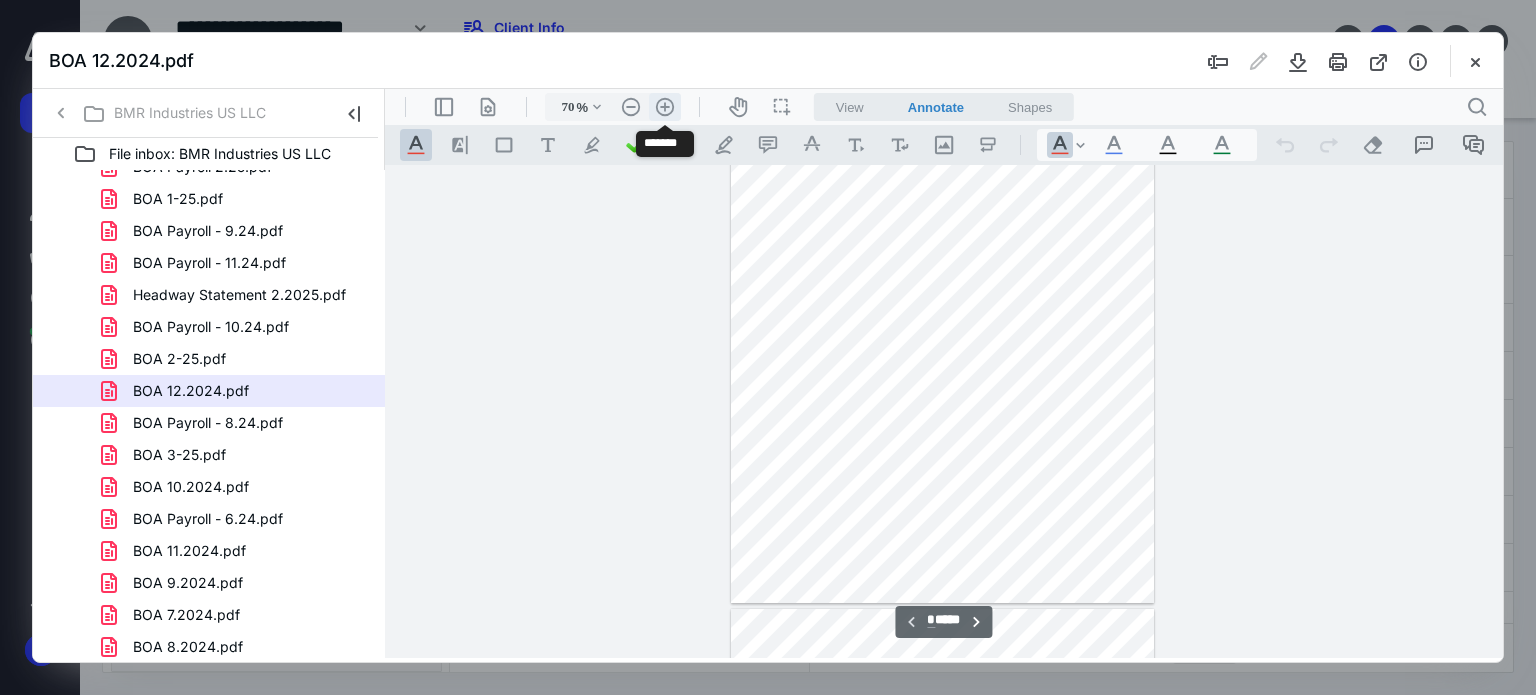 click on ".cls-1{fill:#abb0c4;} icon - header - zoom - in - line" at bounding box center (665, 107) 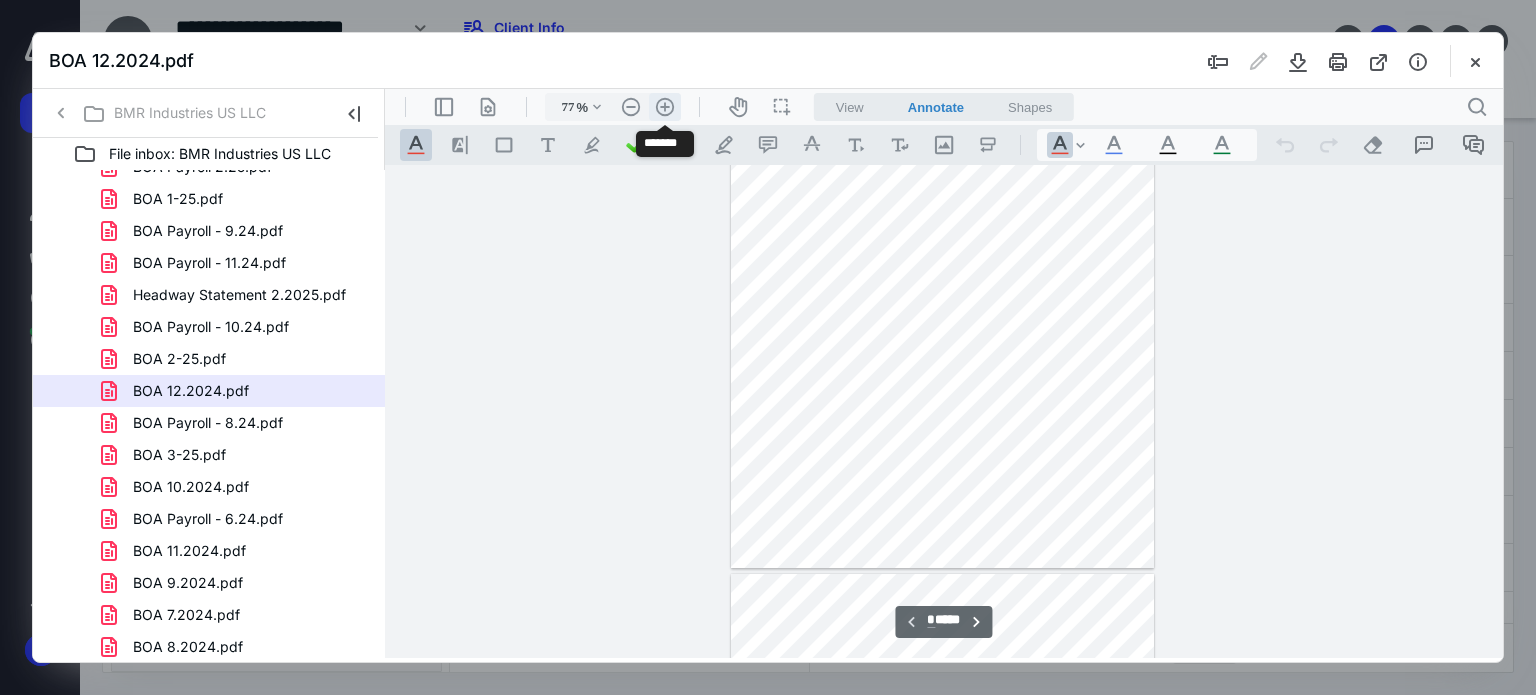 click on ".cls-1{fill:#abb0c4;} icon - header - zoom - in - line" at bounding box center [665, 107] 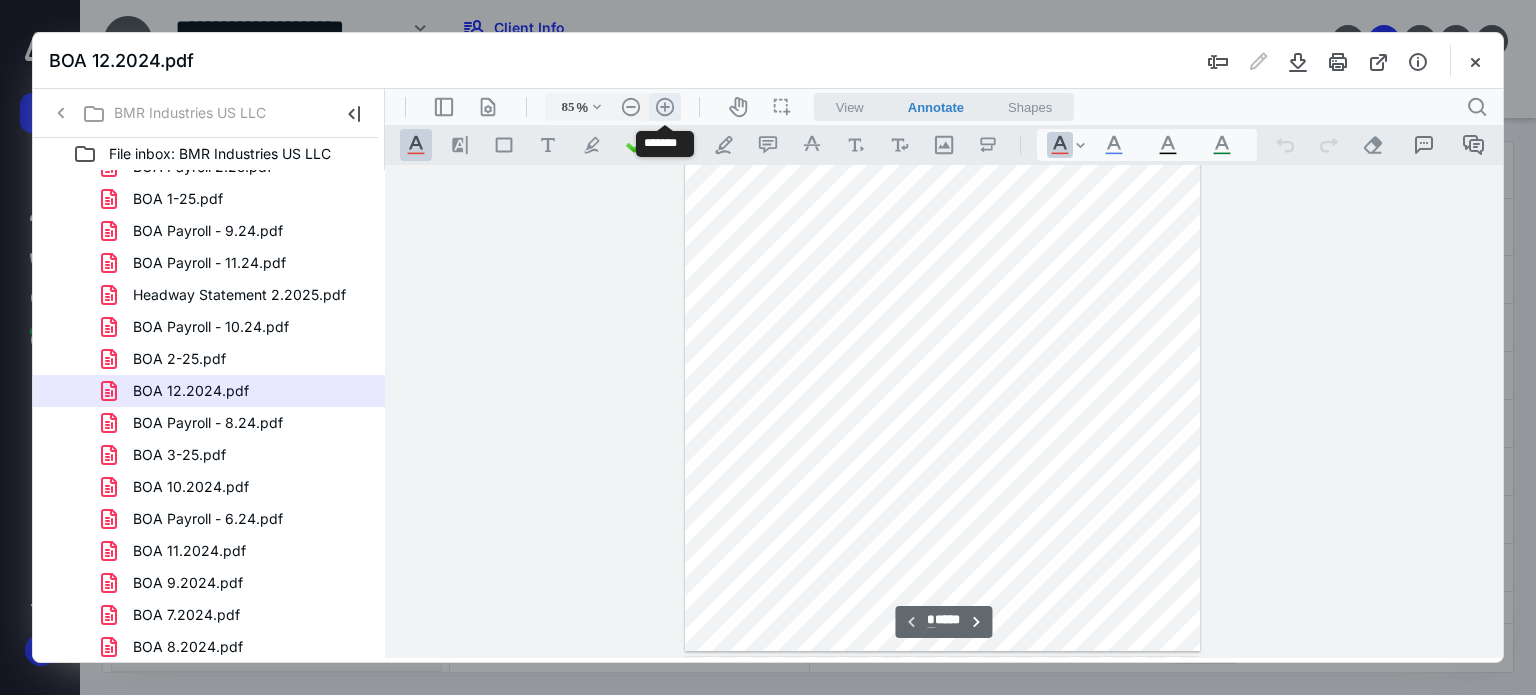 click on ".cls-1{fill:#abb0c4;} icon - header - zoom - in - line" at bounding box center (665, 107) 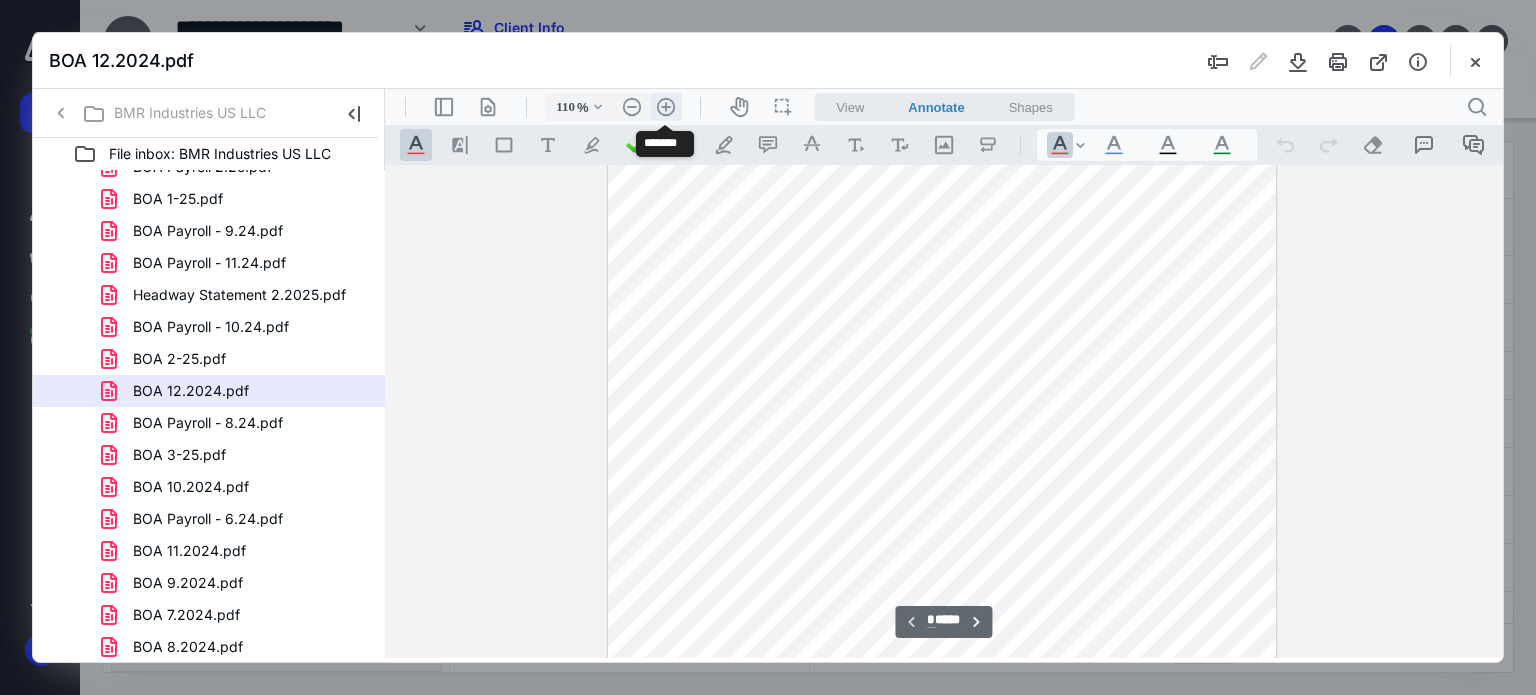 click on ".cls-1{fill:#abb0c4;} icon - header - zoom - in - line" at bounding box center (666, 107) 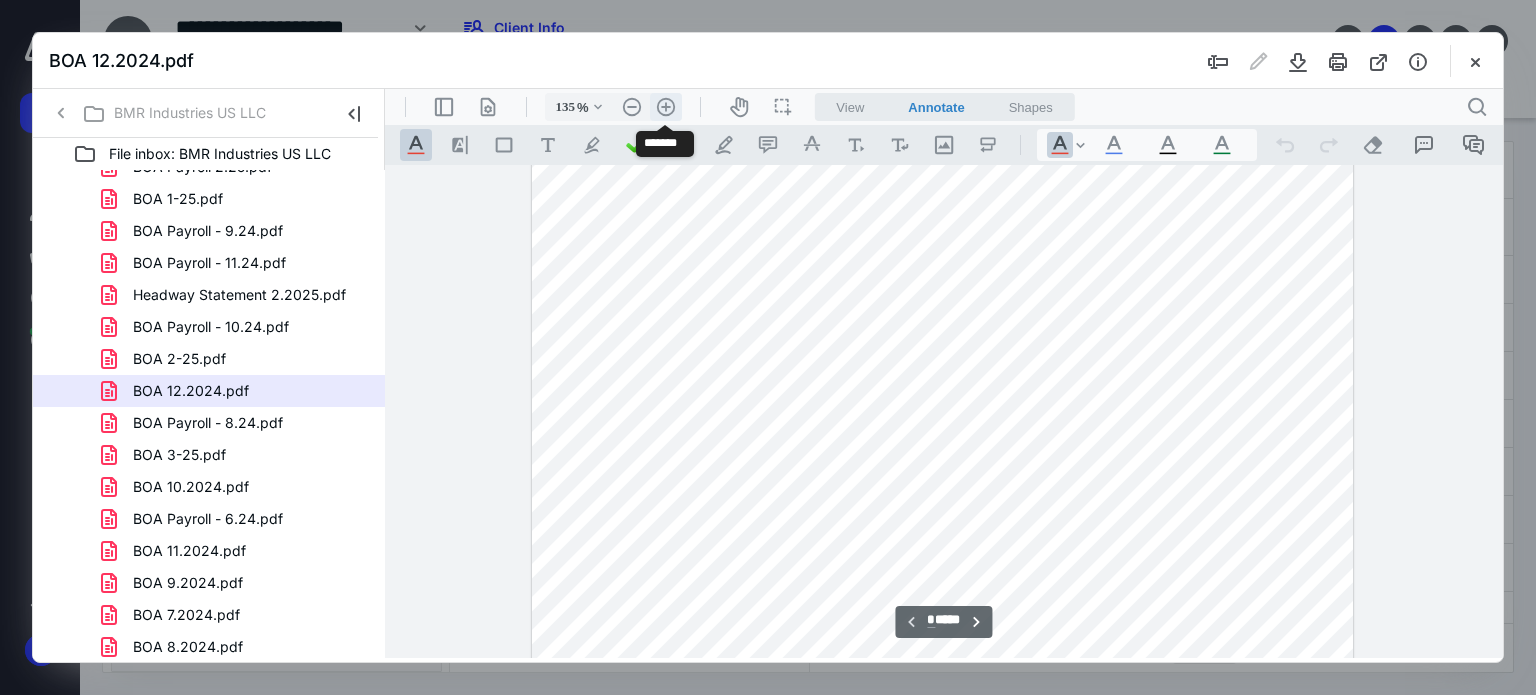 click on ".cls-1{fill:#abb0c4;} icon - header - zoom - in - line" at bounding box center (666, 107) 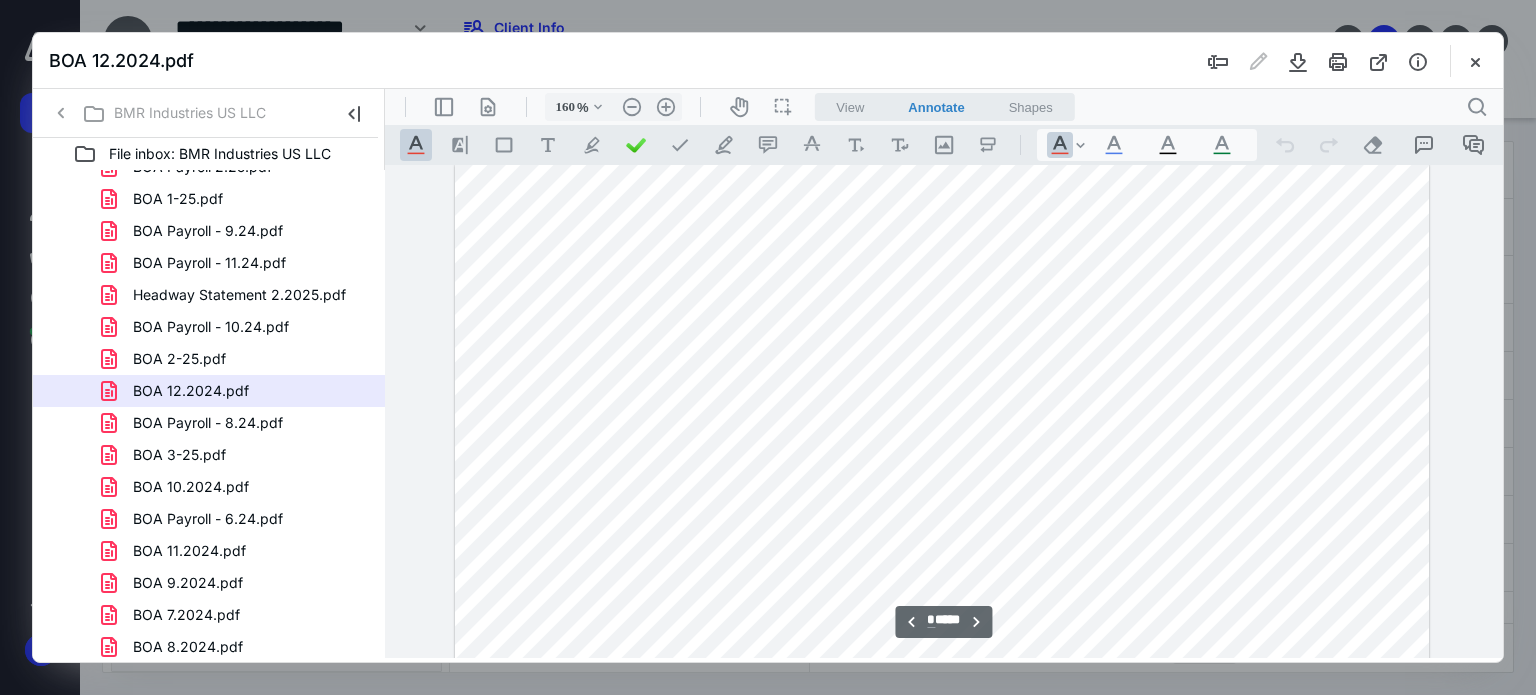 scroll, scrollTop: 2534, scrollLeft: 0, axis: vertical 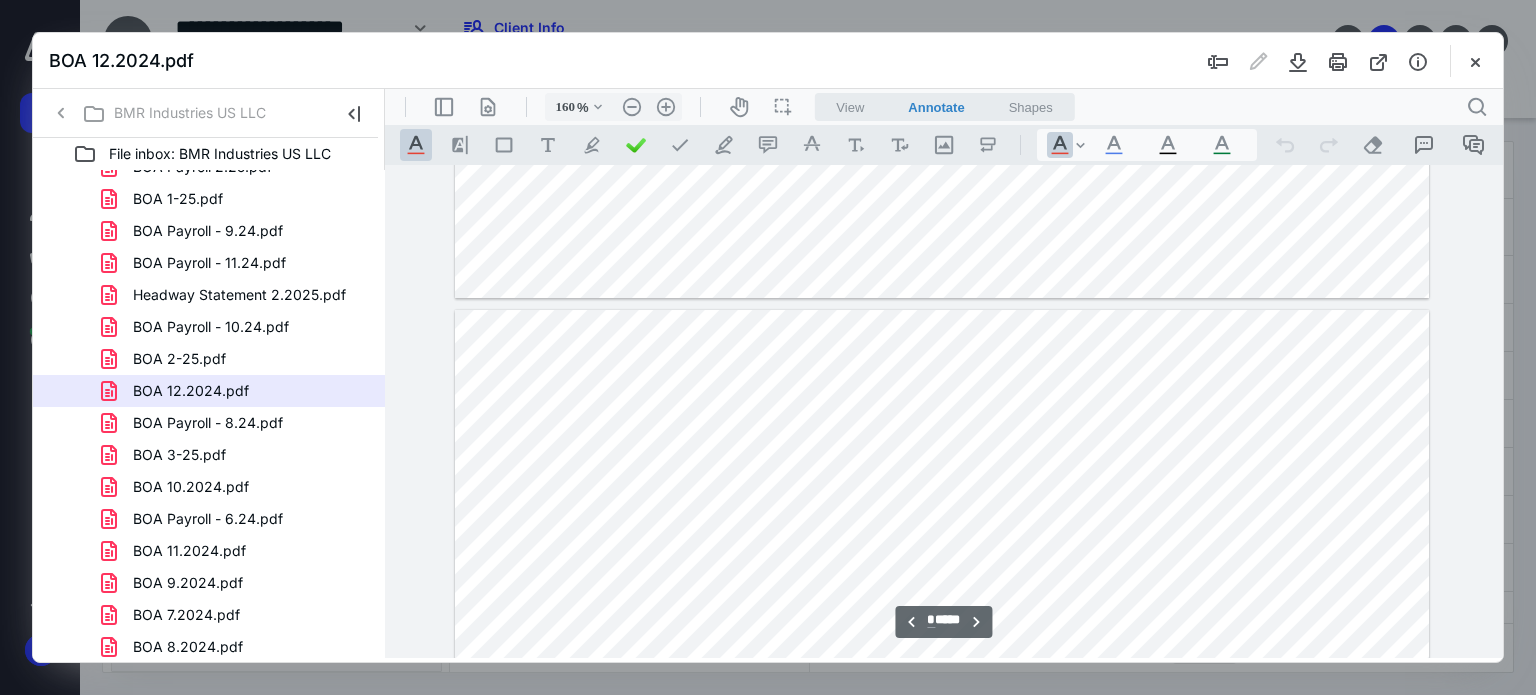type on "*" 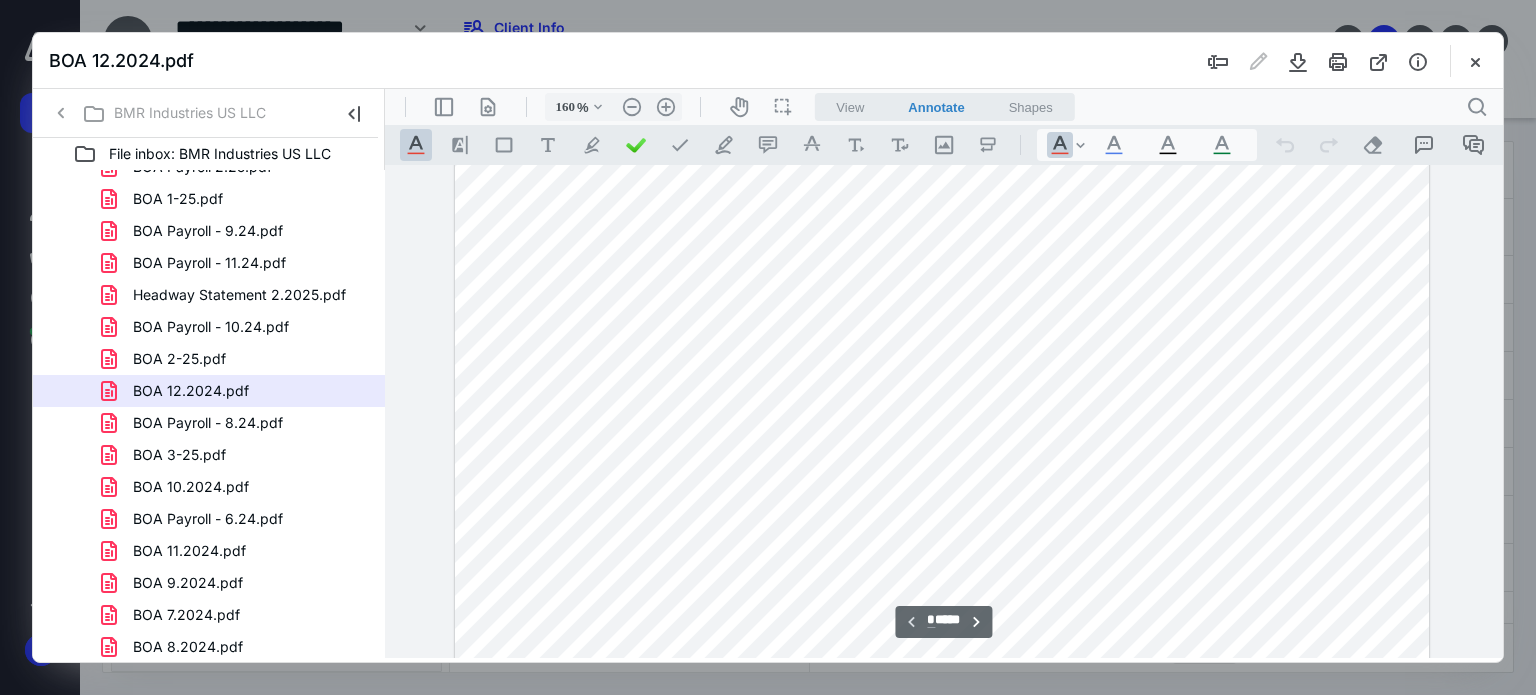 scroll, scrollTop: 334, scrollLeft: 0, axis: vertical 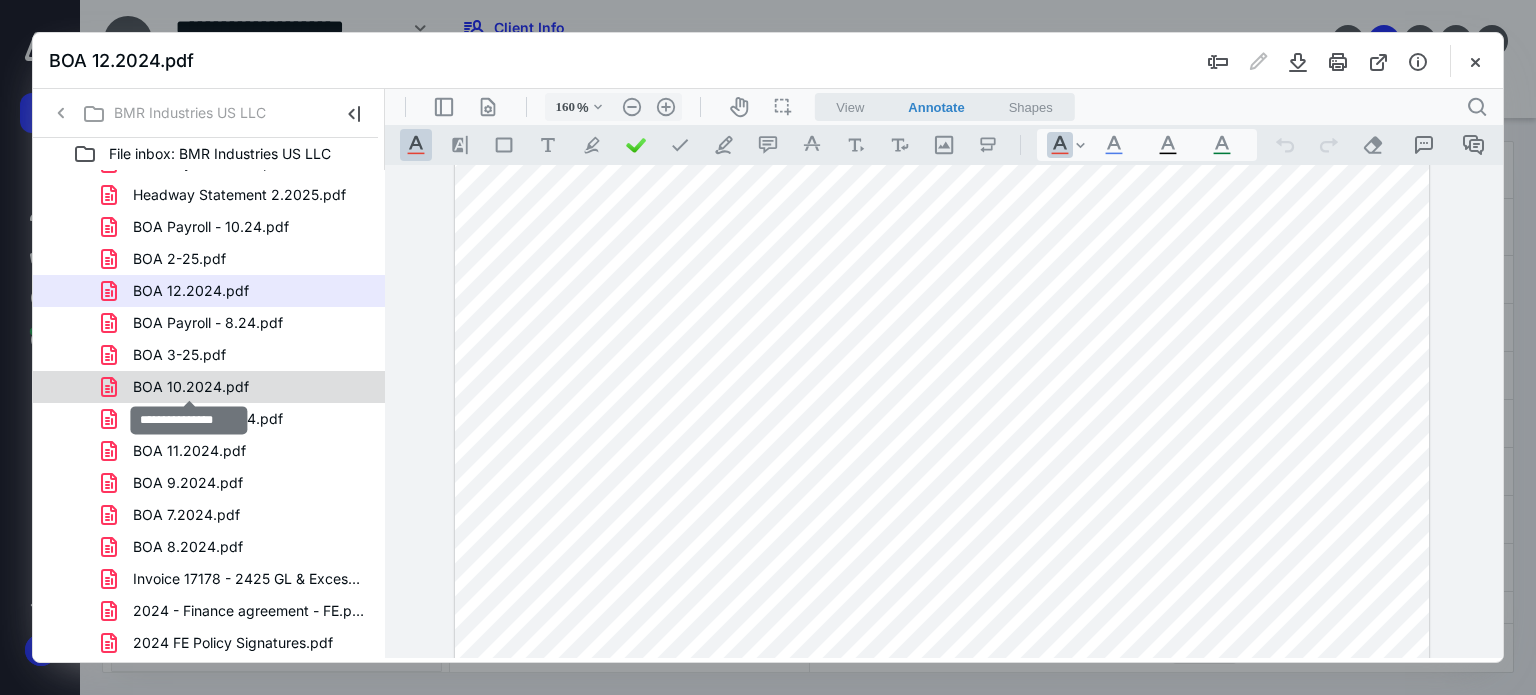 click on "BOA 10.2024.pdf" at bounding box center (191, 387) 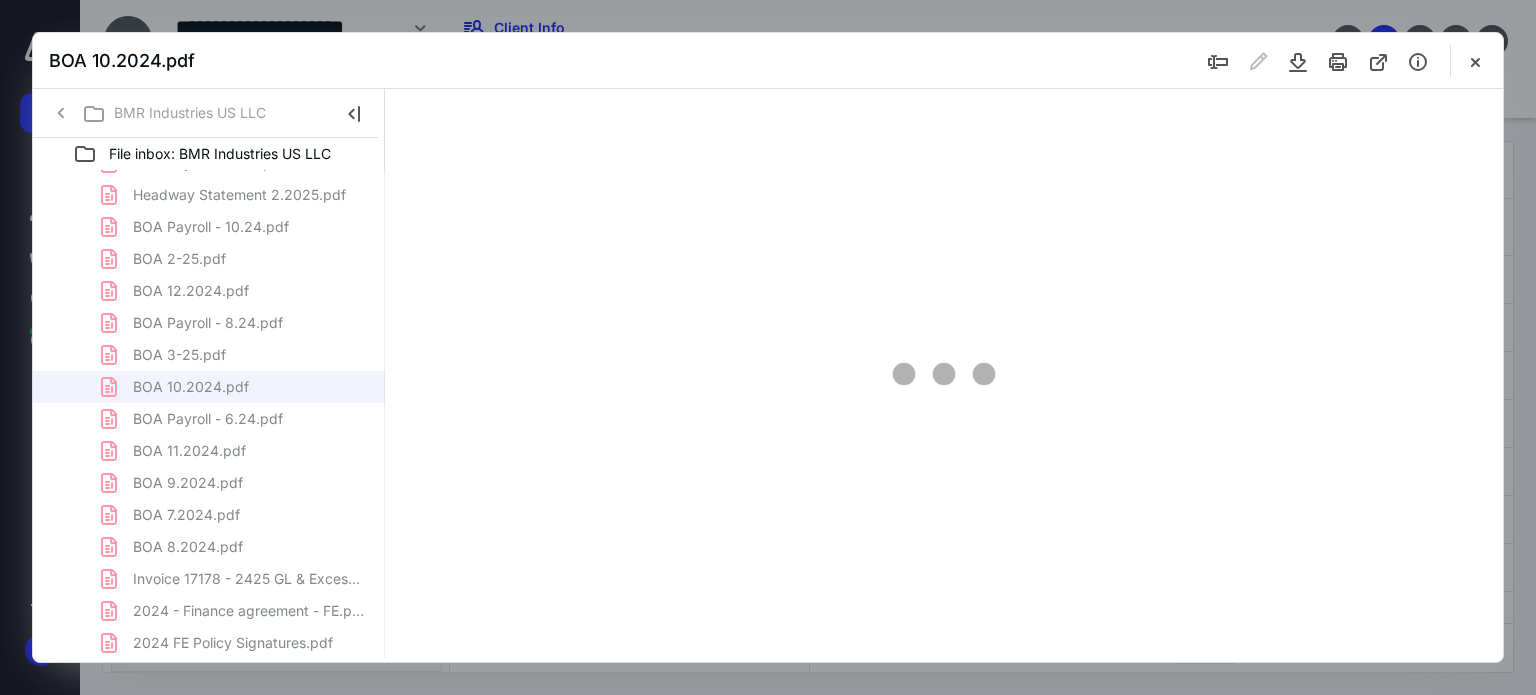 scroll, scrollTop: 78, scrollLeft: 0, axis: vertical 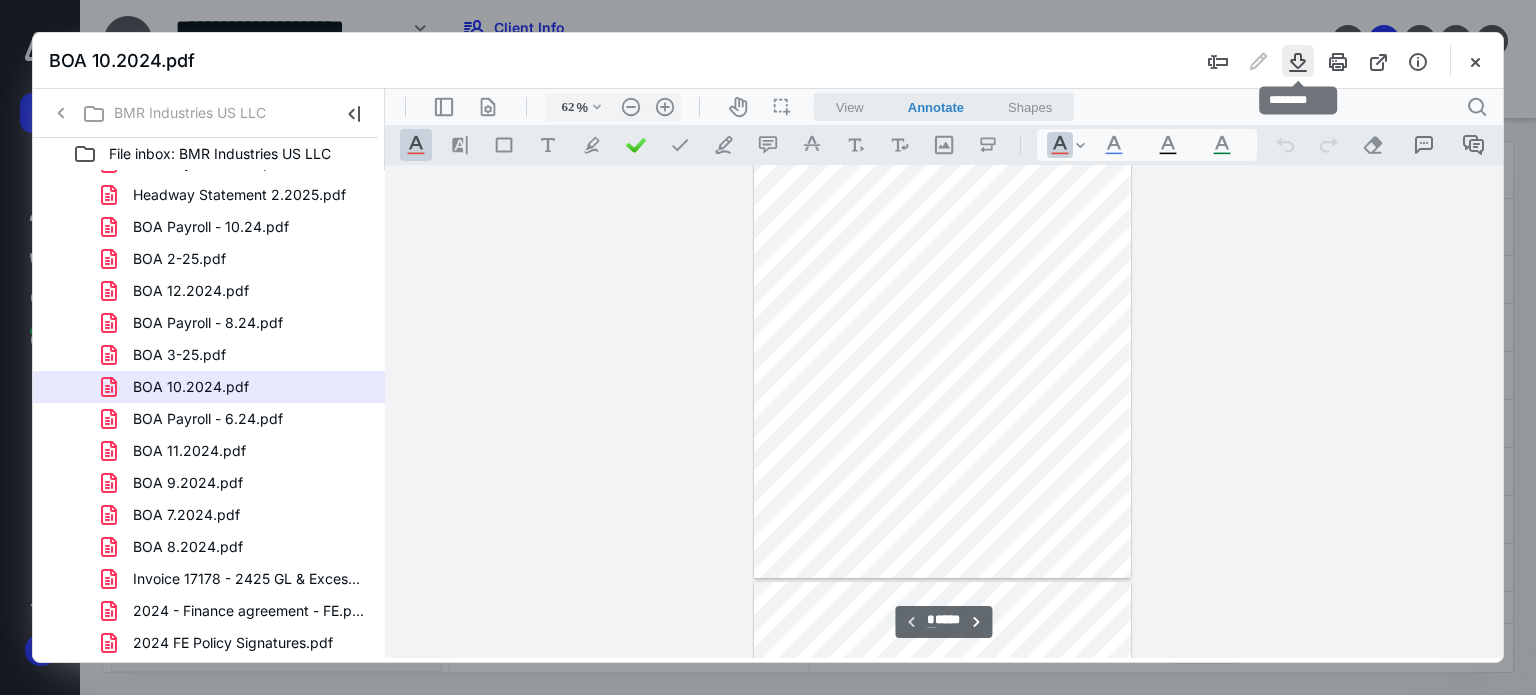 click at bounding box center [1298, 61] 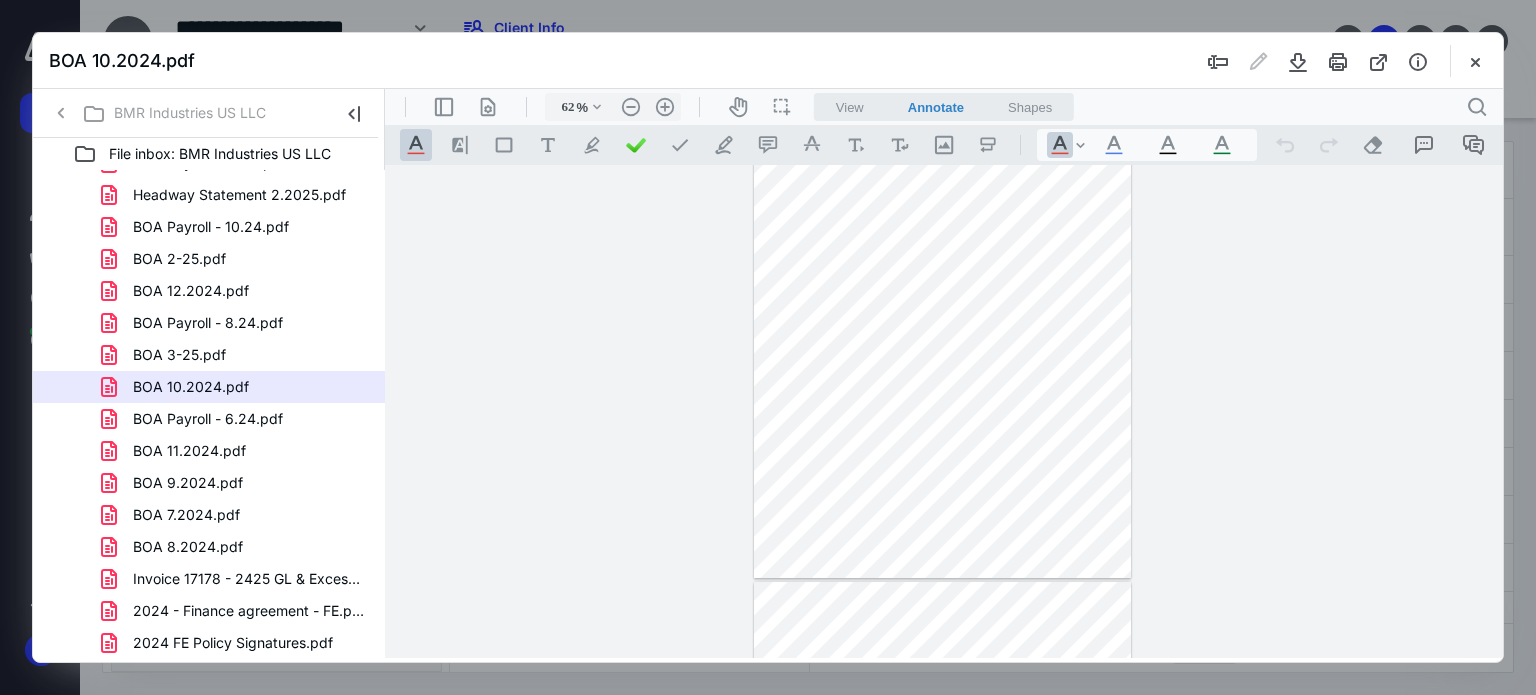 drag, startPoint x: 276, startPoint y: 41, endPoint x: 256, endPoint y: 113, distance: 74.726166 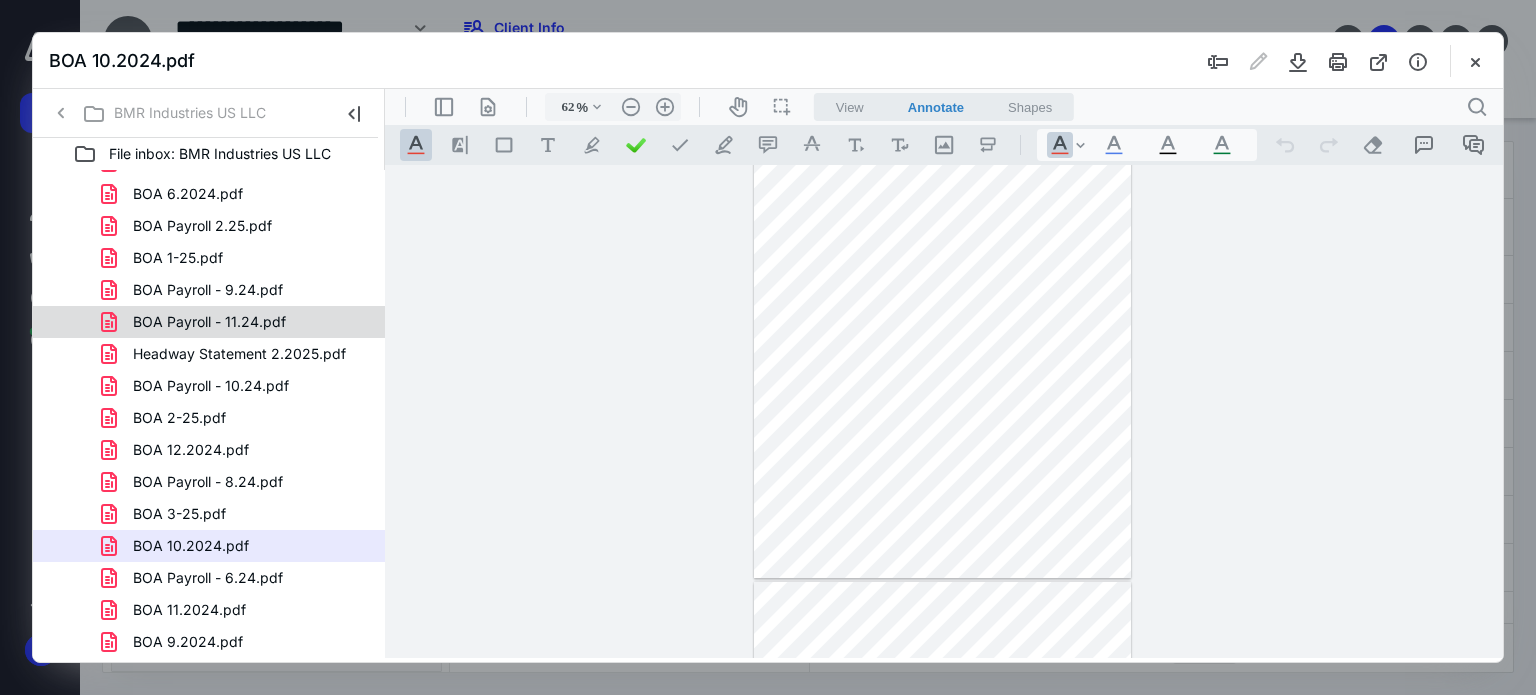 scroll, scrollTop: 1423, scrollLeft: 0, axis: vertical 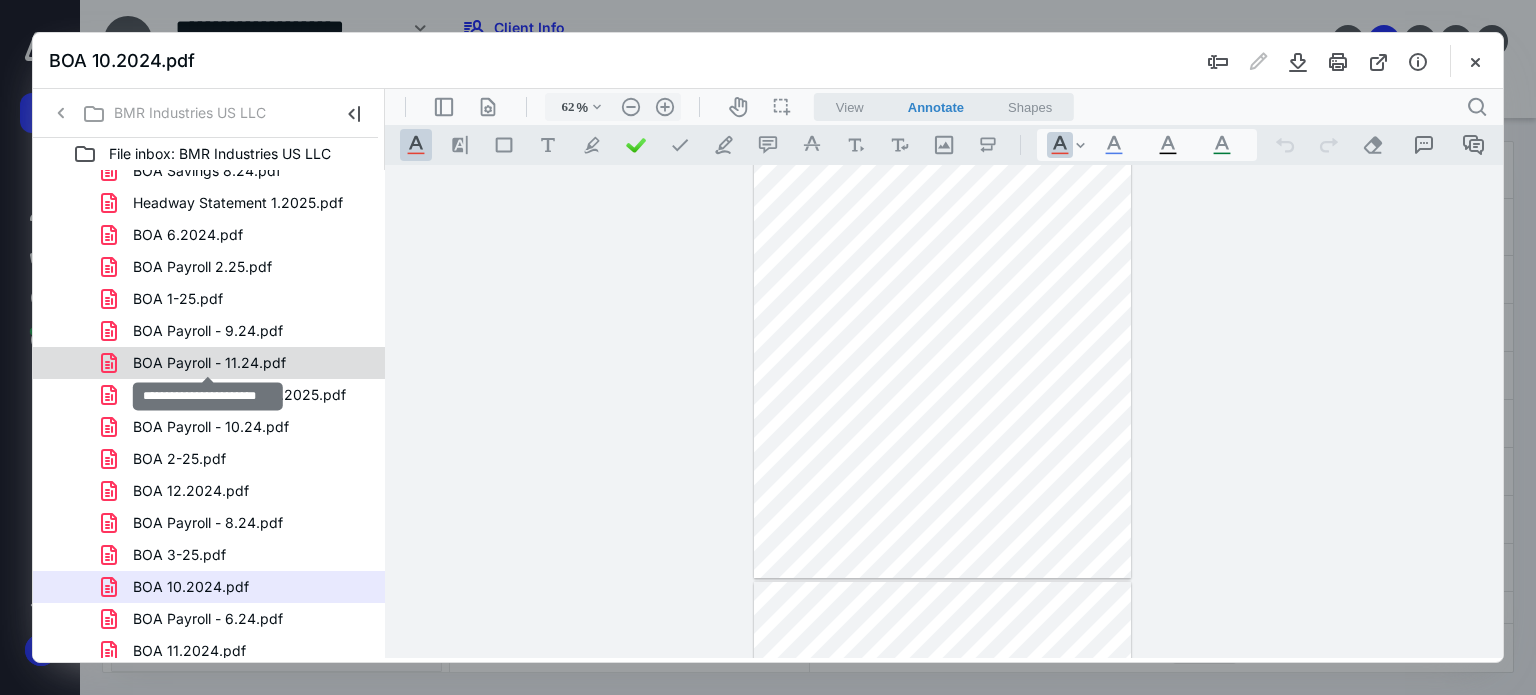 click on "BOA Payroll - 11.24.pdf" at bounding box center (209, 363) 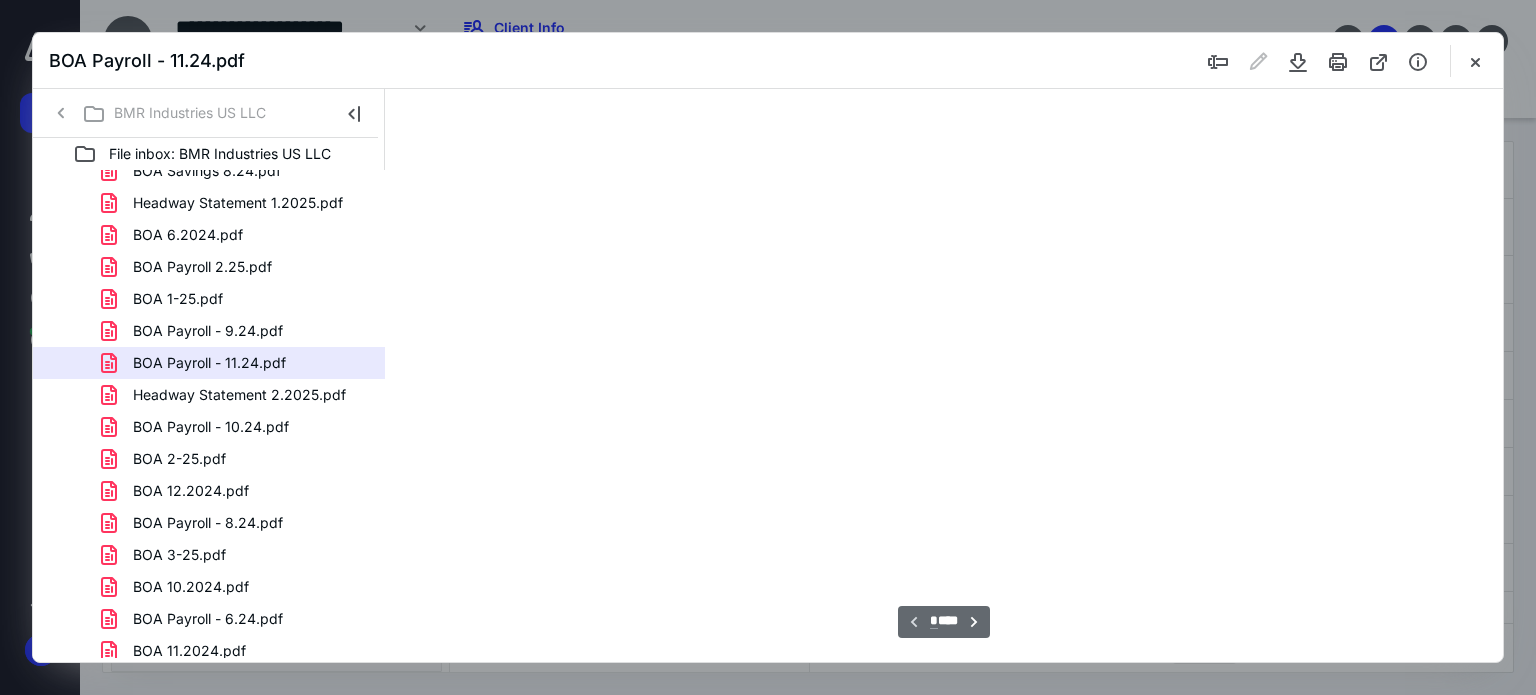 scroll, scrollTop: 78, scrollLeft: 0, axis: vertical 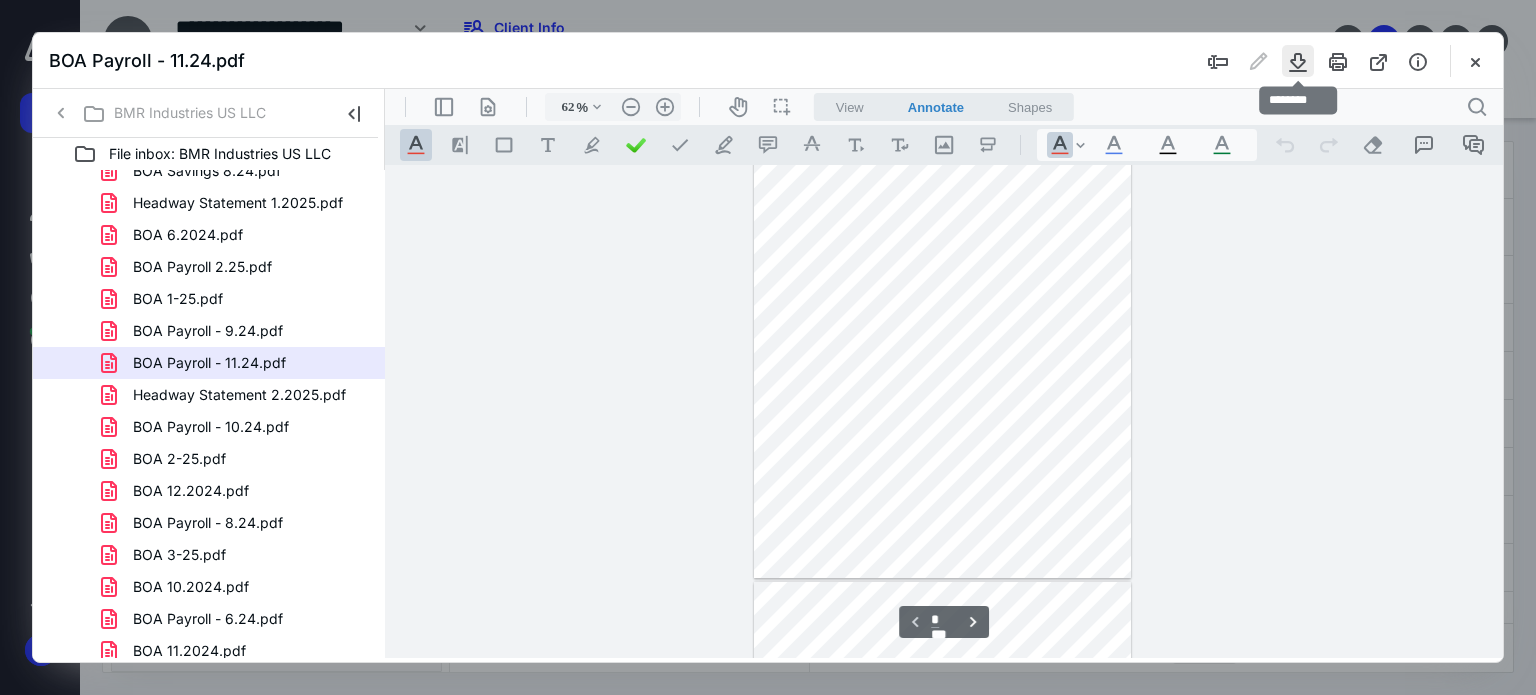 click at bounding box center [1298, 61] 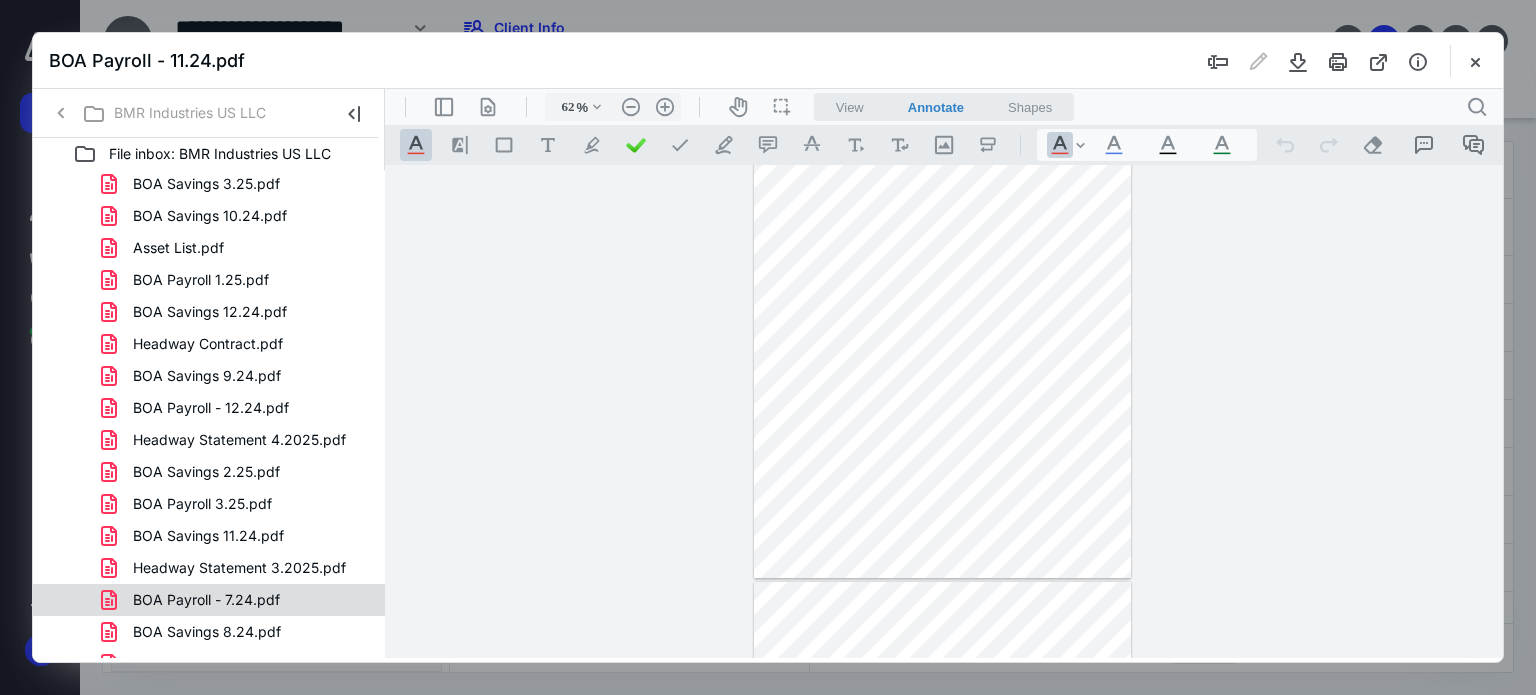 scroll, scrollTop: 923, scrollLeft: 0, axis: vertical 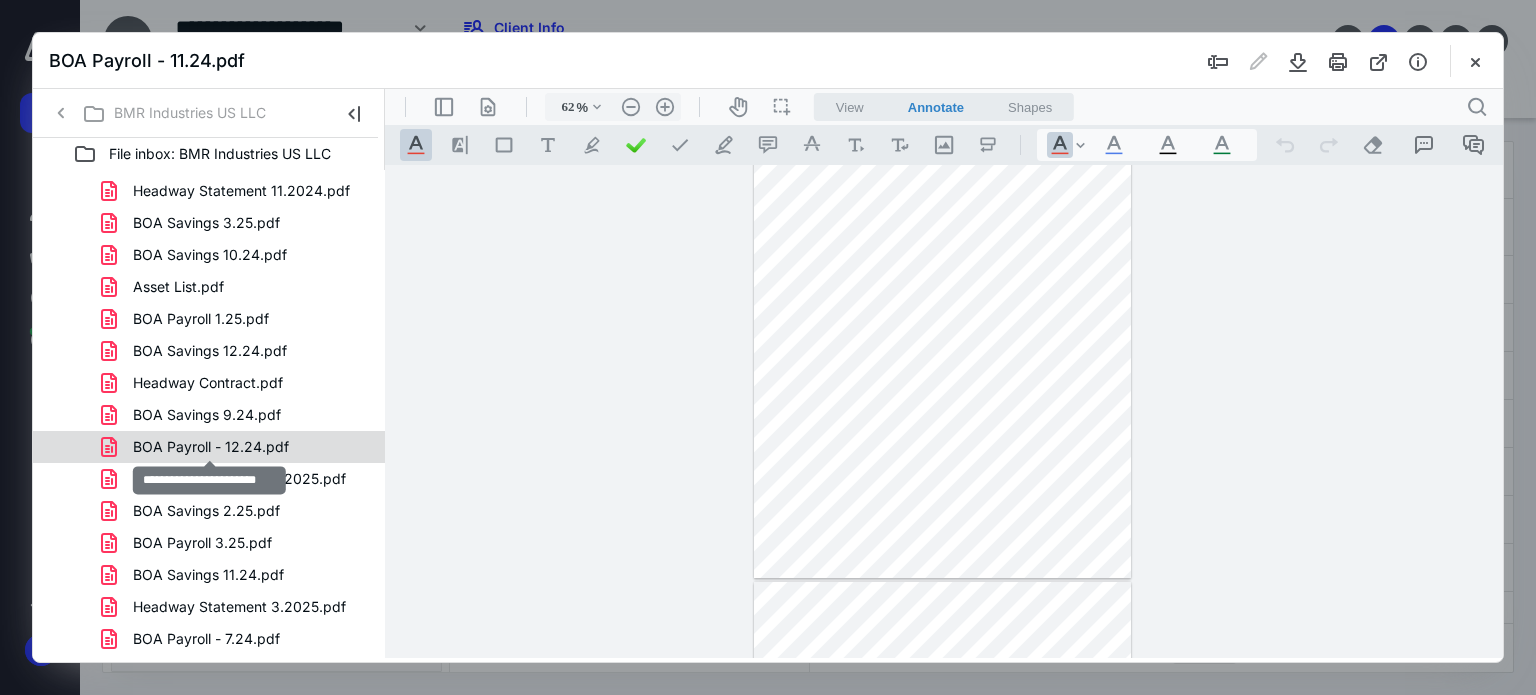 click on "BOA Payroll - 12.24.pdf" at bounding box center [211, 447] 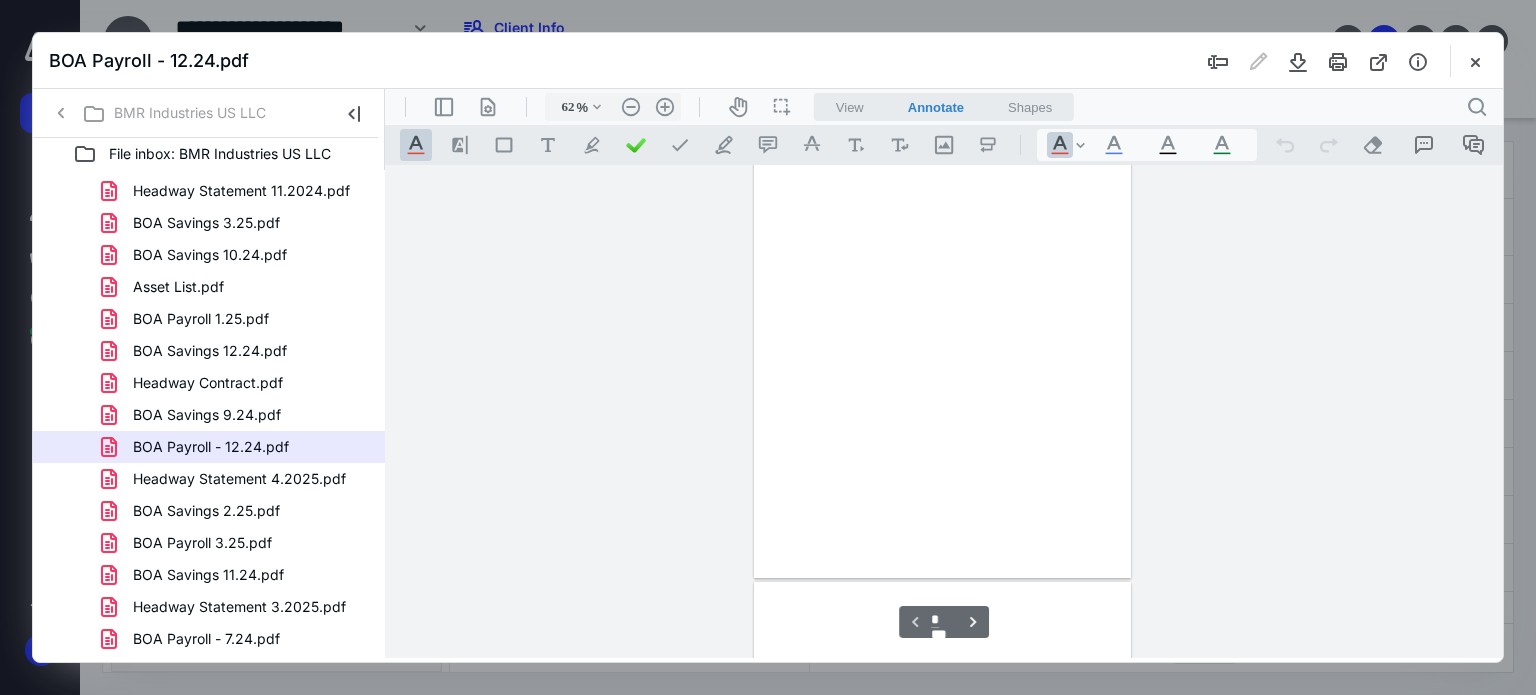 scroll, scrollTop: 78, scrollLeft: 0, axis: vertical 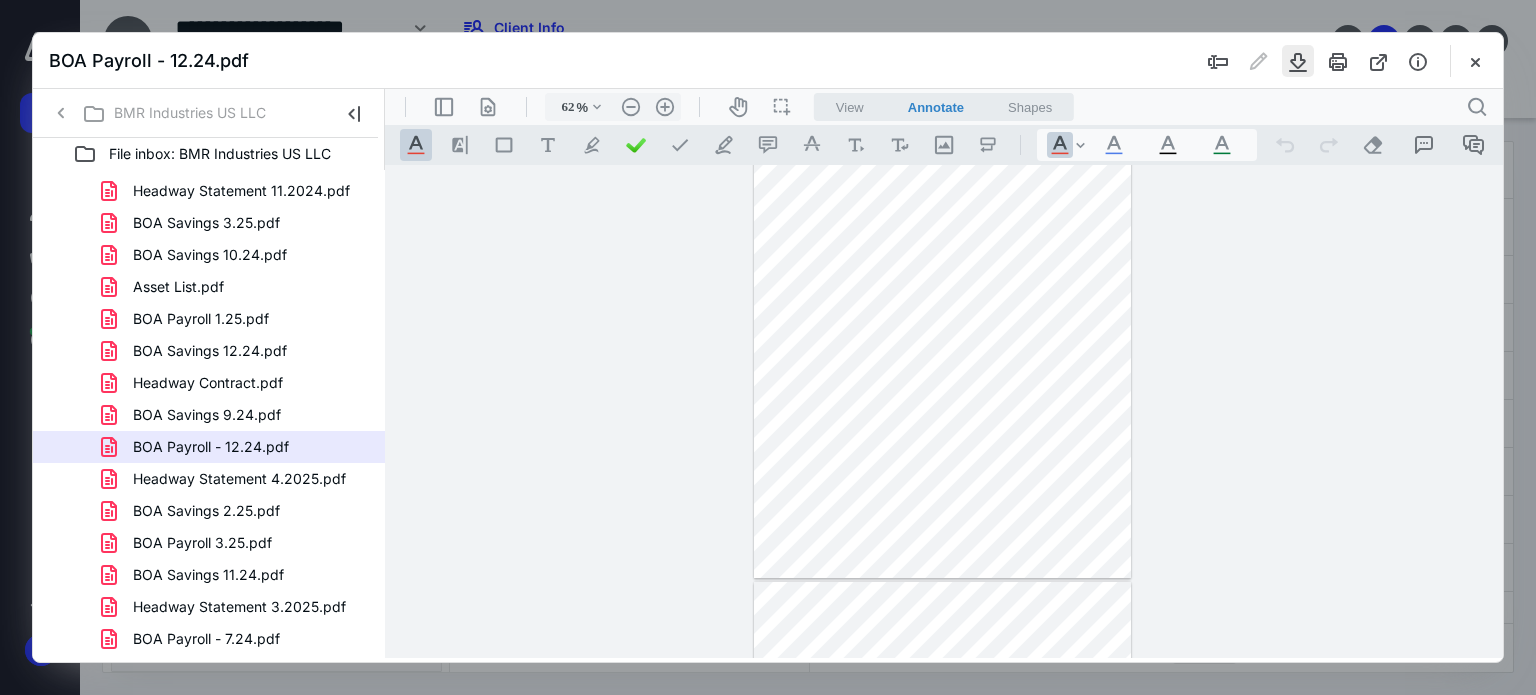 click at bounding box center [1298, 61] 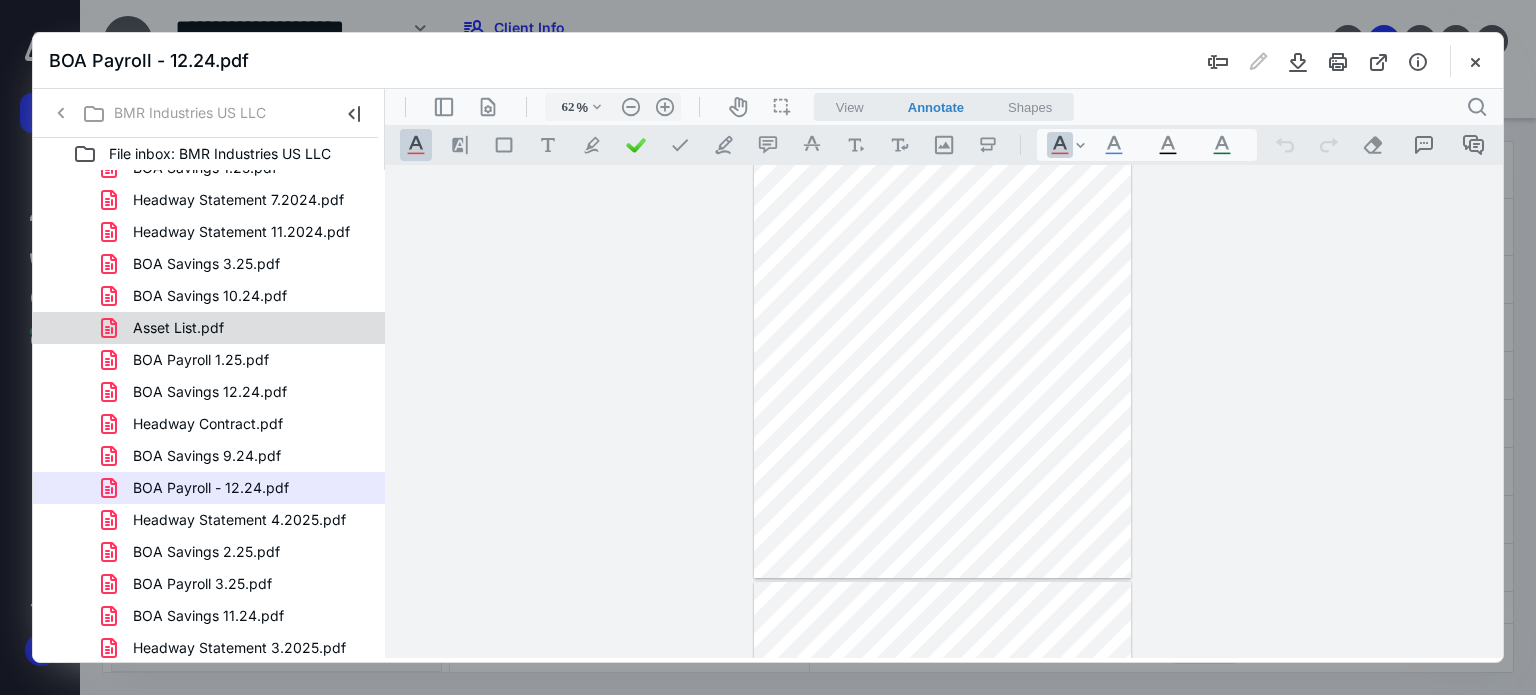scroll, scrollTop: 1000, scrollLeft: 0, axis: vertical 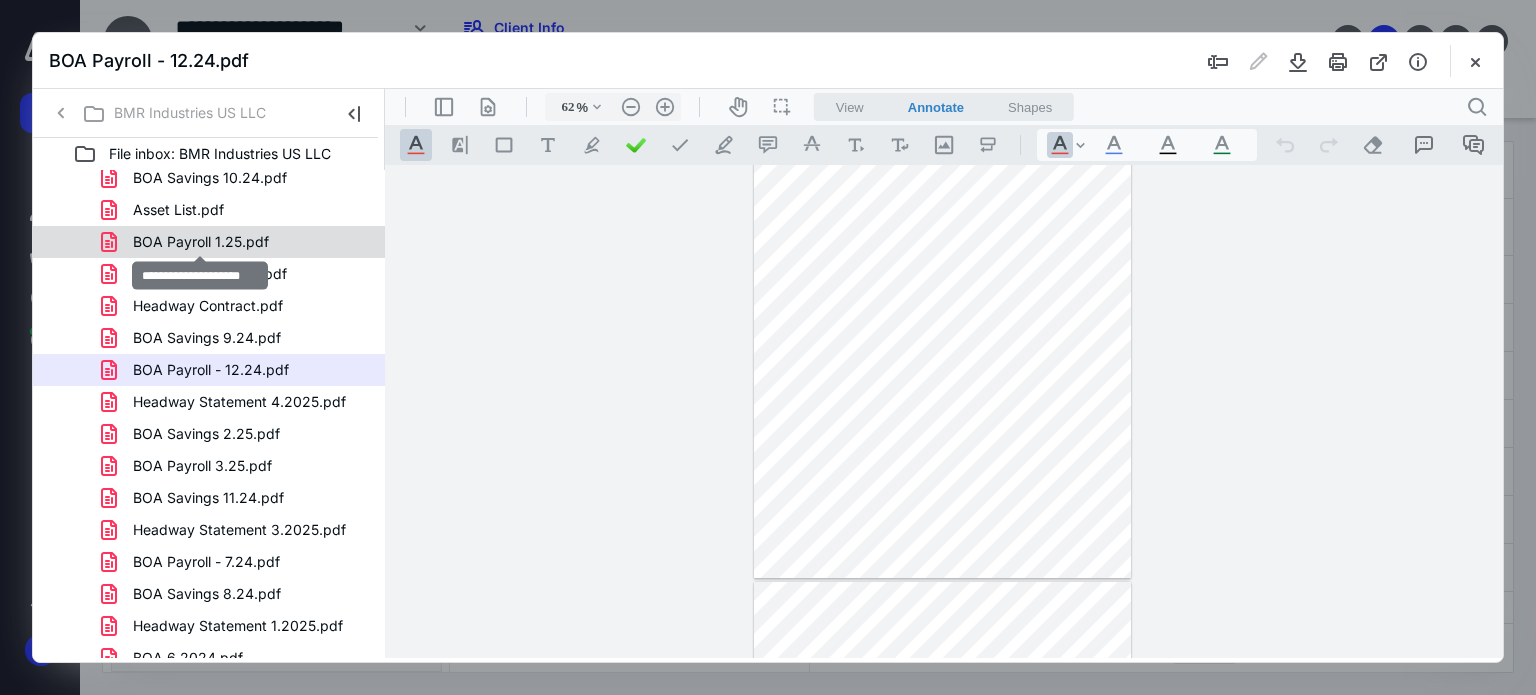 click on "BOA Payroll 1.25.pdf" at bounding box center (201, 242) 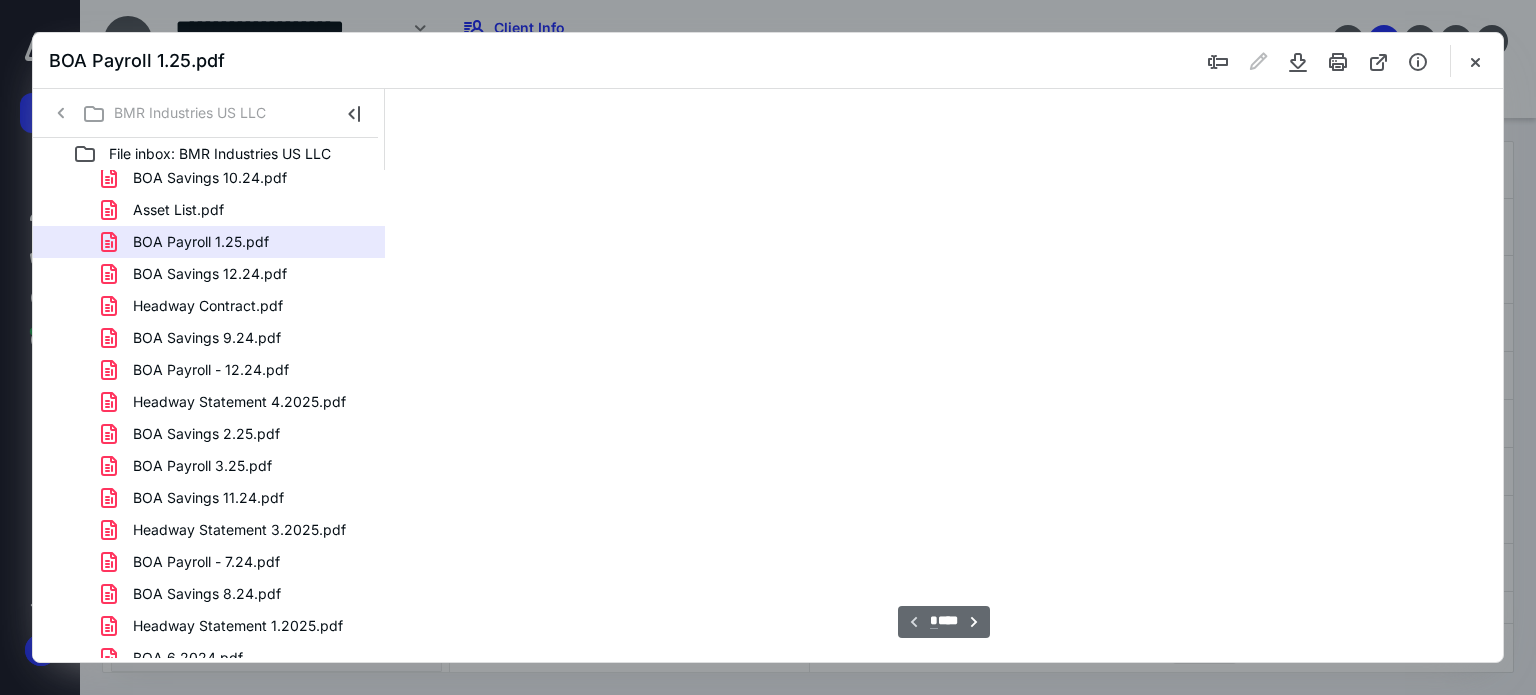 type on "62" 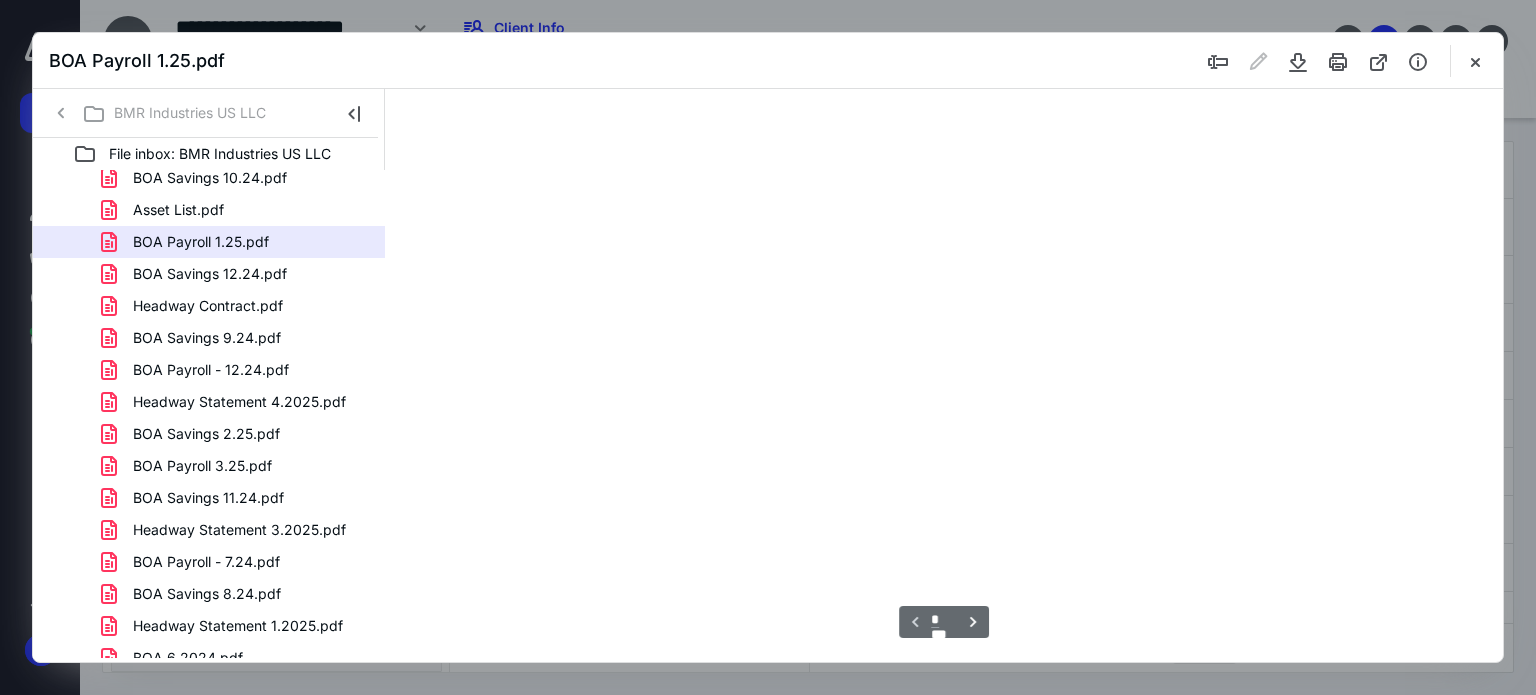 scroll, scrollTop: 78, scrollLeft: 0, axis: vertical 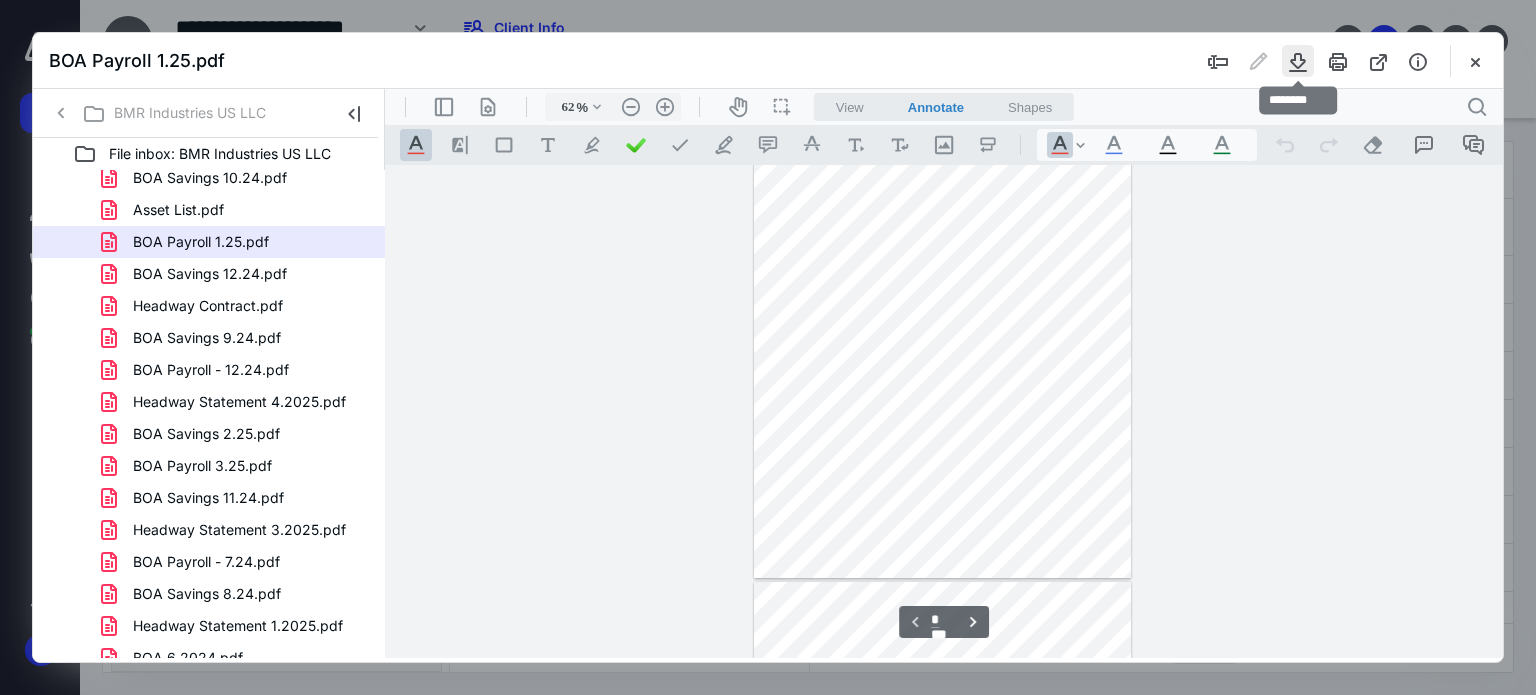 click at bounding box center (1298, 61) 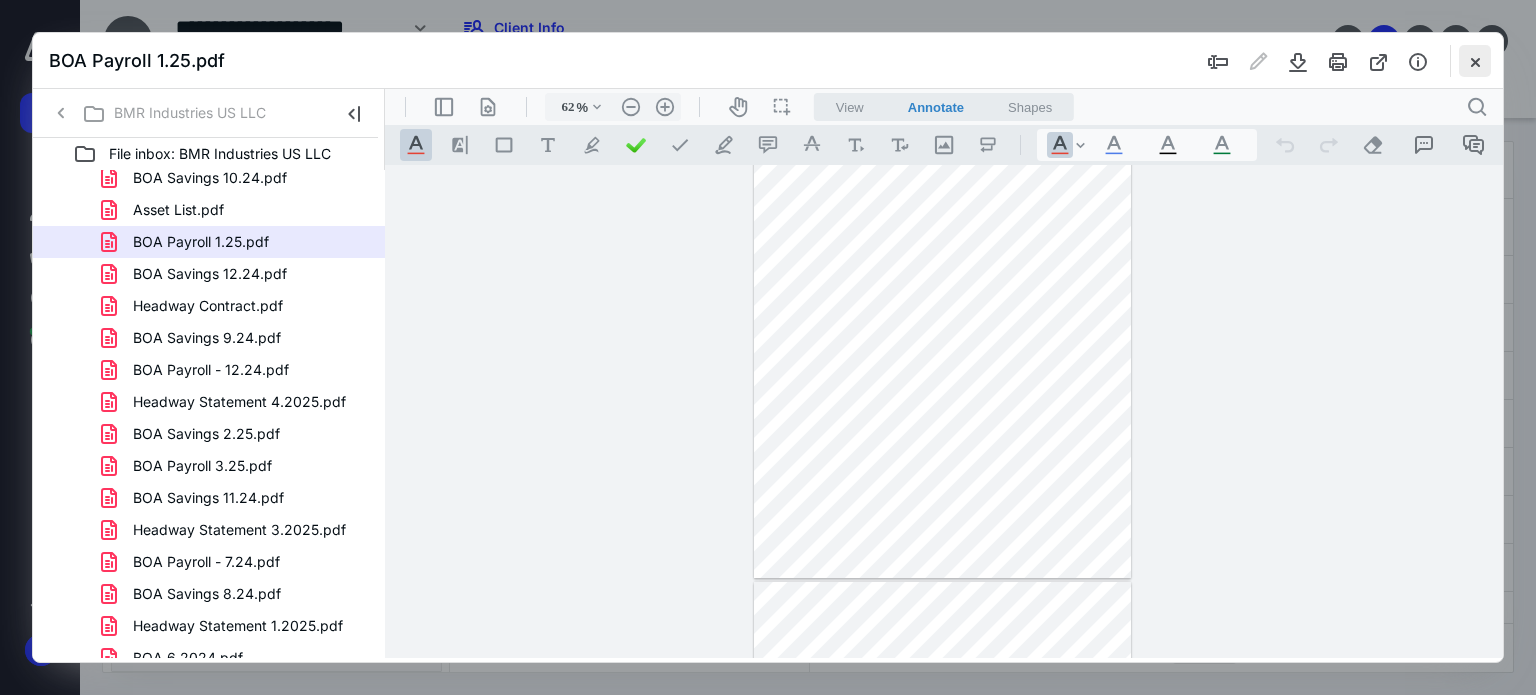 click at bounding box center (1475, 61) 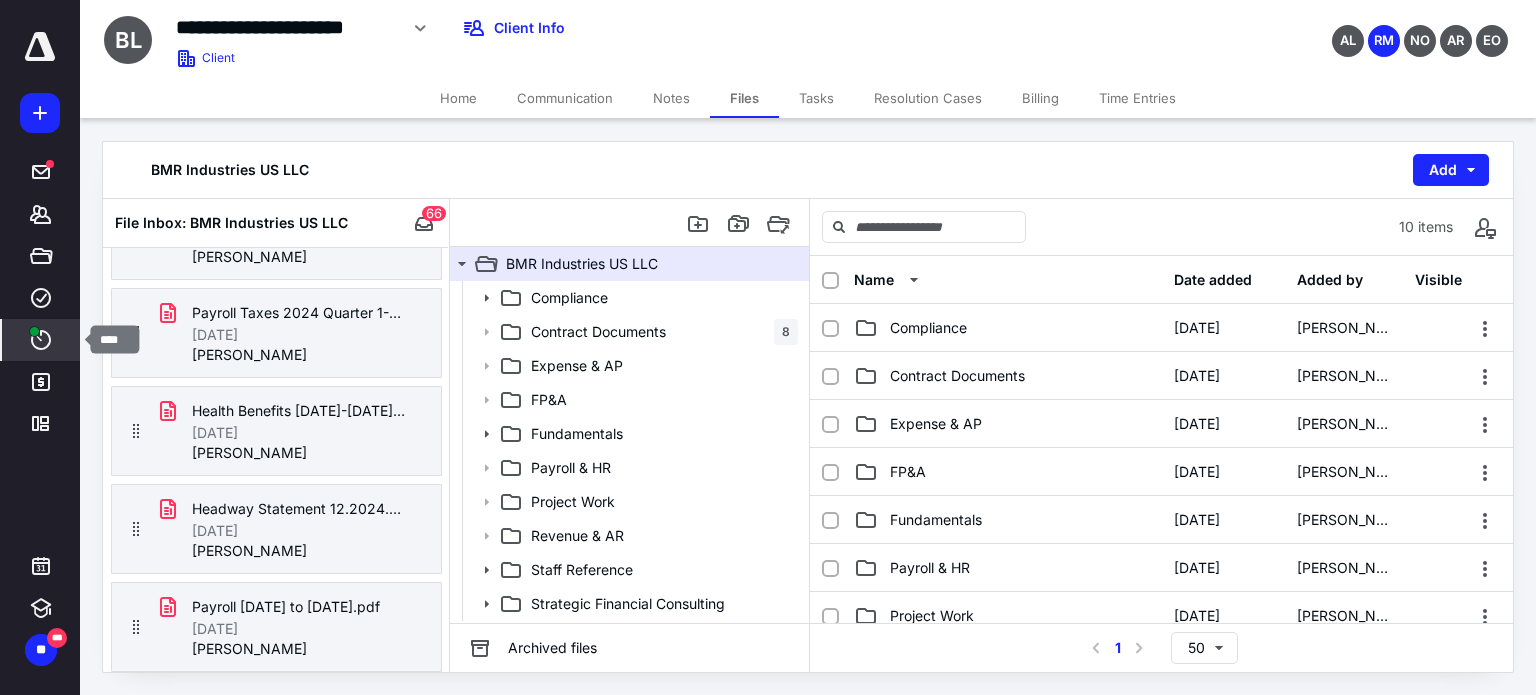 click 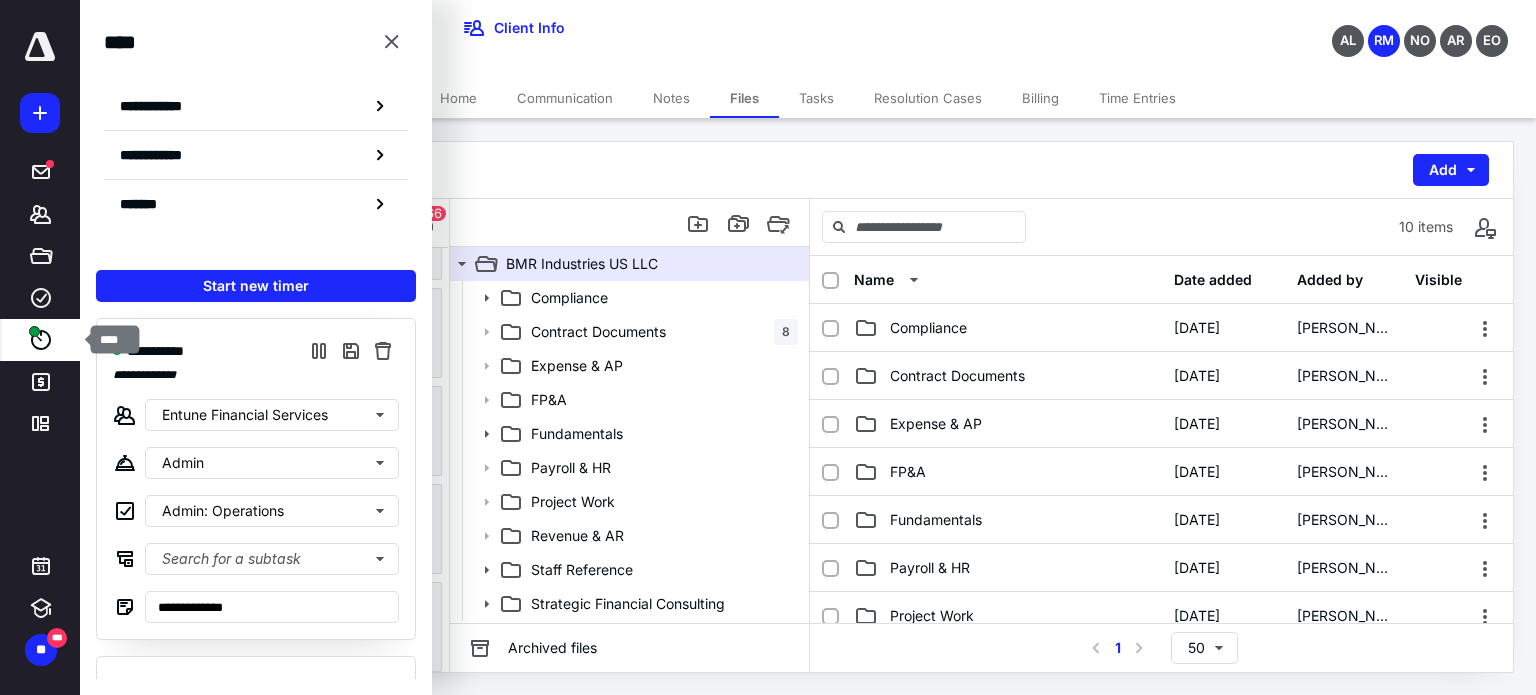 click 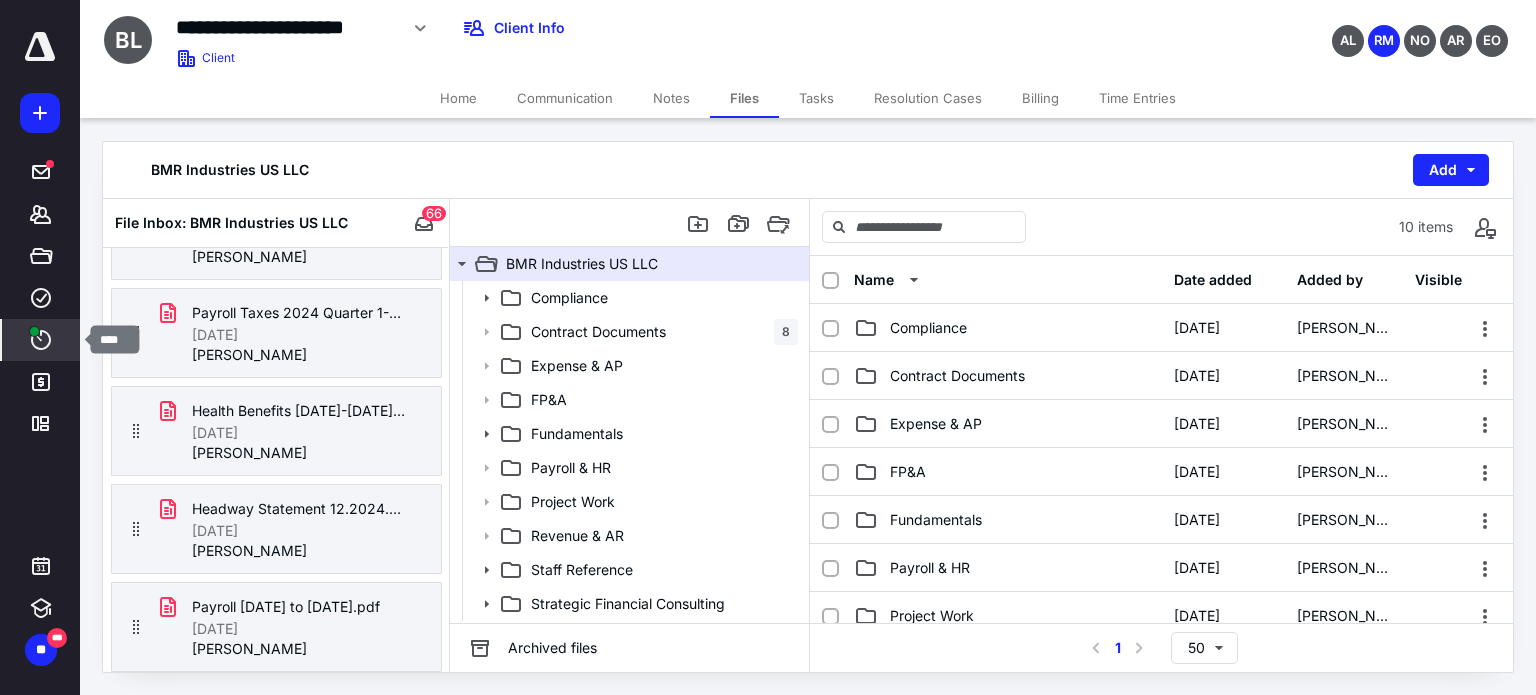 click 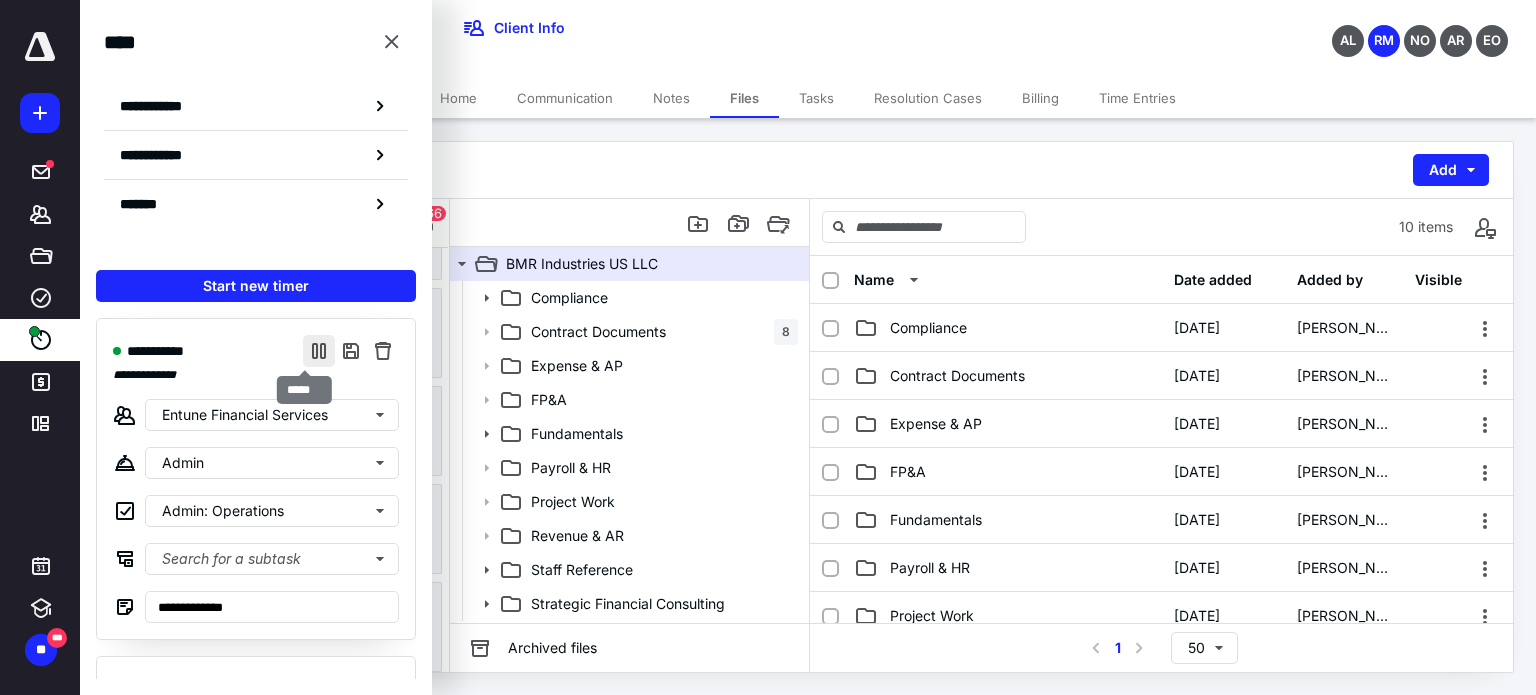 click at bounding box center (319, 351) 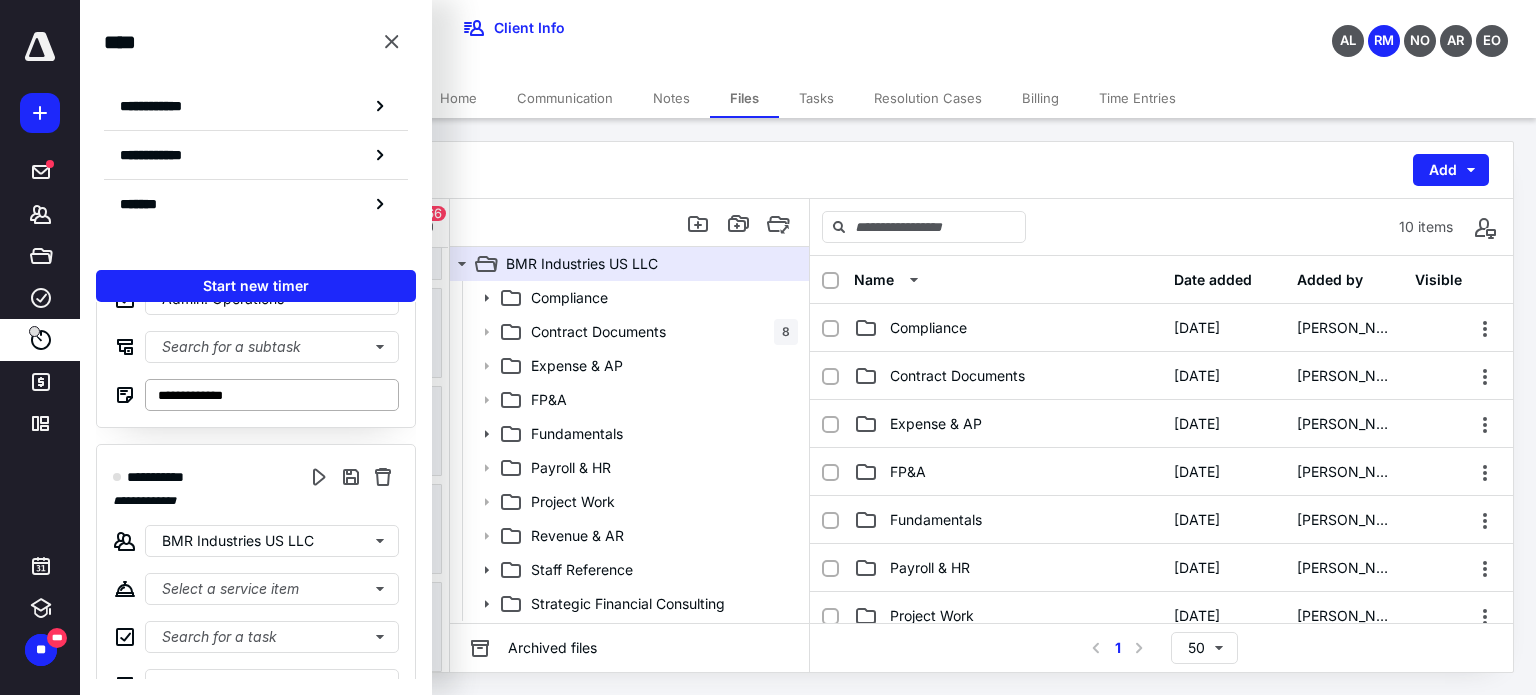 scroll, scrollTop: 200, scrollLeft: 0, axis: vertical 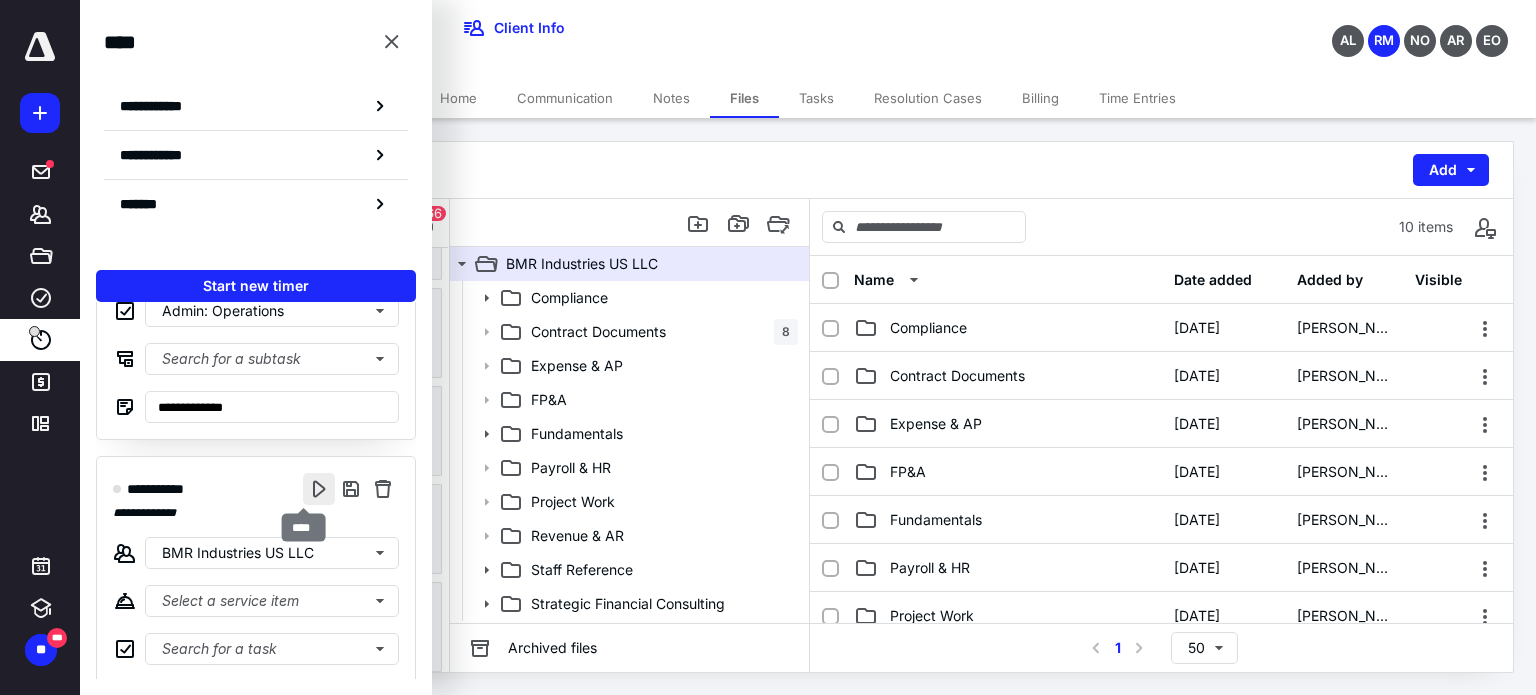 click at bounding box center [319, 489] 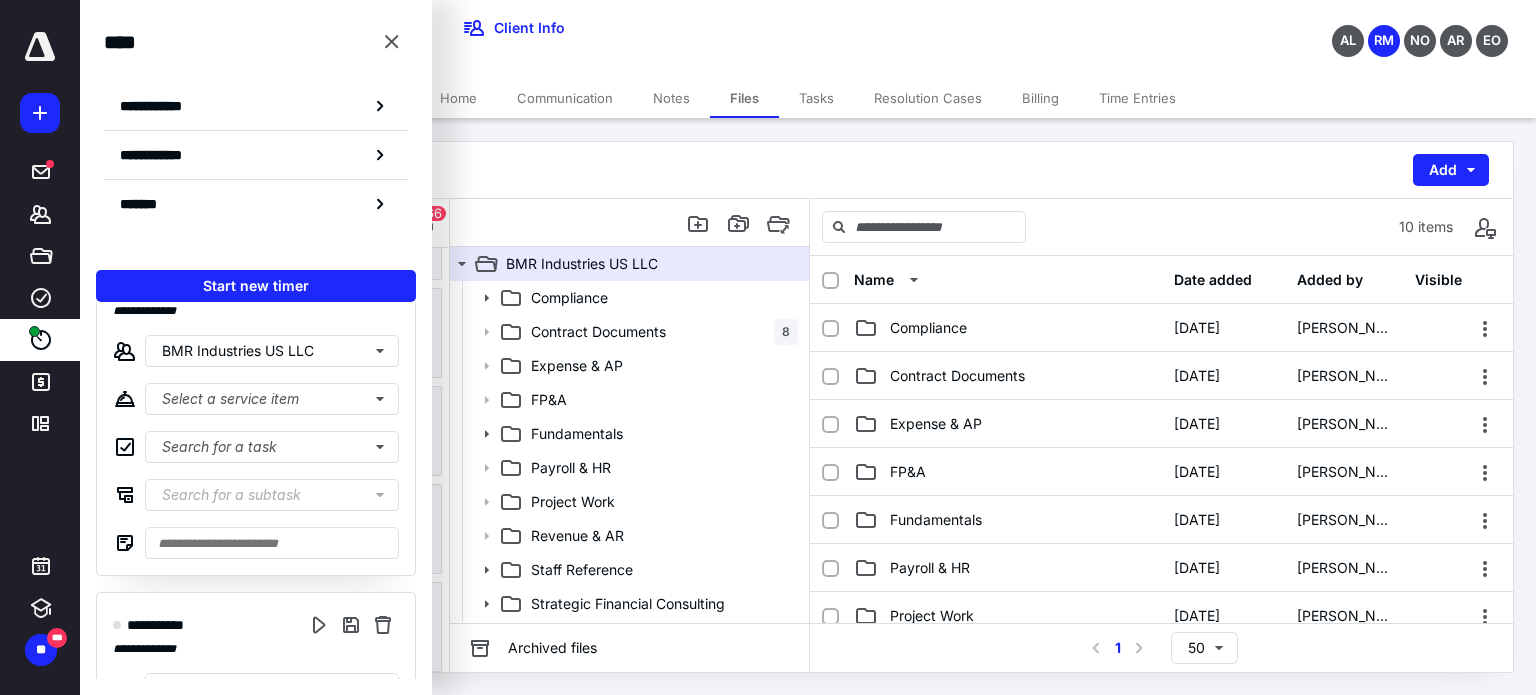 scroll, scrollTop: 100, scrollLeft: 0, axis: vertical 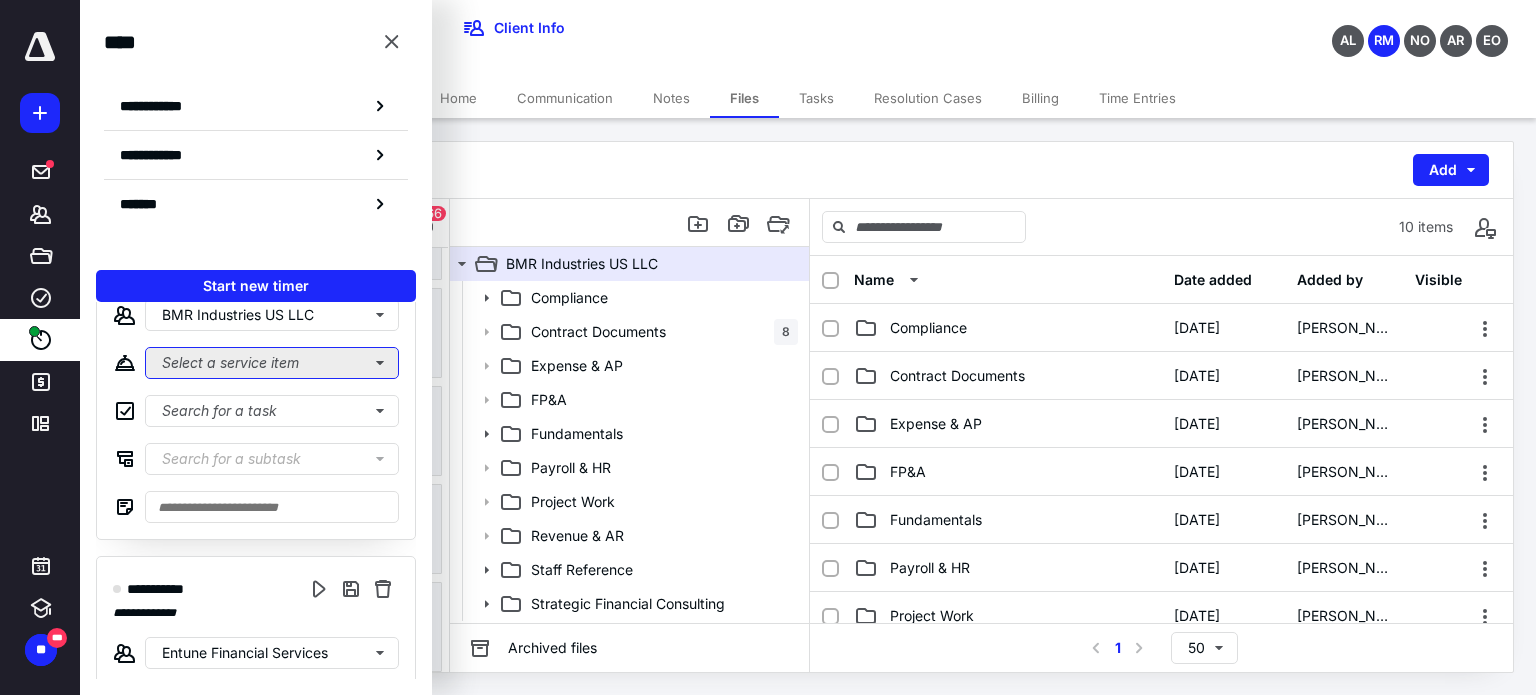 click on "Select a service item" at bounding box center [272, 363] 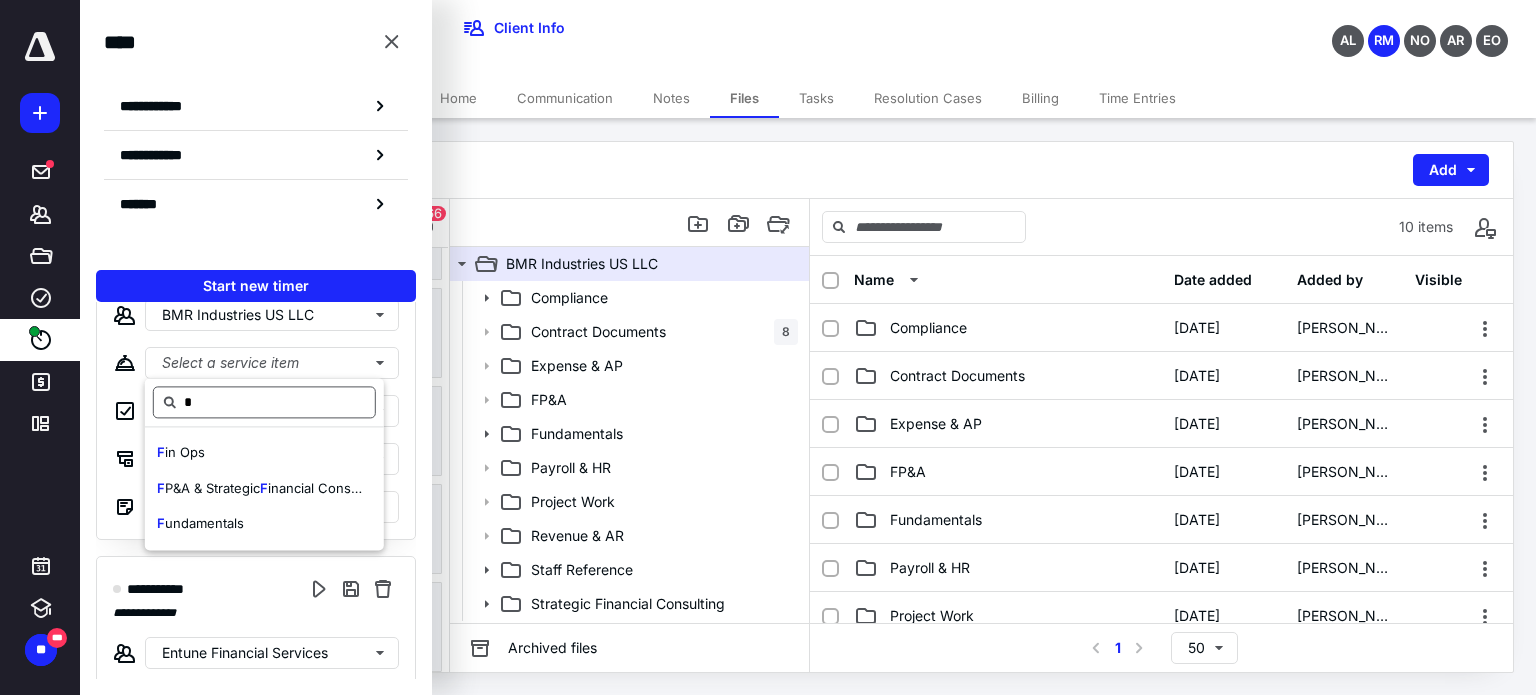 scroll, scrollTop: 0, scrollLeft: 0, axis: both 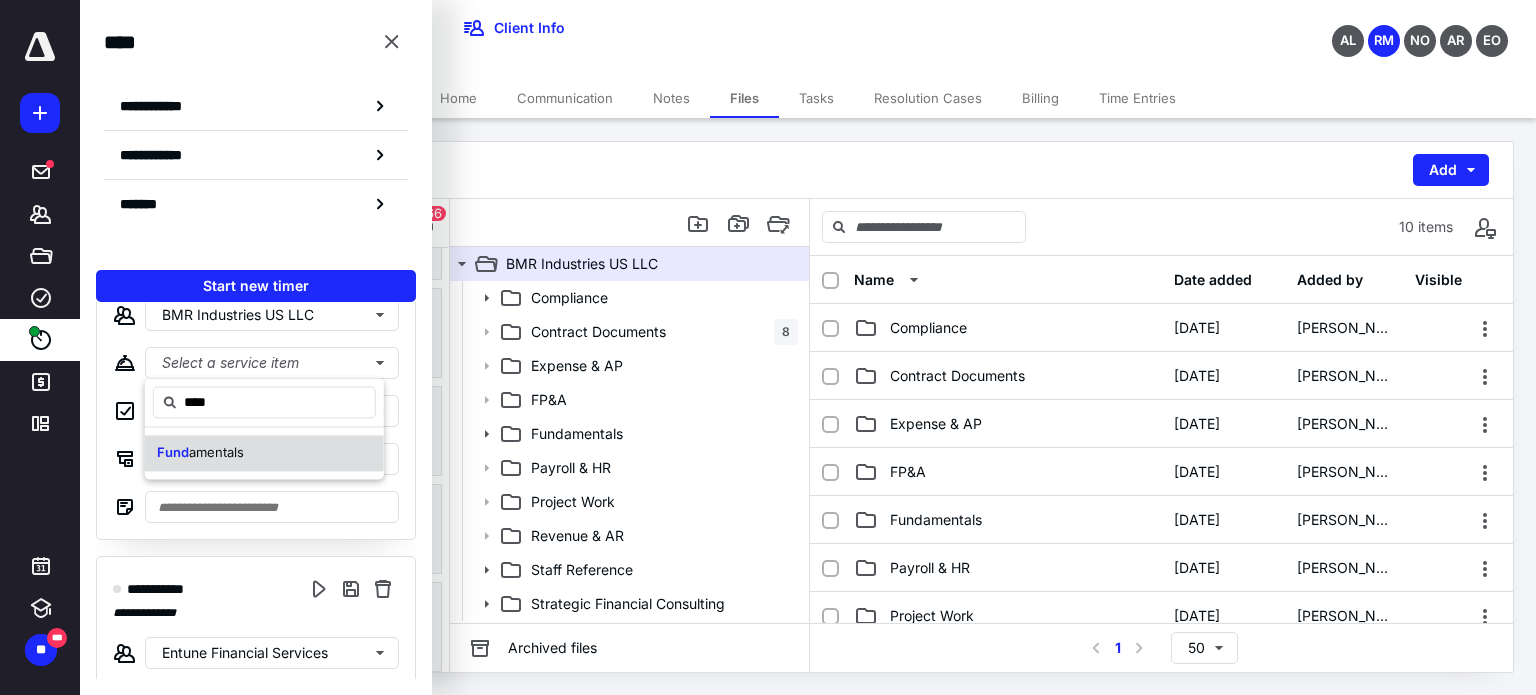 click on "amentals" at bounding box center [216, 452] 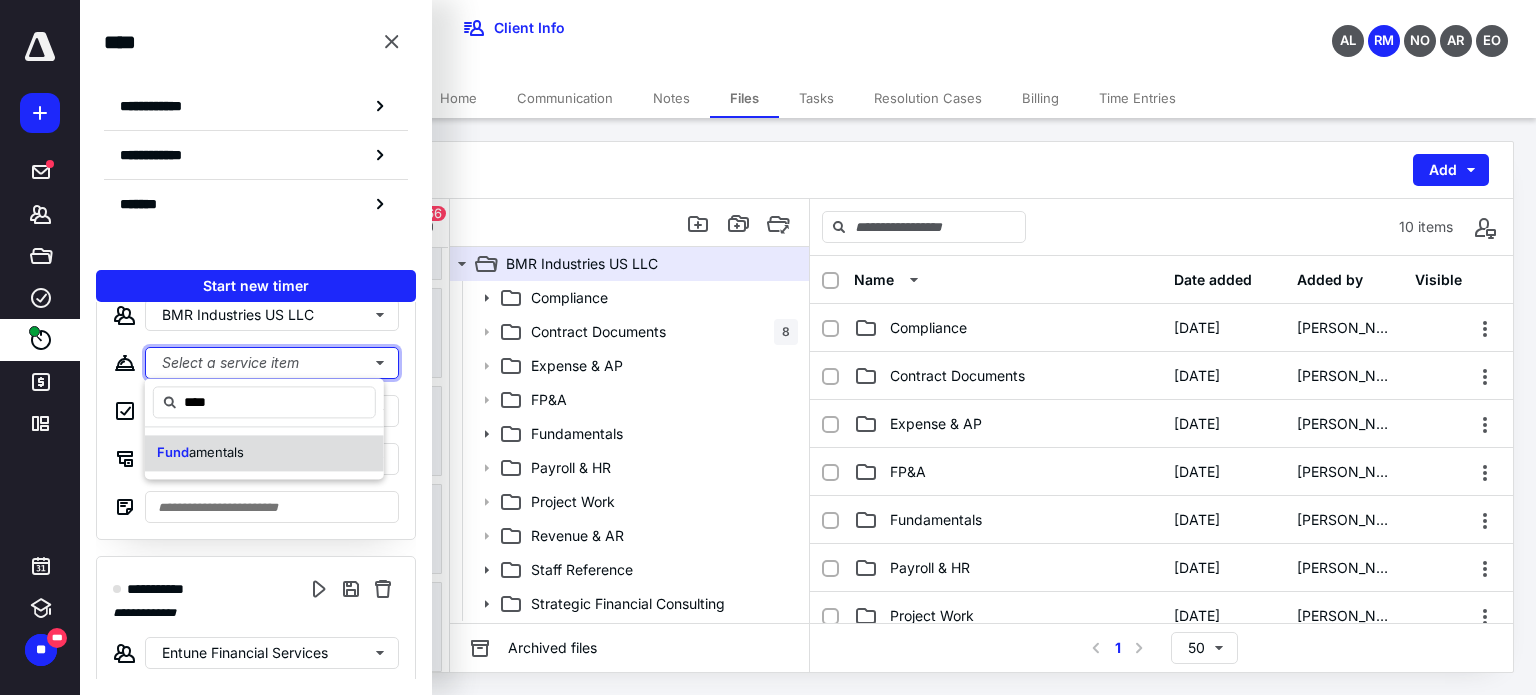 type 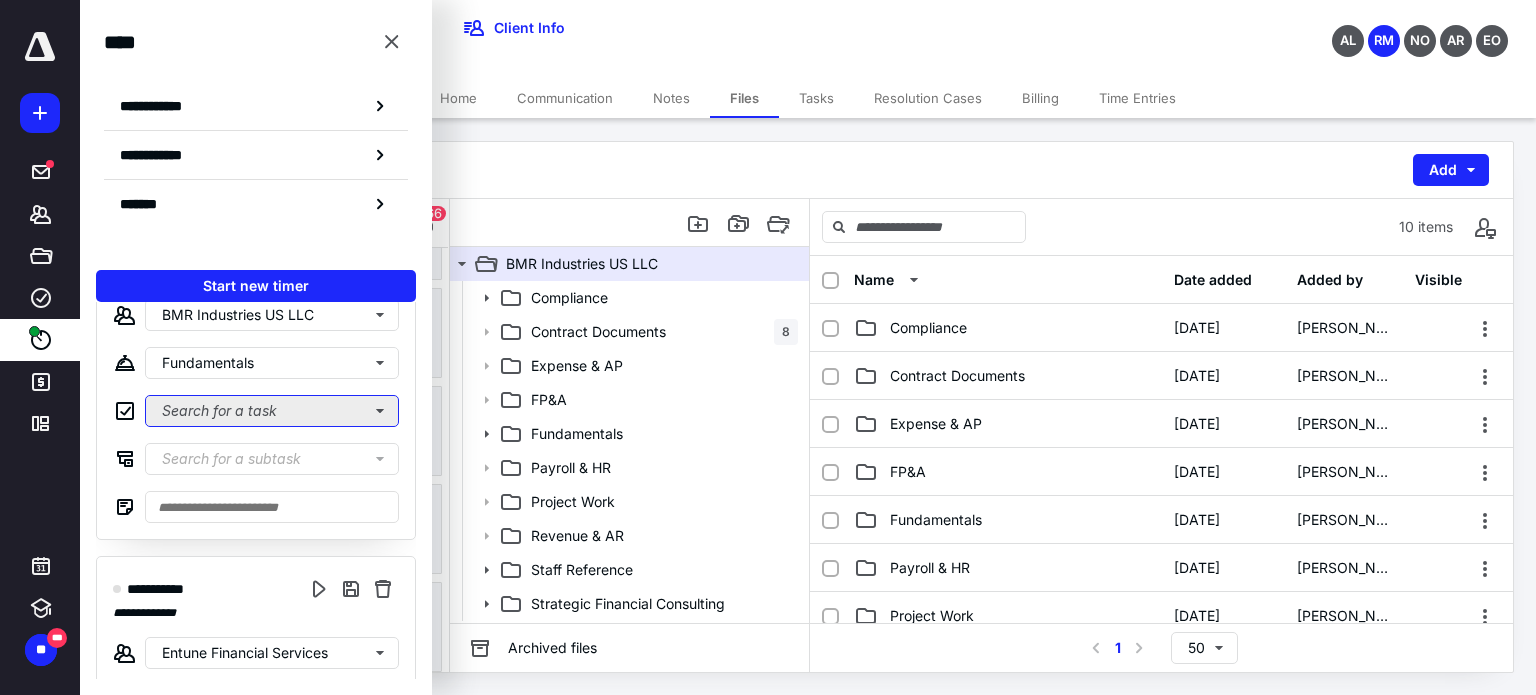 click on "Search for a task" at bounding box center (272, 411) 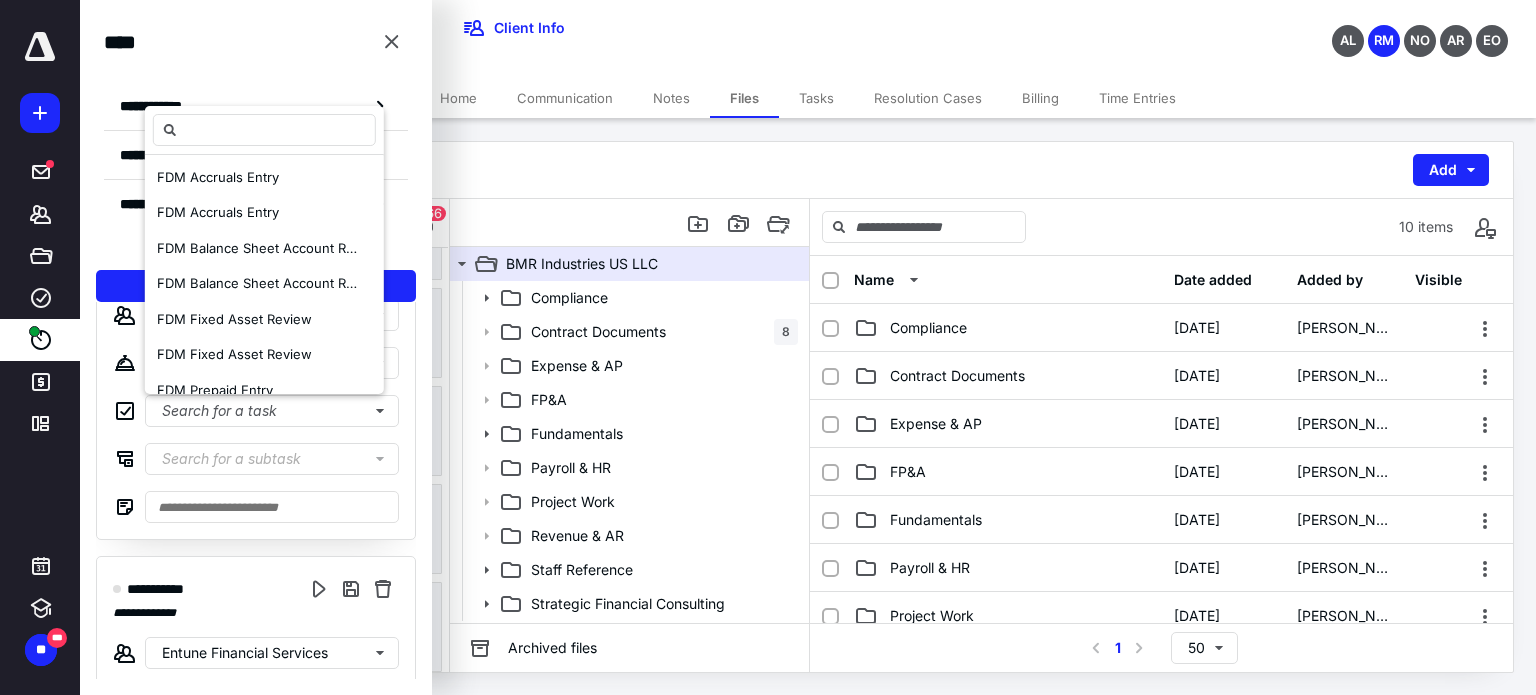 scroll, scrollTop: 200, scrollLeft: 0, axis: vertical 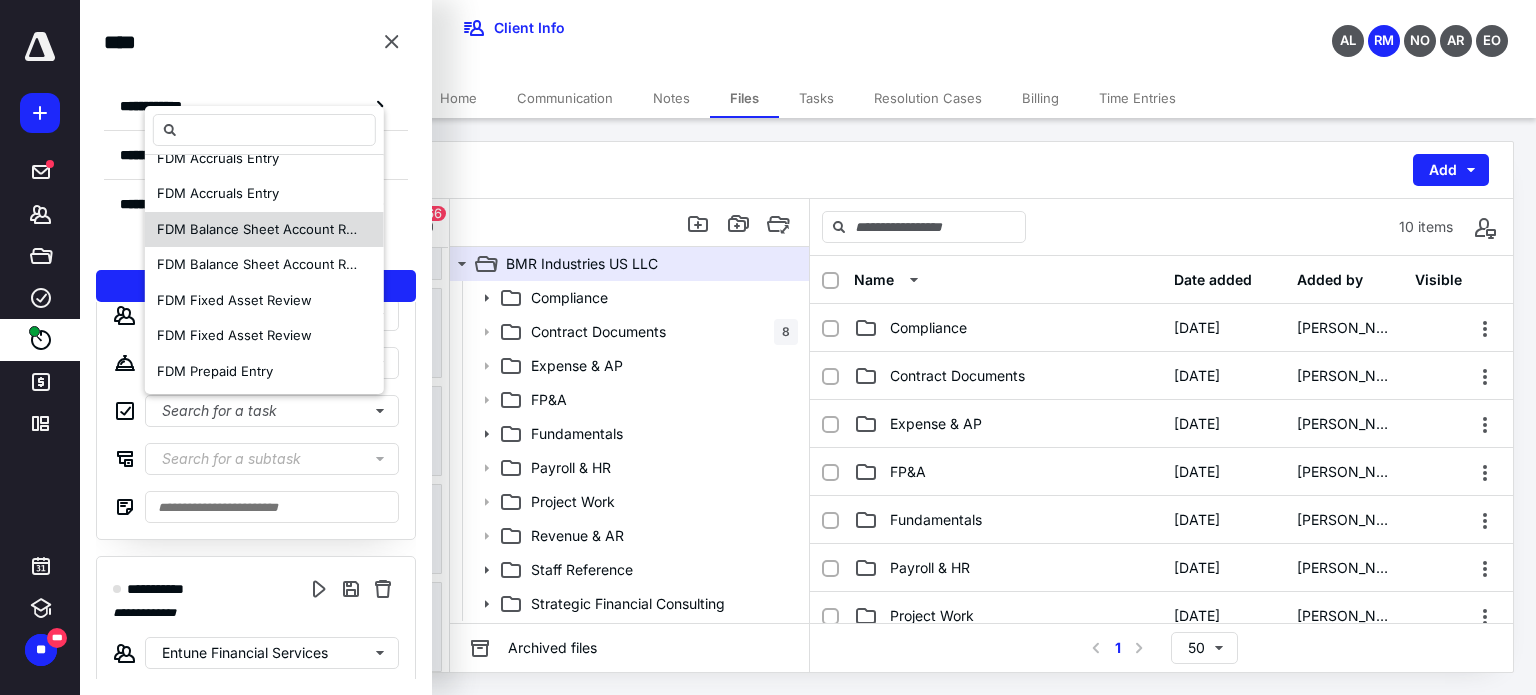 click on "FDM Balance Sheet Account Reconciliations" at bounding box center (293, 229) 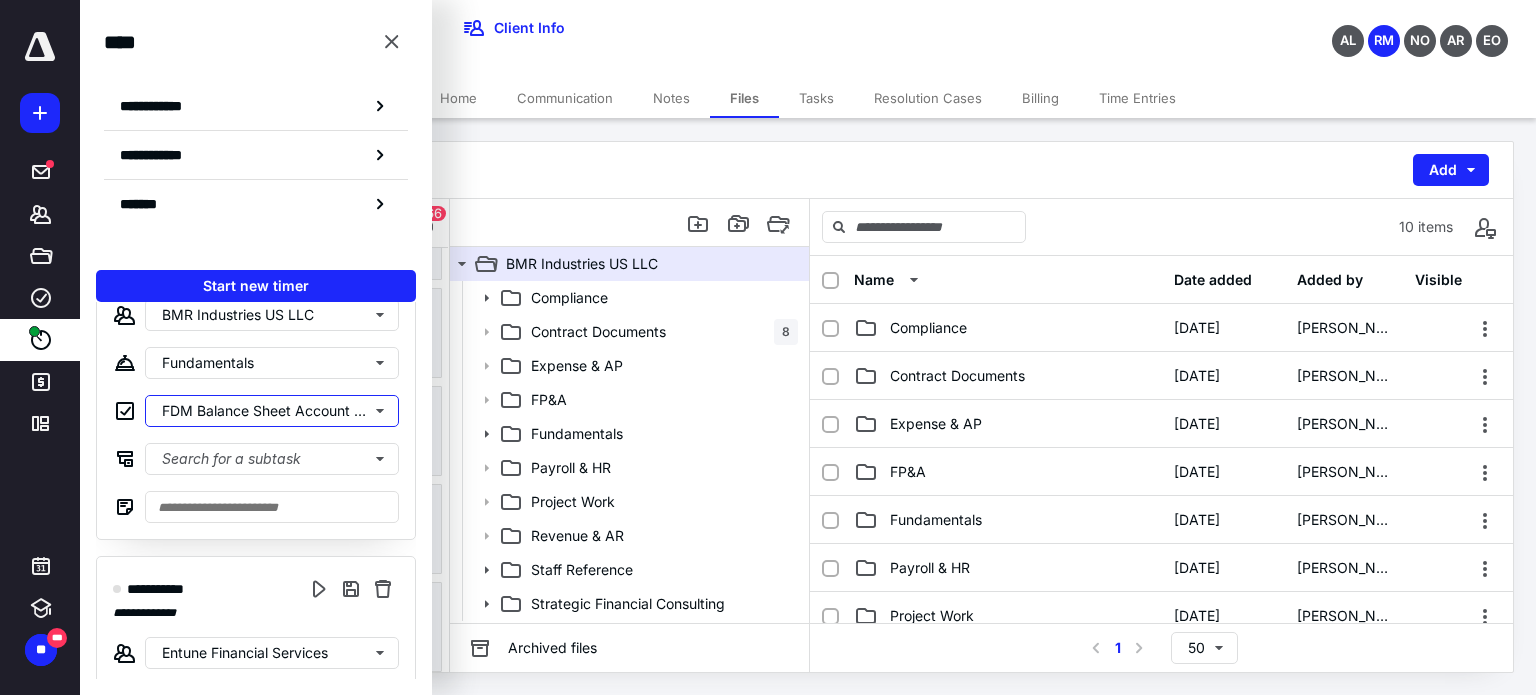 scroll, scrollTop: 0, scrollLeft: 0, axis: both 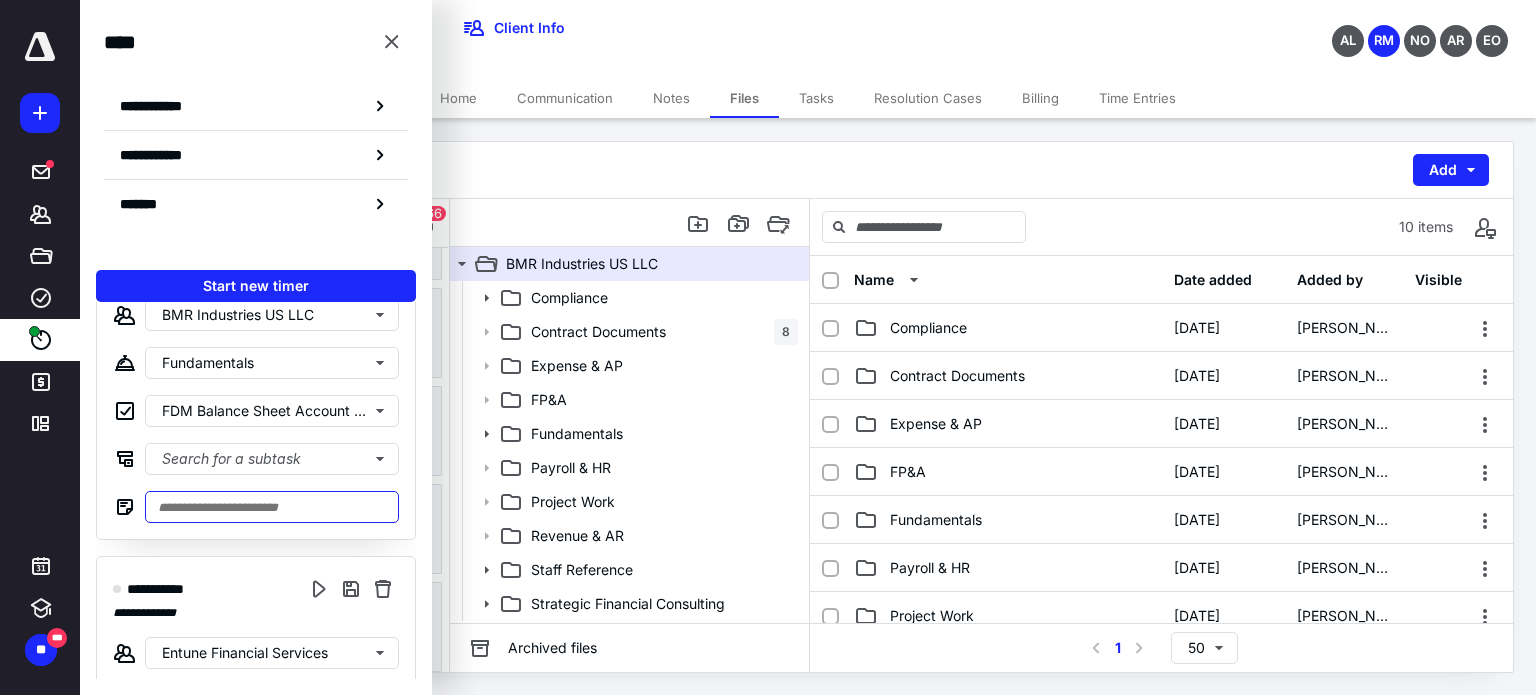click at bounding box center [272, 507] 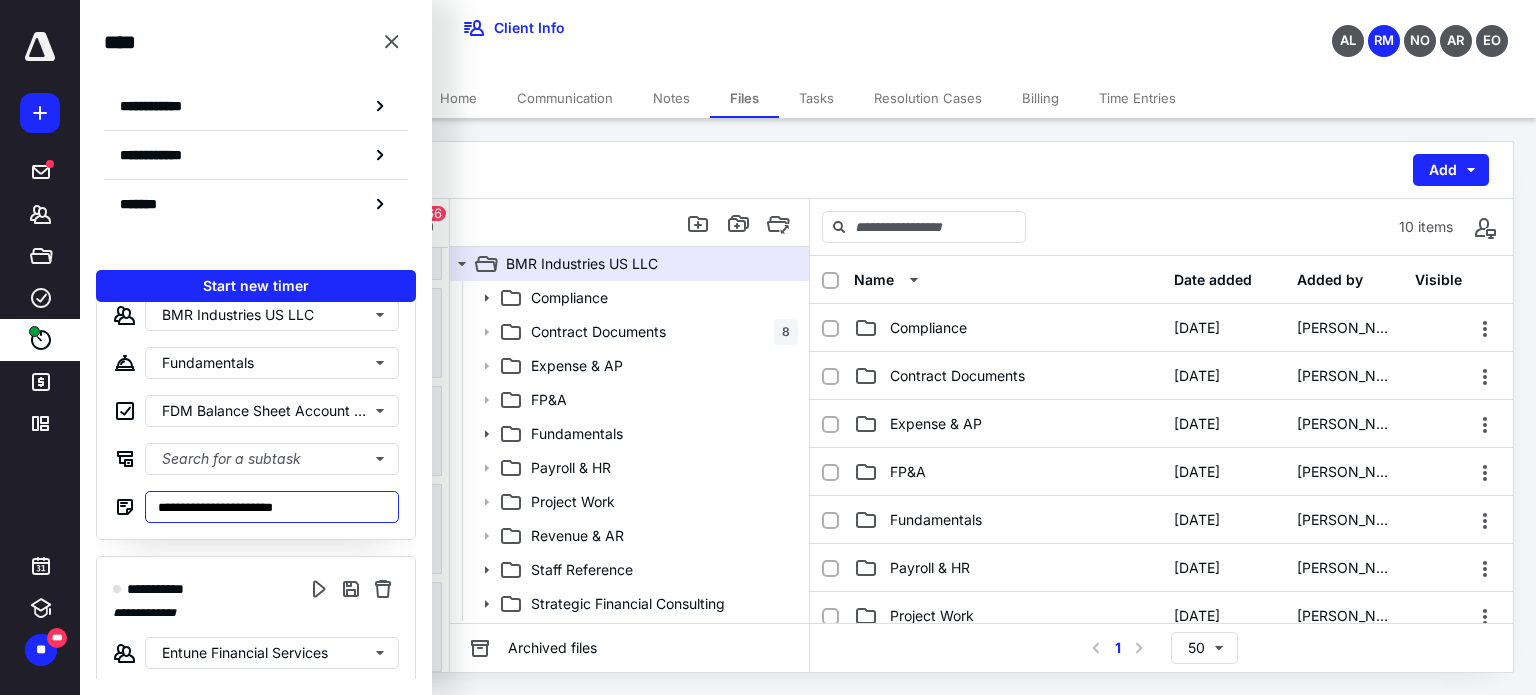 type on "**********" 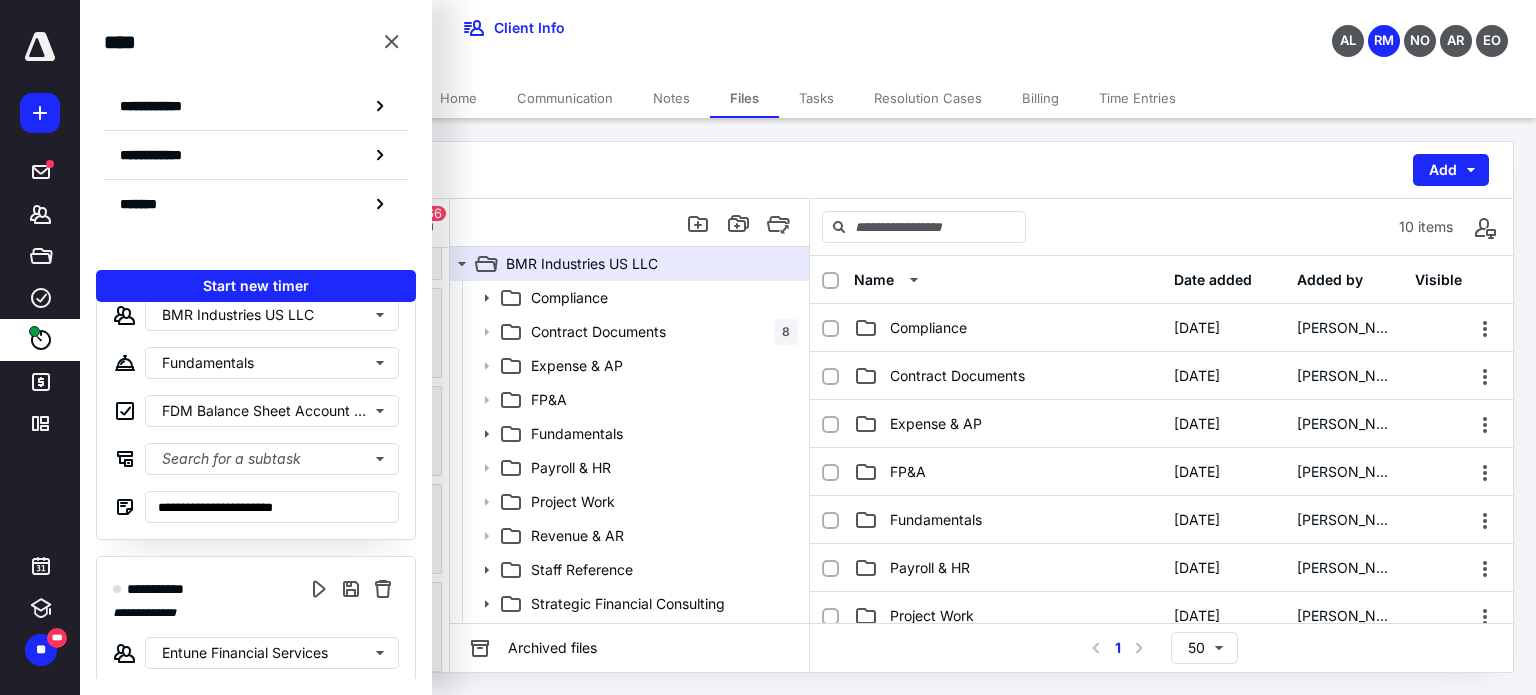 click on "**********" at bounding box center [606, 28] 